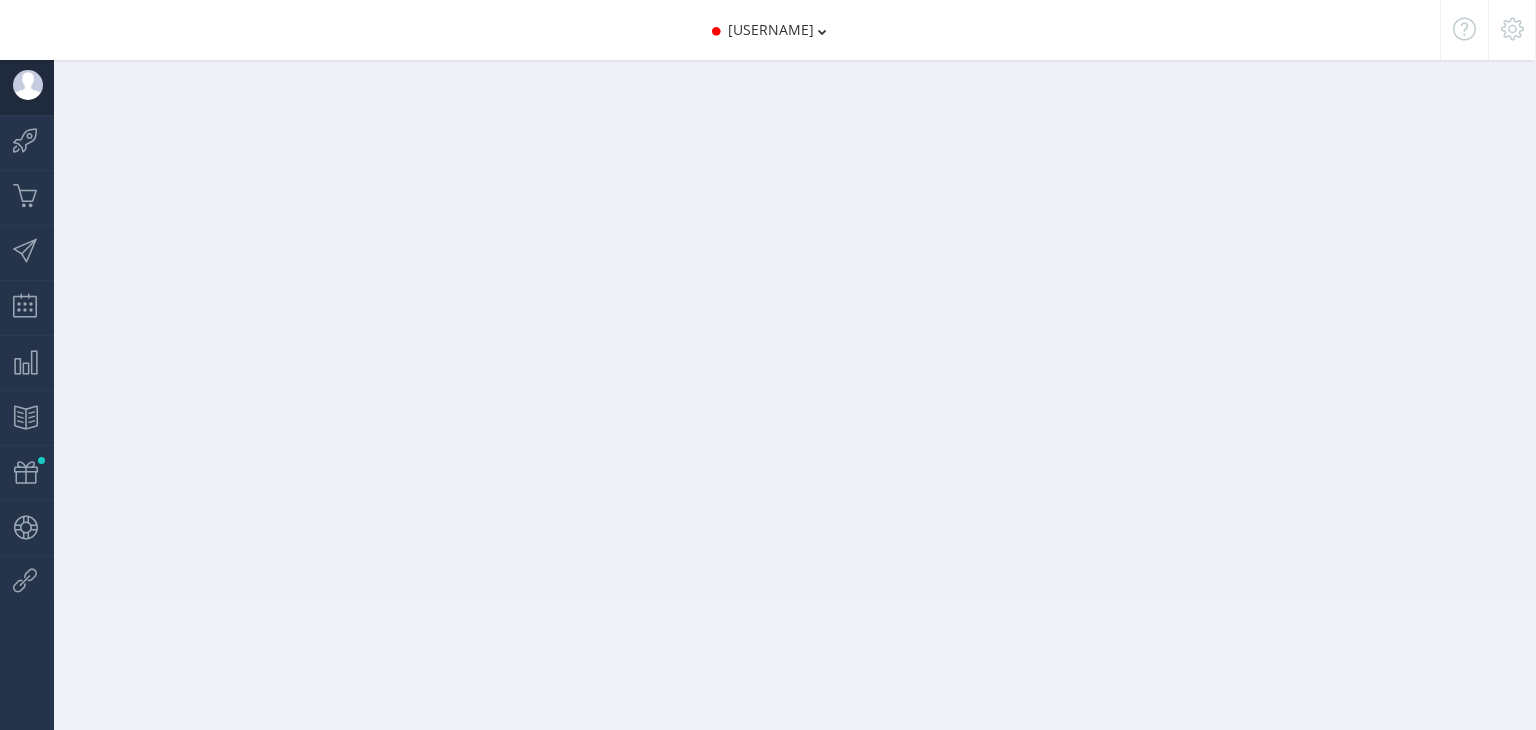 scroll, scrollTop: 0, scrollLeft: 0, axis: both 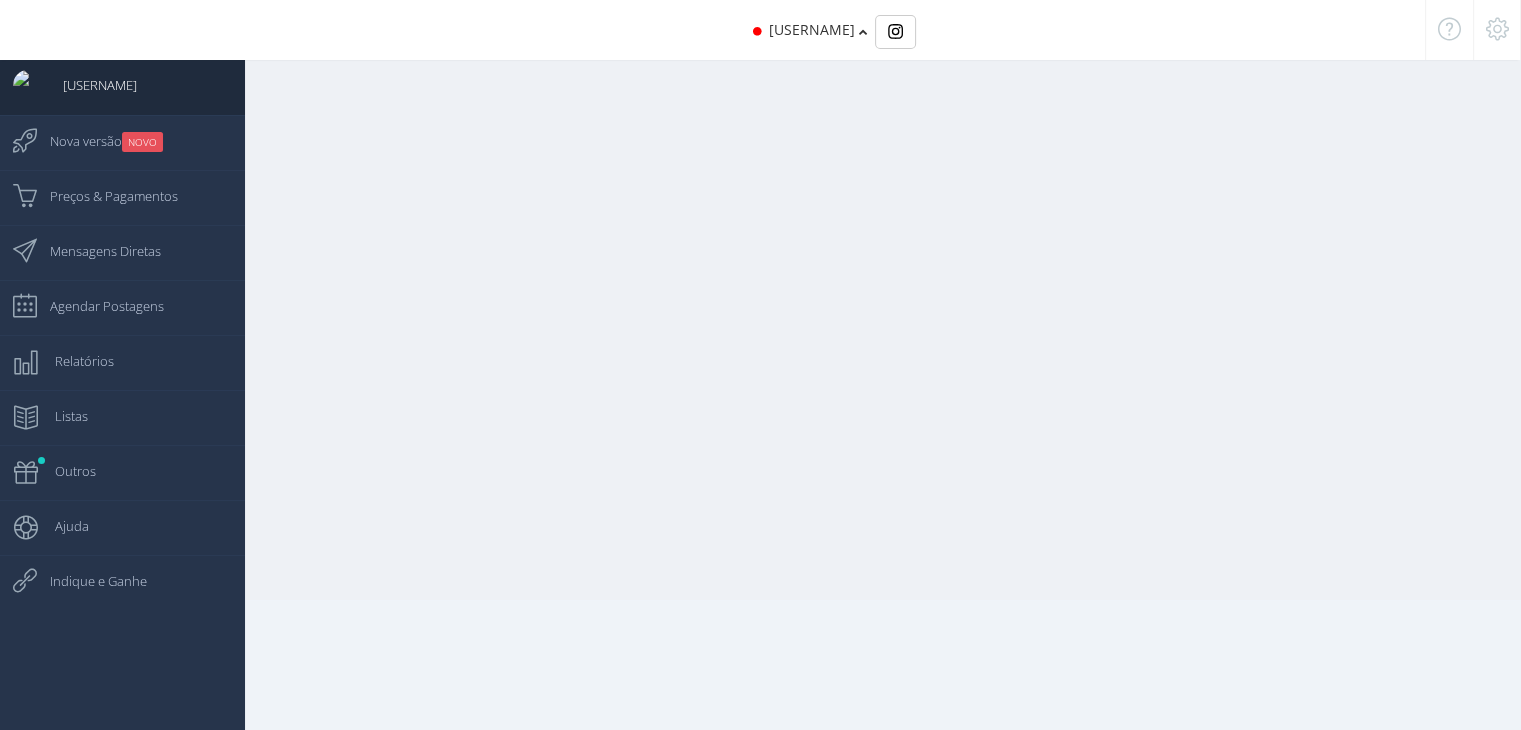 click on "[USERNAME]" at bounding box center [812, 29] 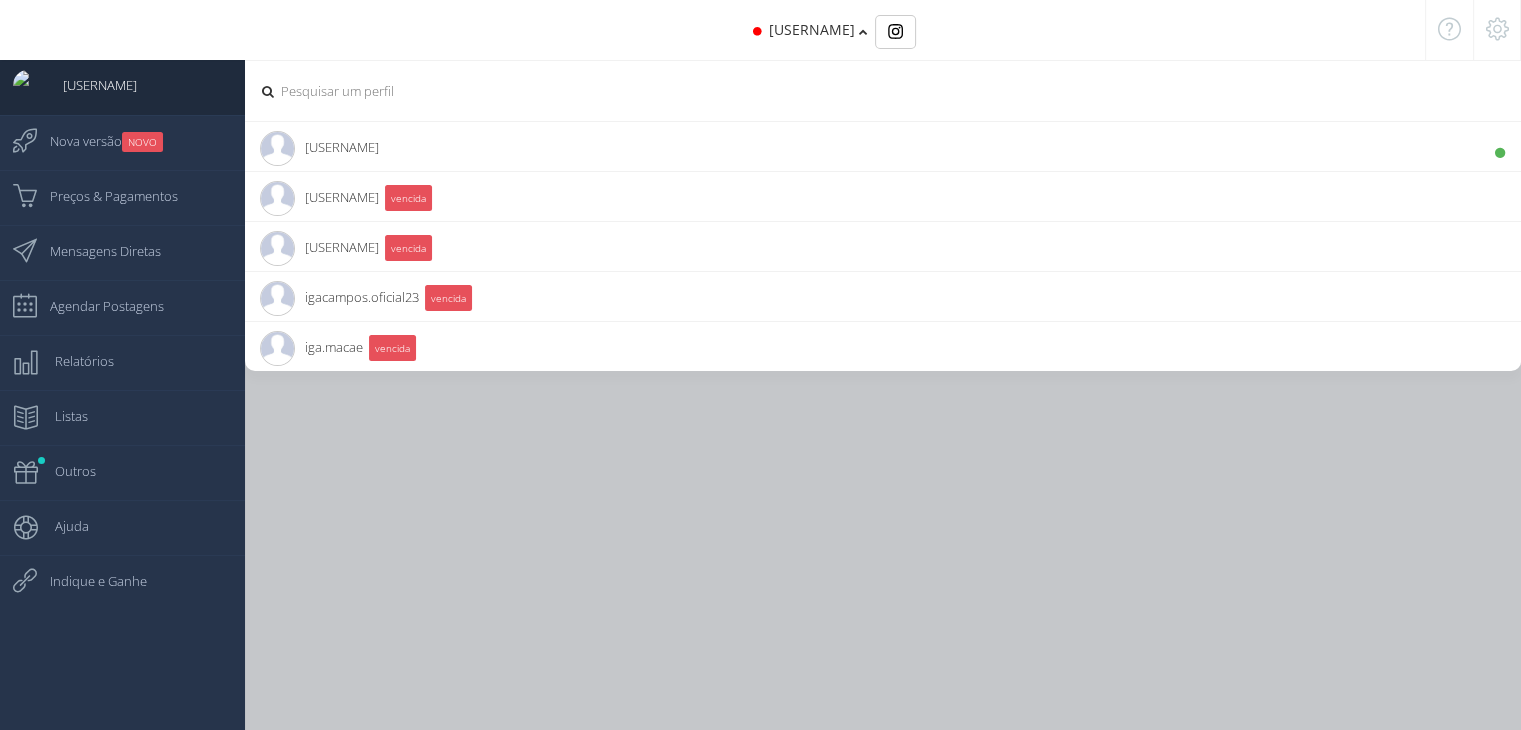 scroll, scrollTop: 0, scrollLeft: 0, axis: both 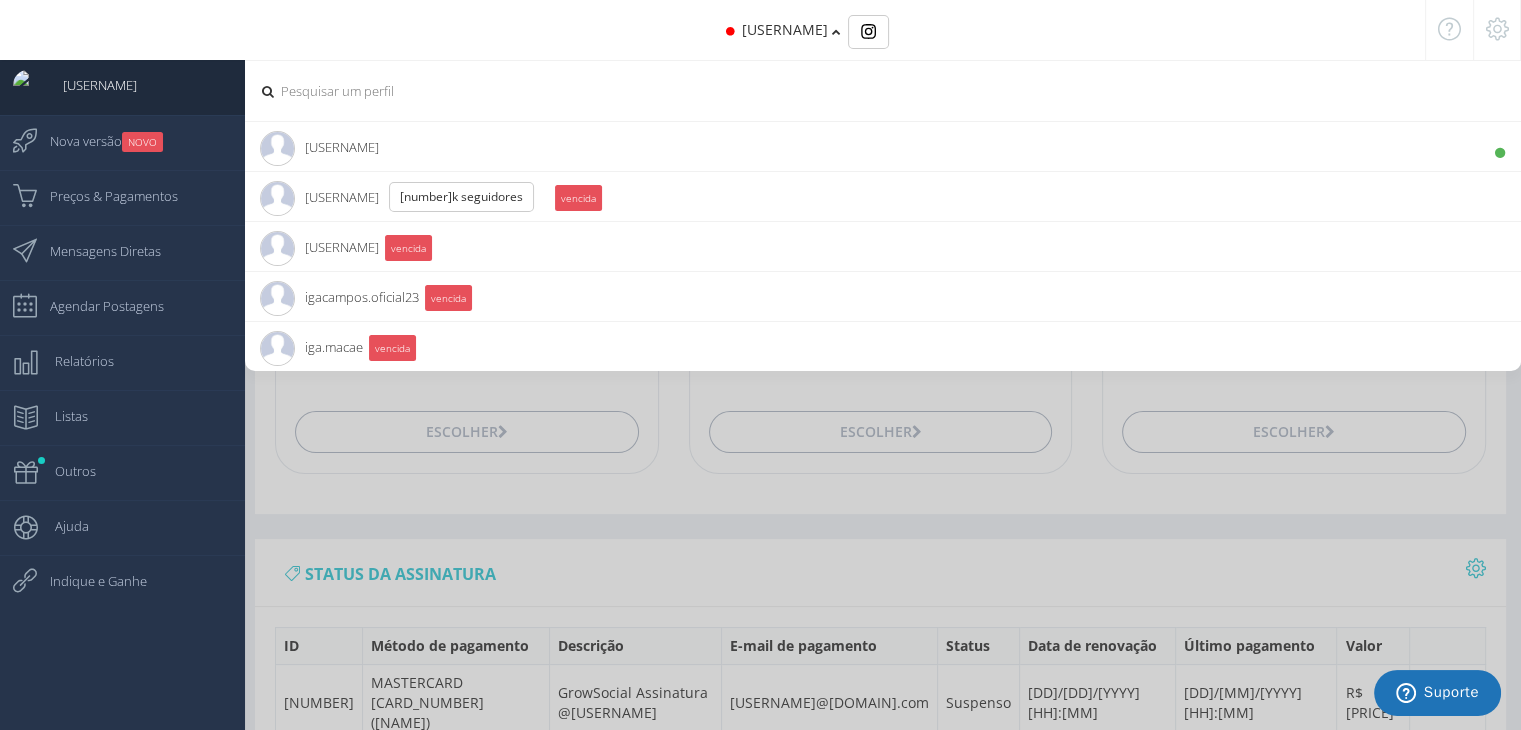 click on "allportservicos  4.1K Seguidores" at bounding box center (319, 147) 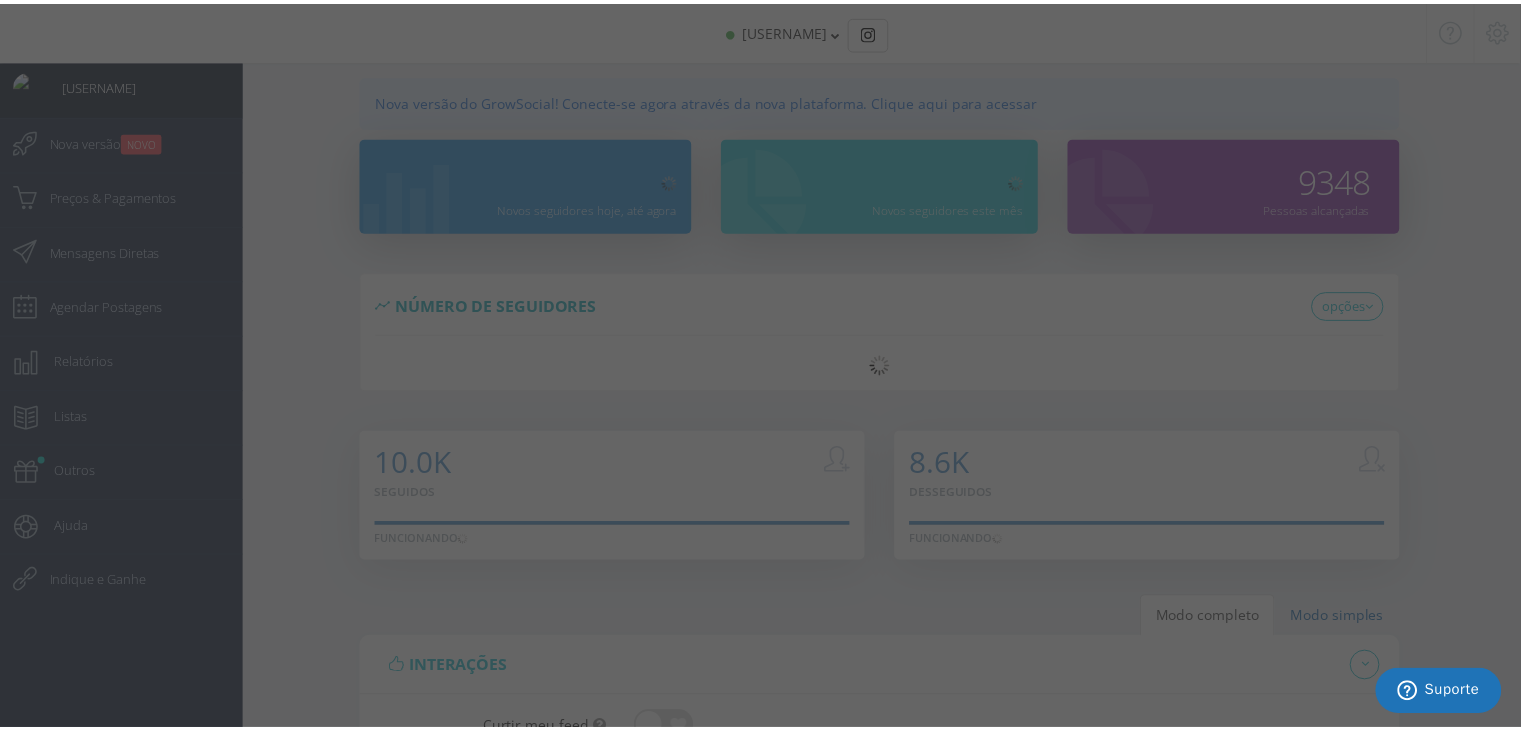 scroll, scrollTop: 0, scrollLeft: 0, axis: both 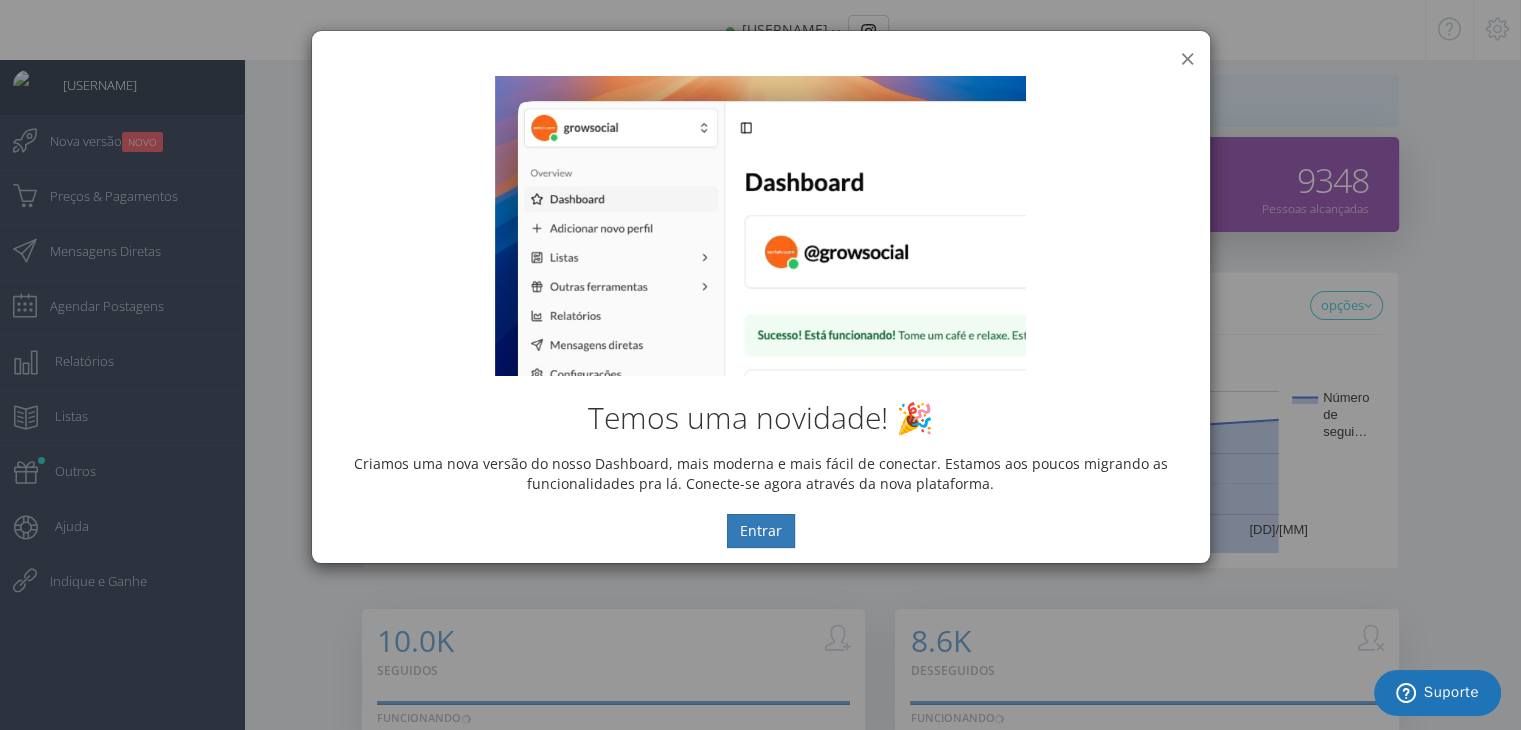 click on "×" at bounding box center (1187, 58) 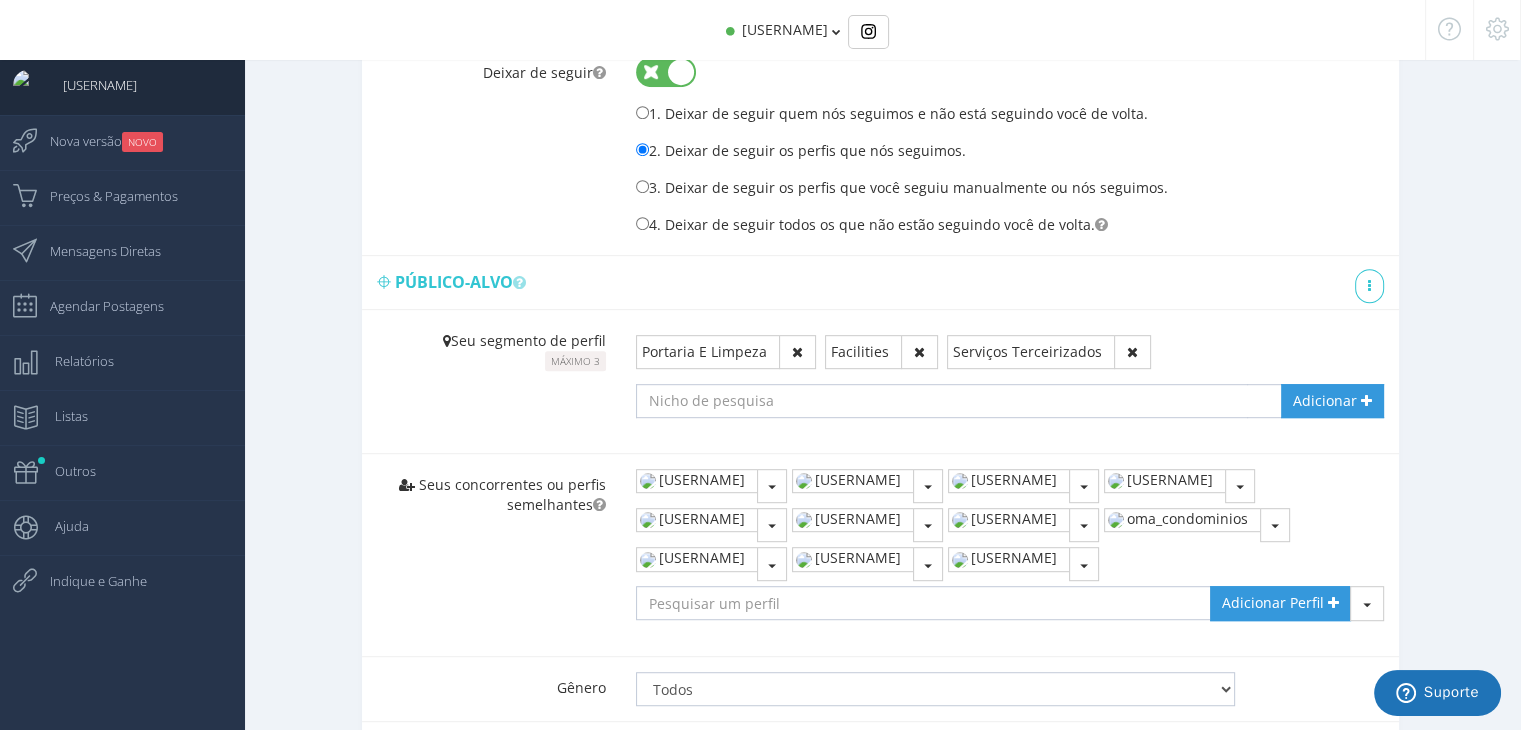 scroll, scrollTop: 1000, scrollLeft: 0, axis: vertical 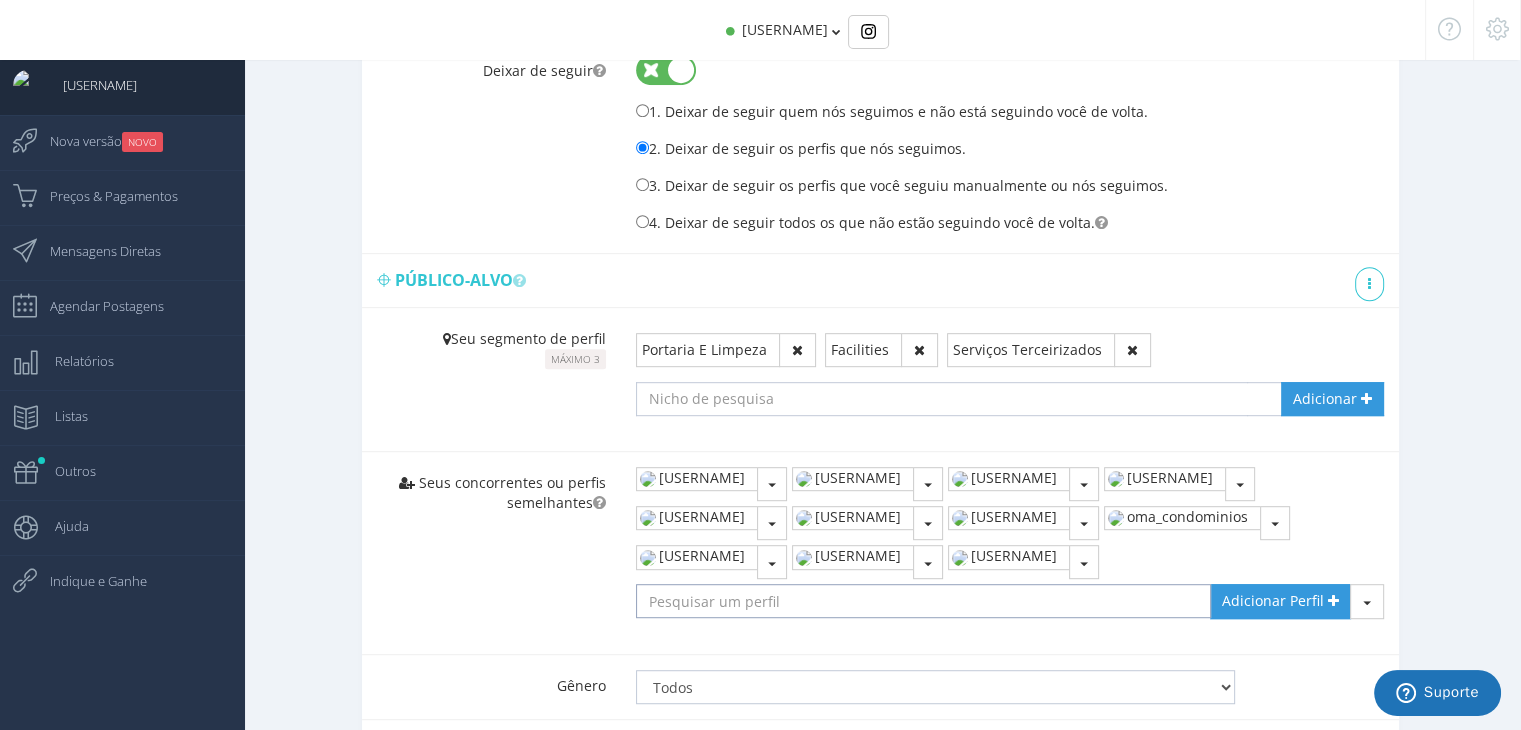 click at bounding box center (923, 601) 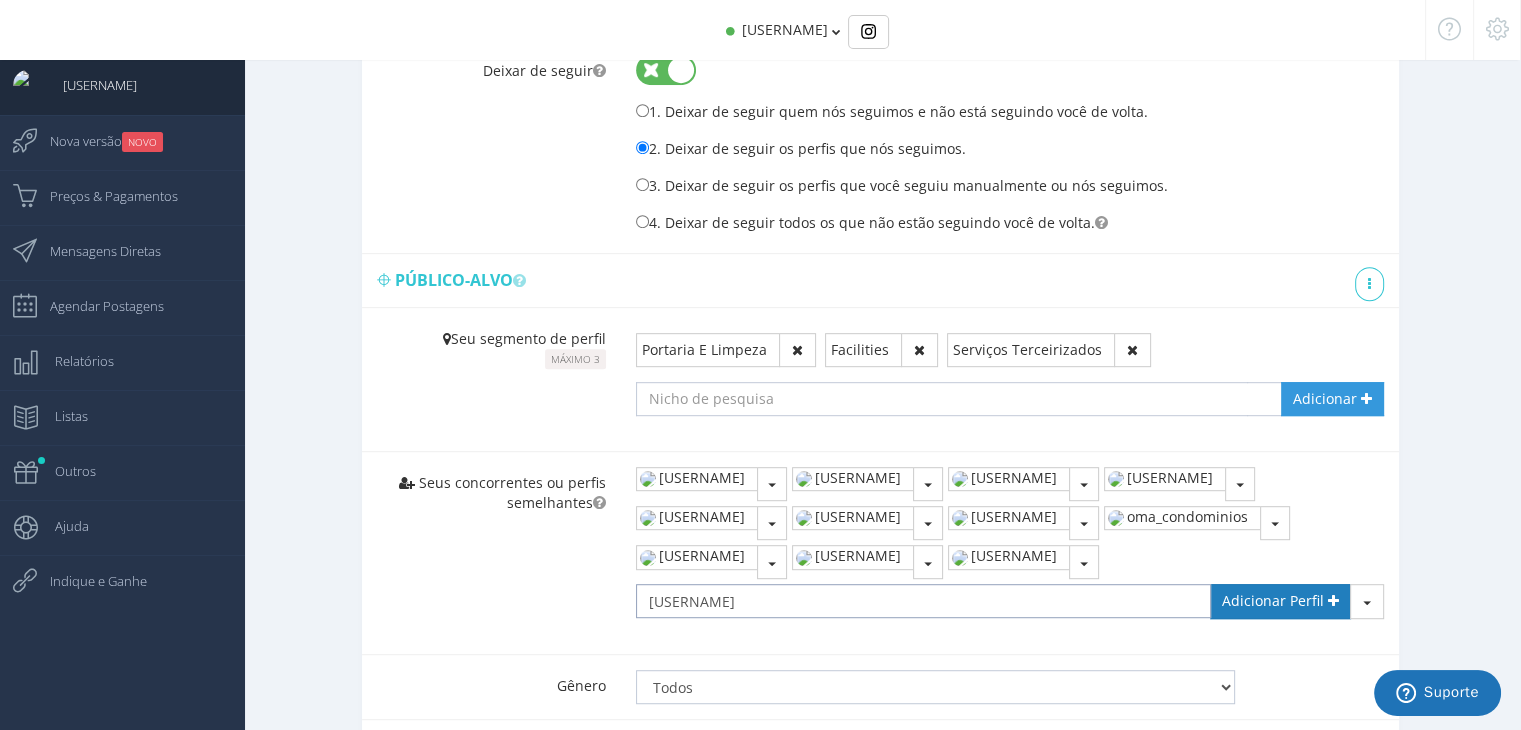 type on "condominionet" 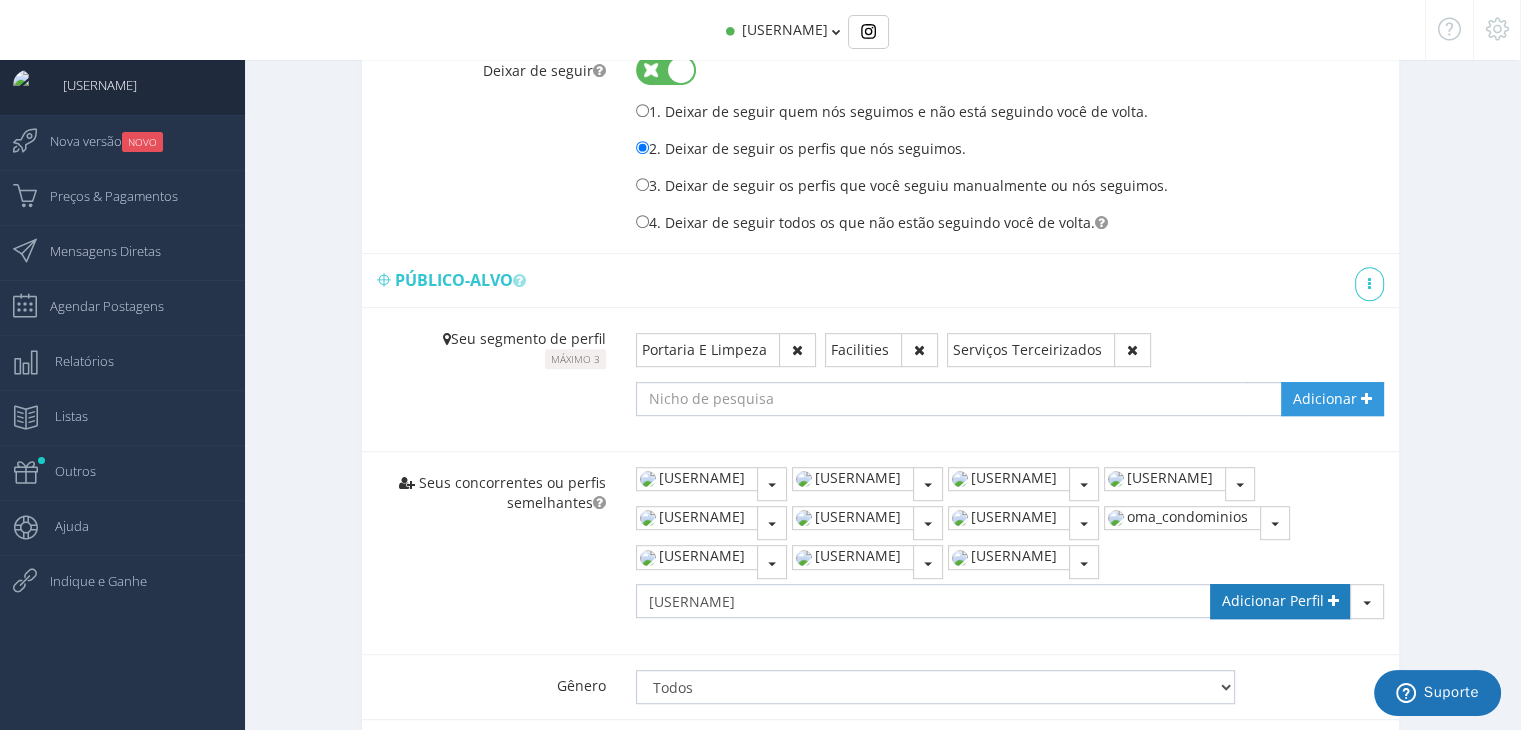 click on "Adicionar Perfil" at bounding box center (1273, 600) 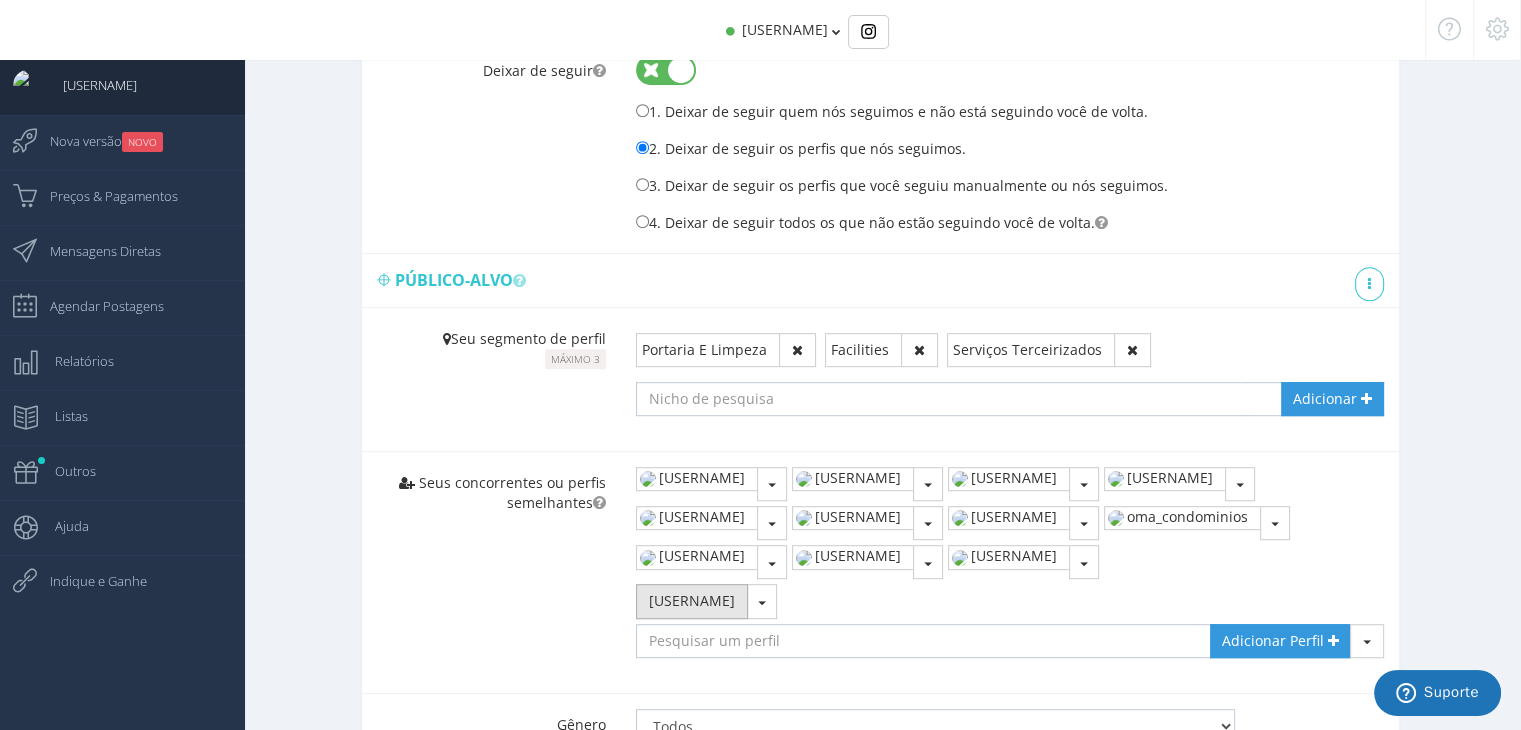 click on "@condominionet" at bounding box center (692, 601) 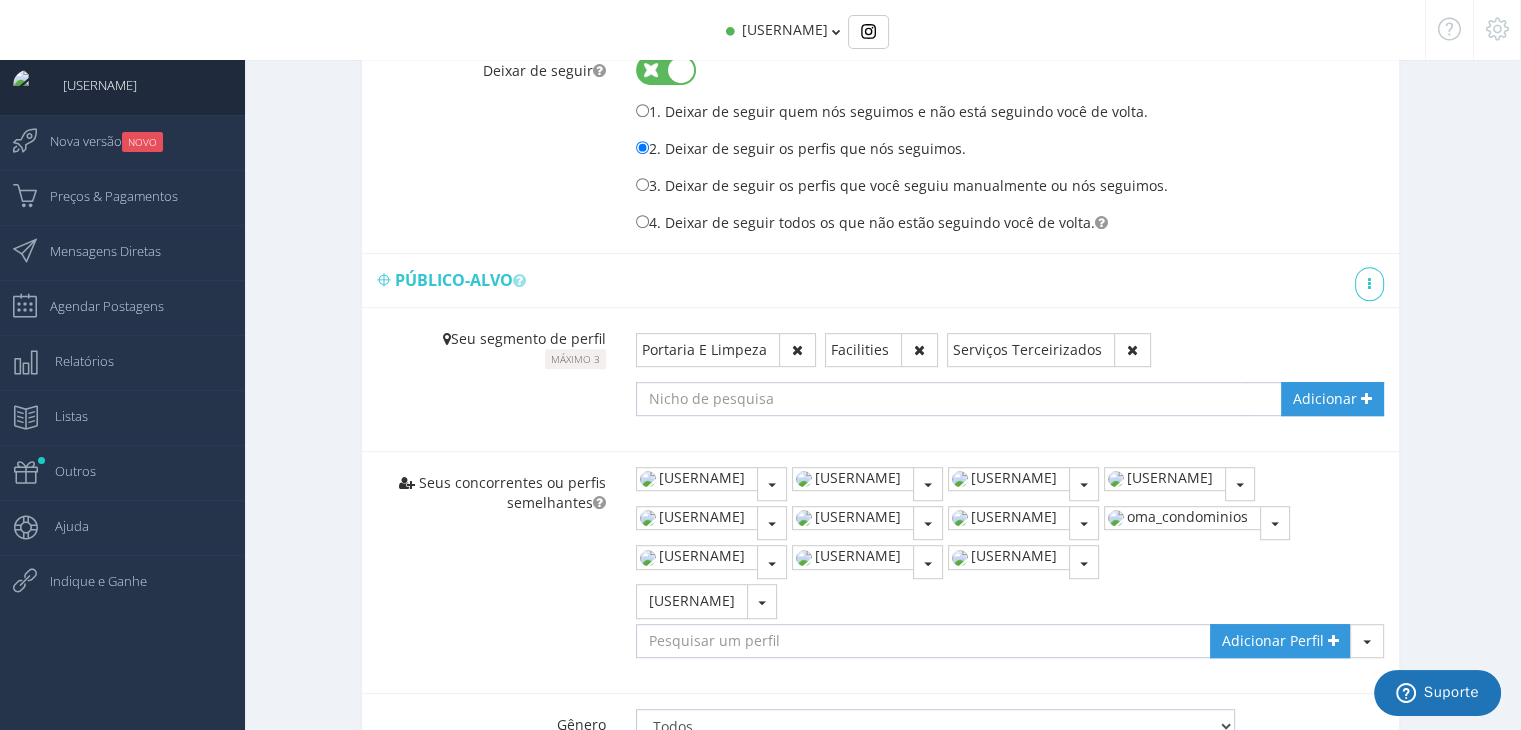 click on "@condominionet  Remover  Ver no Instagram  Remover em todos os campos" at bounding box center (1010, 603) 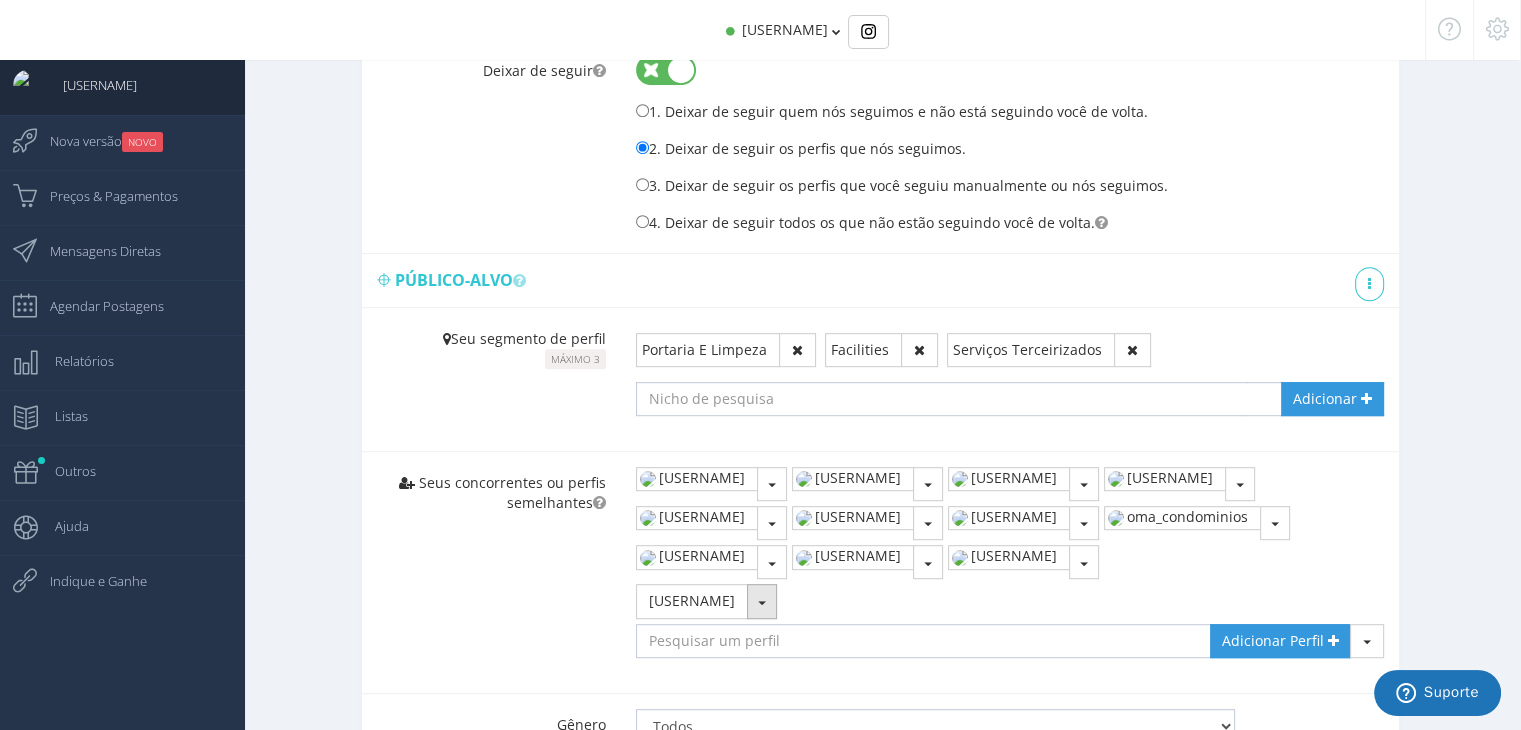 click at bounding box center [762, 603] 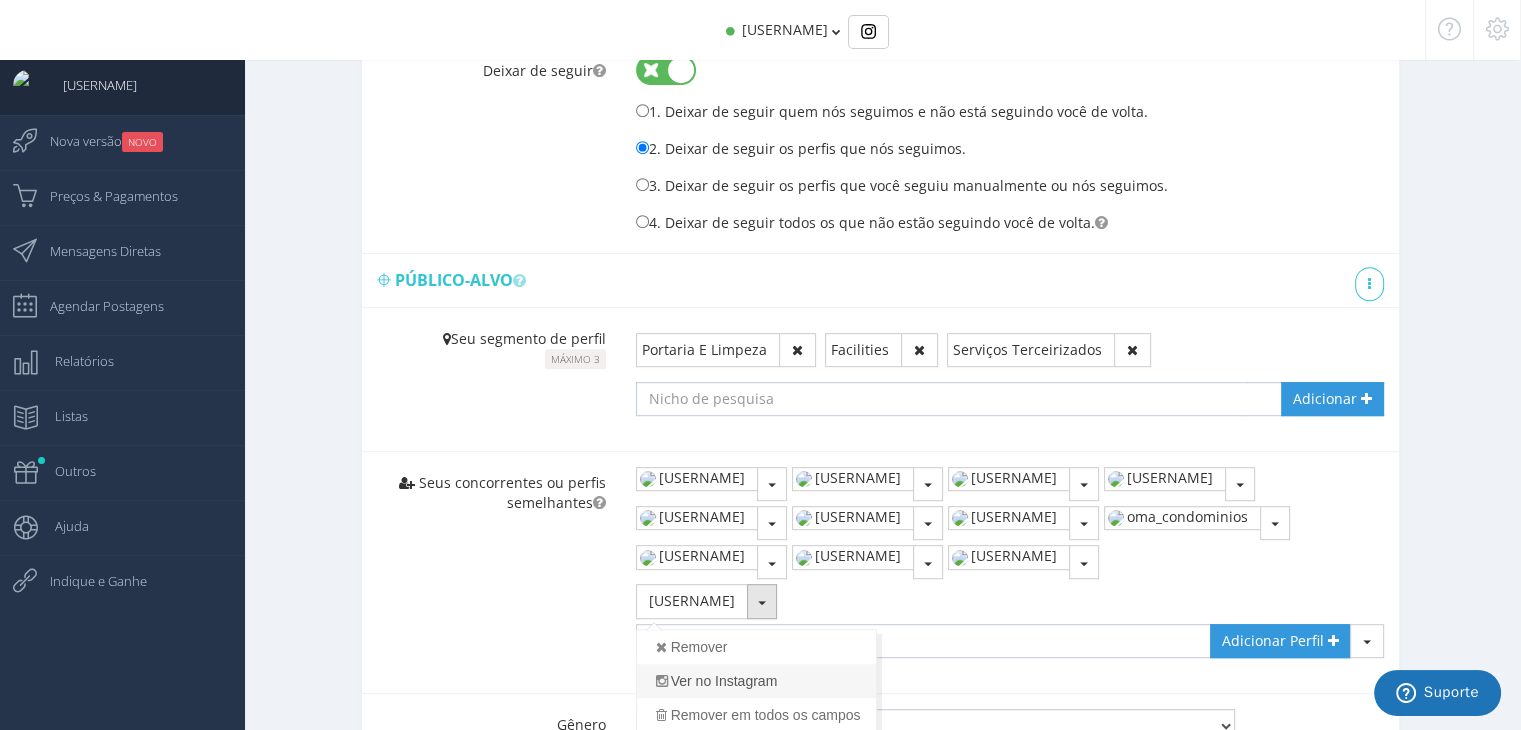 click on "Ver no Instagram" at bounding box center [756, 681] 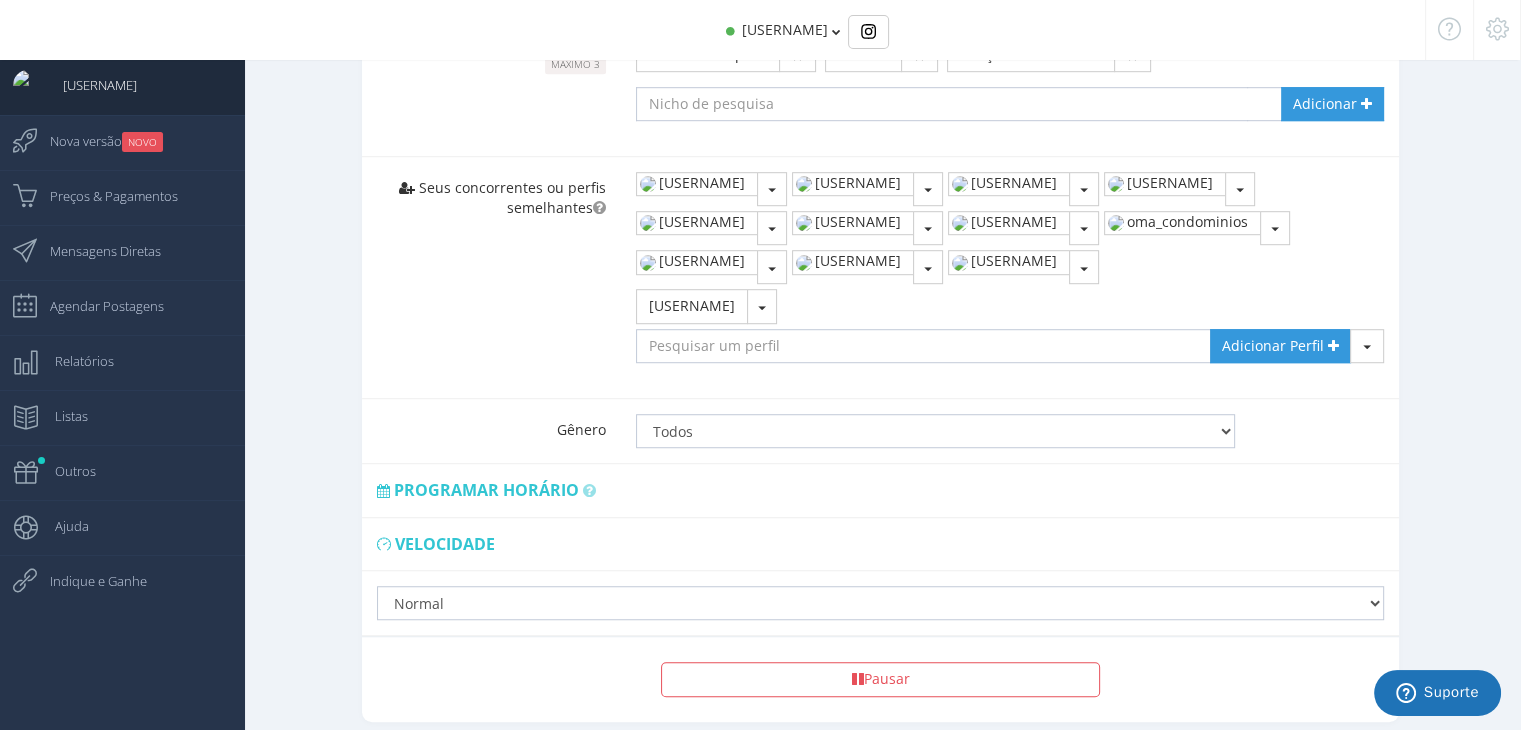scroll, scrollTop: 1300, scrollLeft: 0, axis: vertical 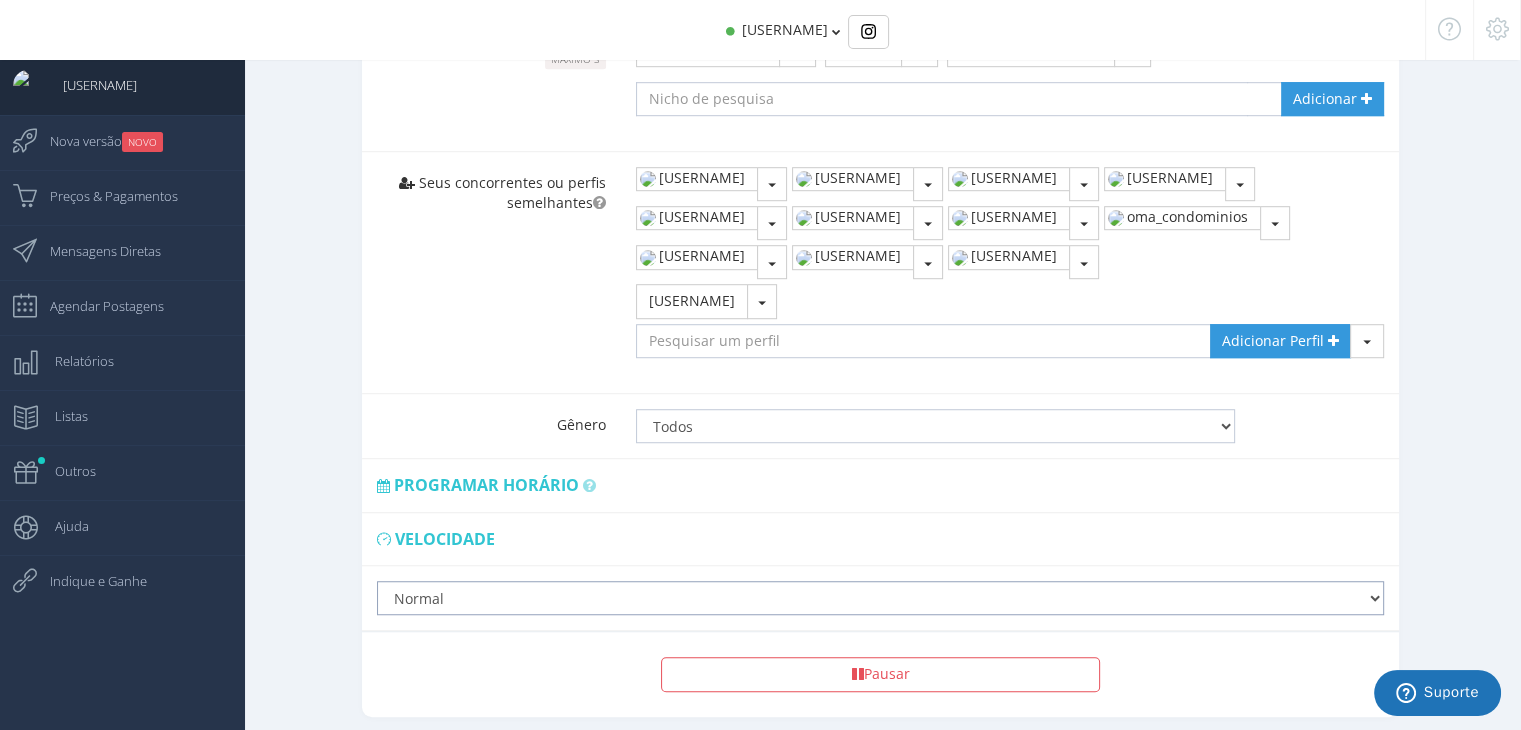 click on "Lento
Normal
Rápido
Super Rápido" at bounding box center (880, 598) 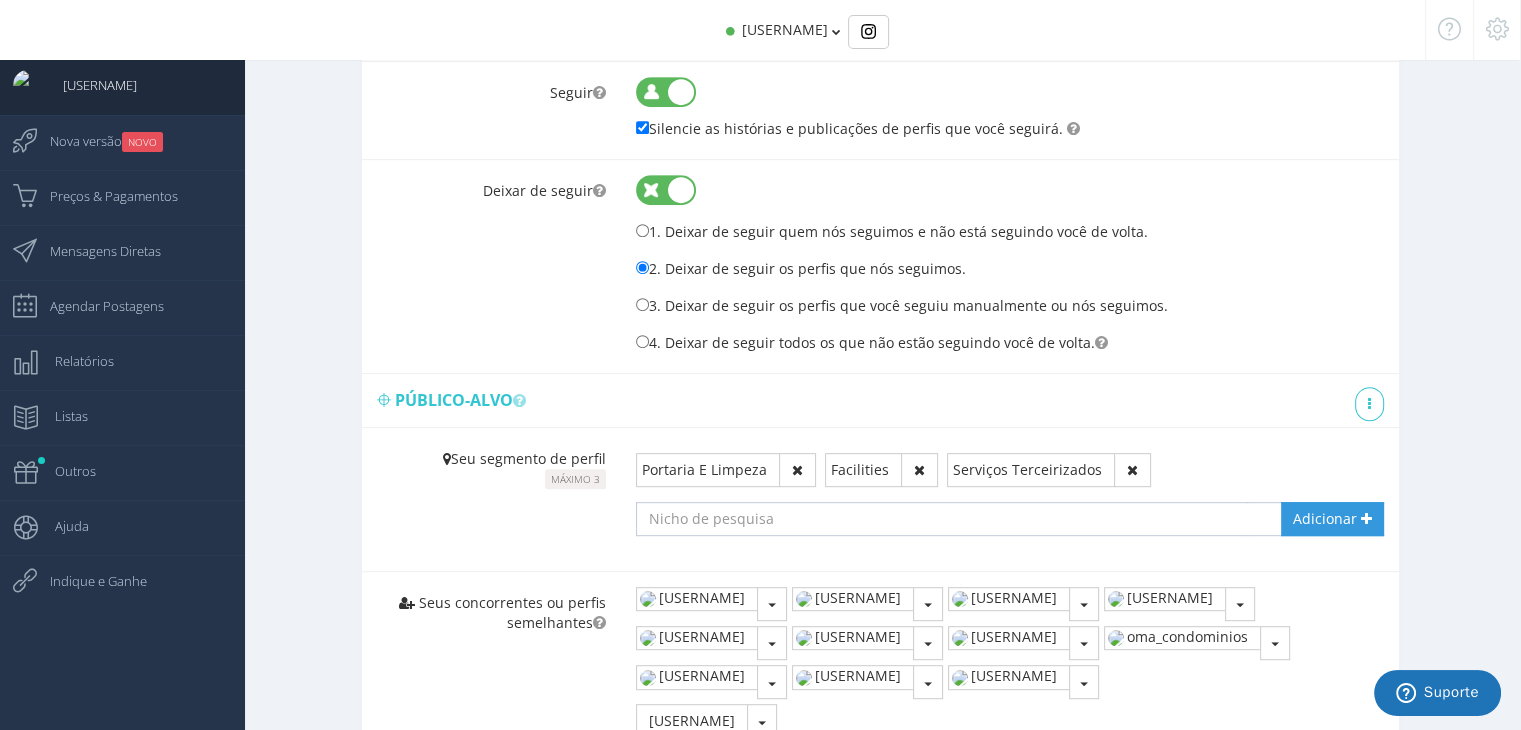 scroll, scrollTop: 844, scrollLeft: 0, axis: vertical 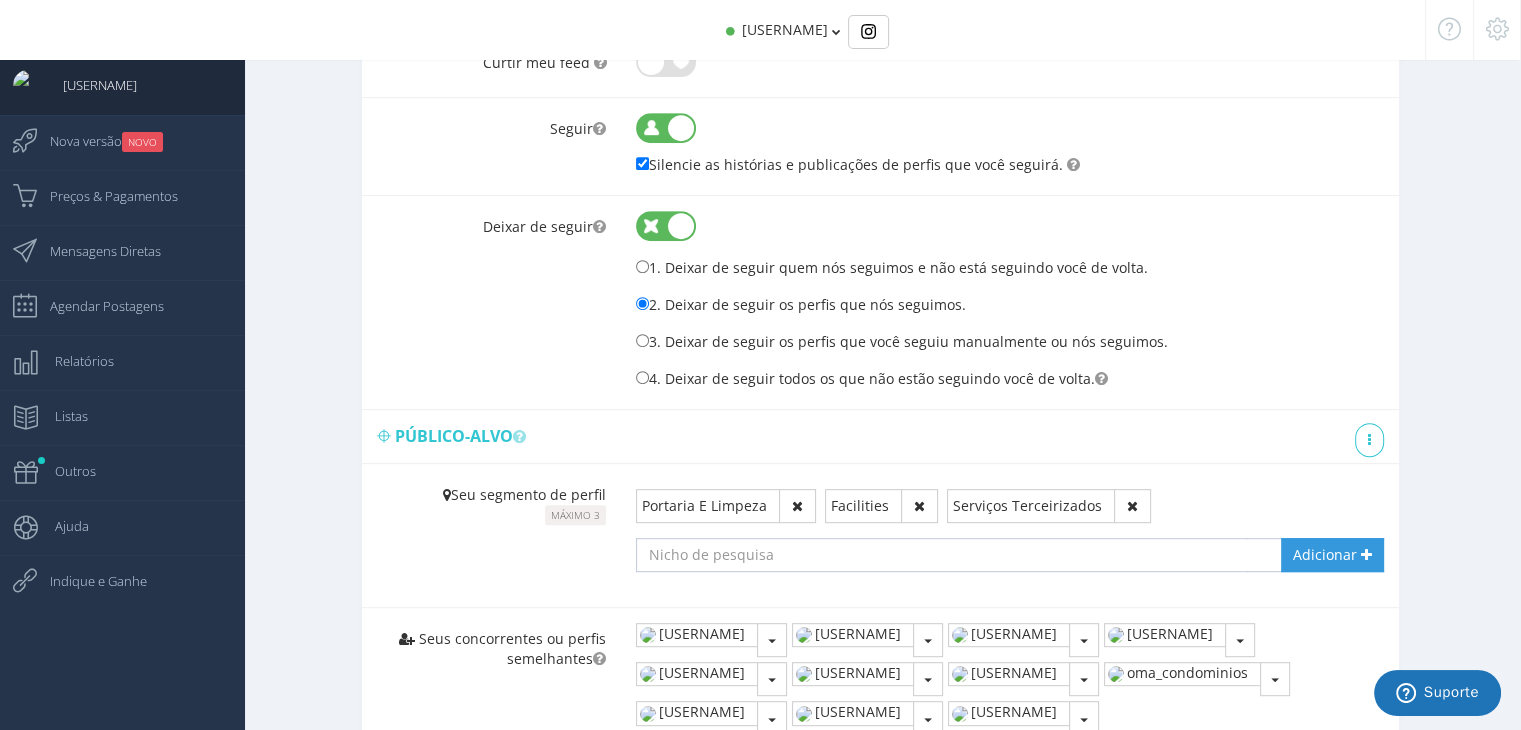 click at bounding box center (1497, 29) 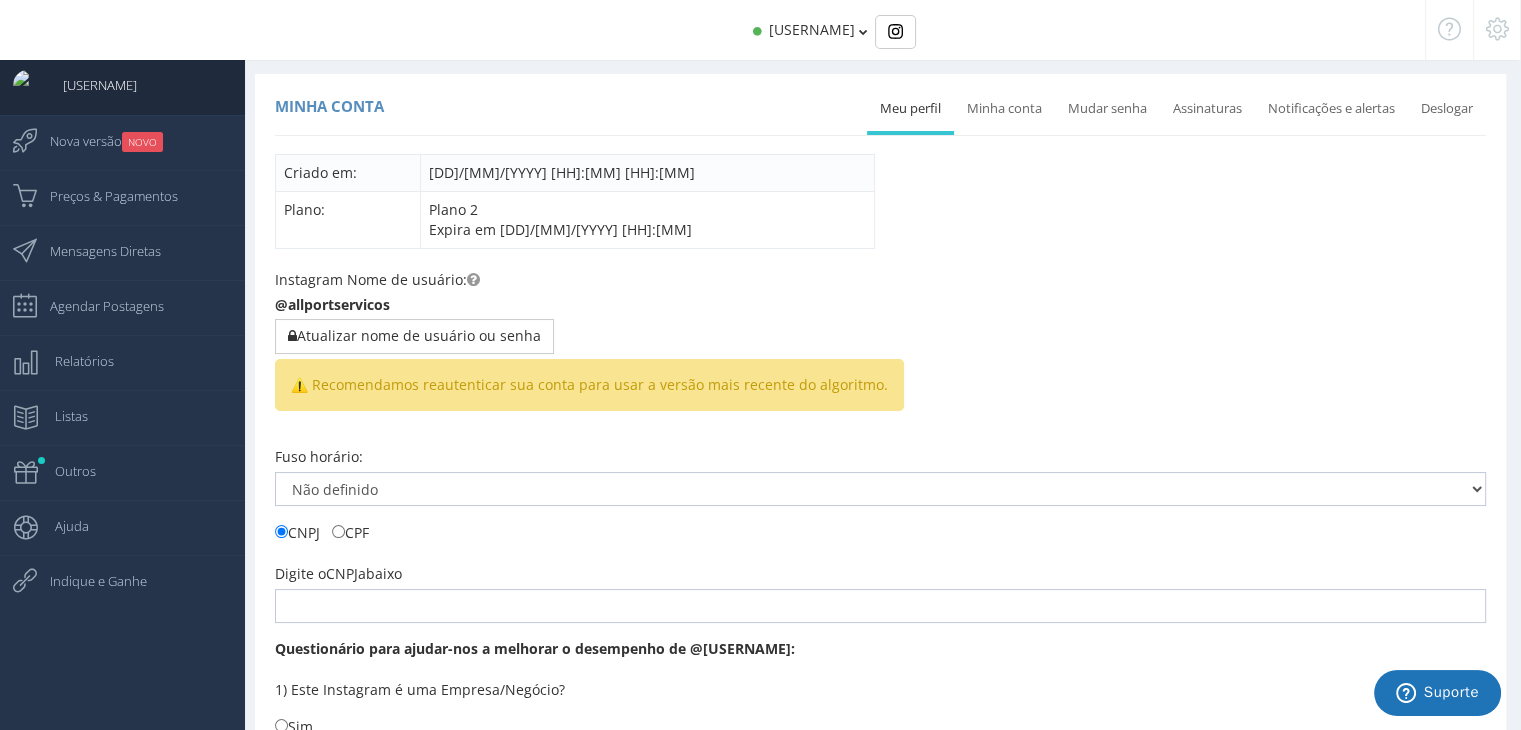 scroll, scrollTop: 0, scrollLeft: 0, axis: both 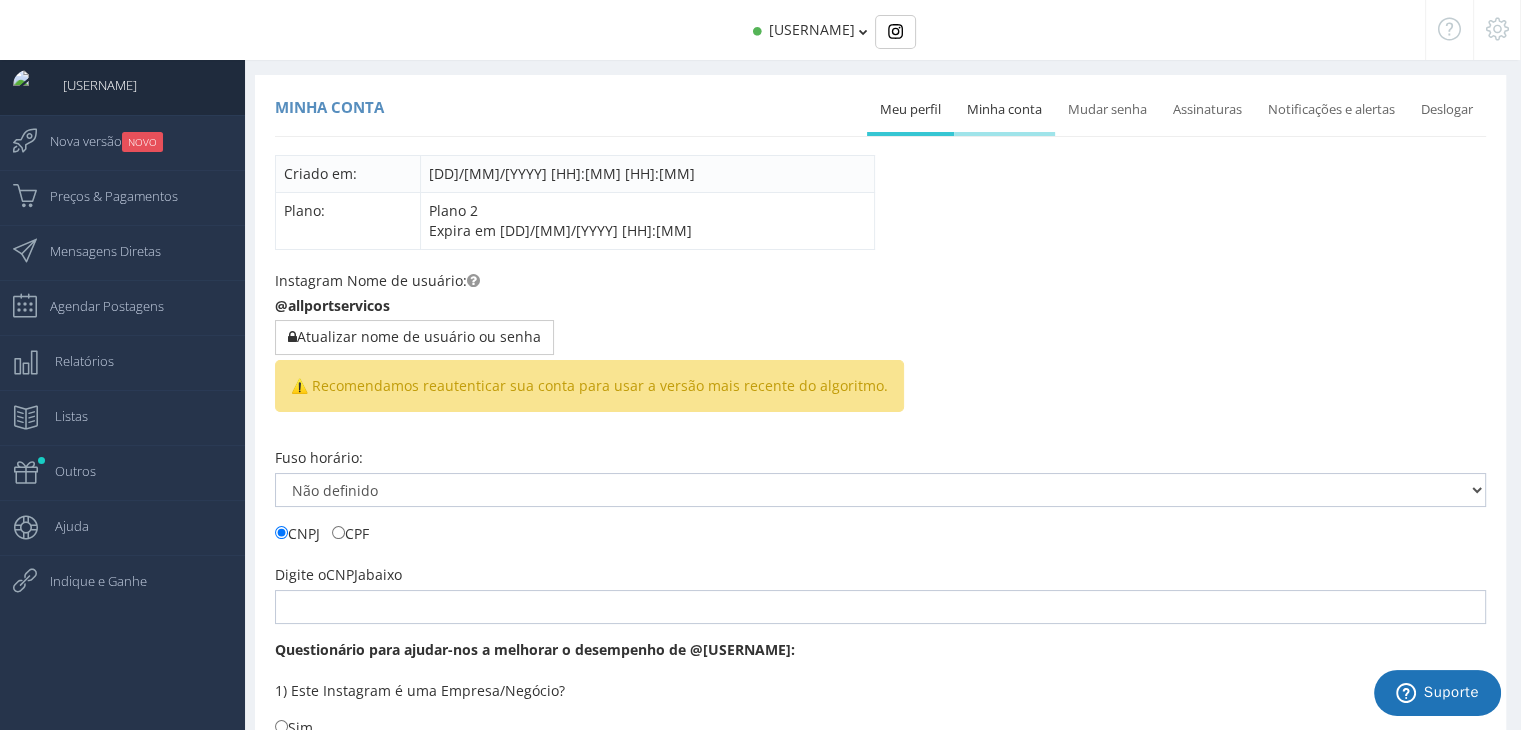 click on "Minha conta" at bounding box center (1004, 110) 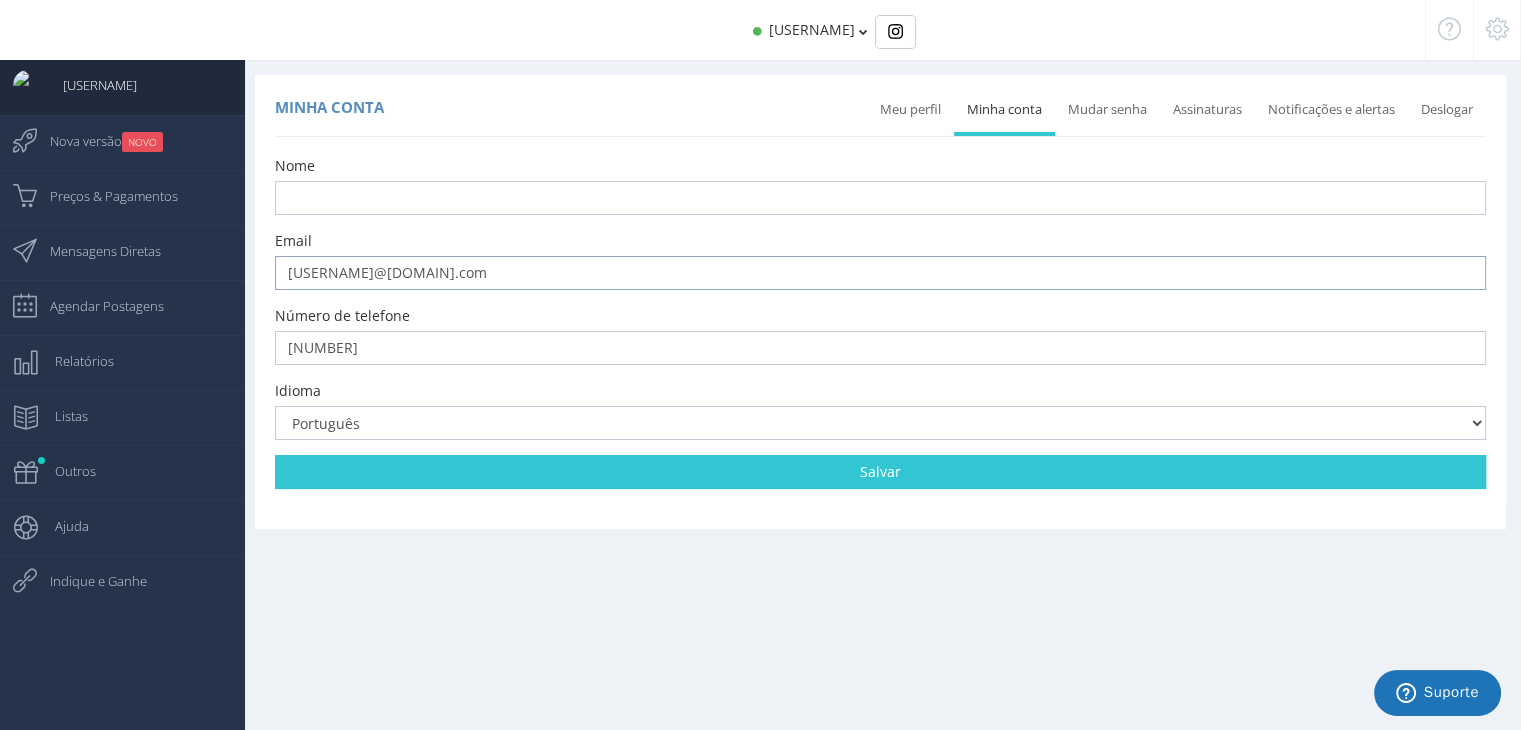click on "[EMAIL]" at bounding box center (880, 273) 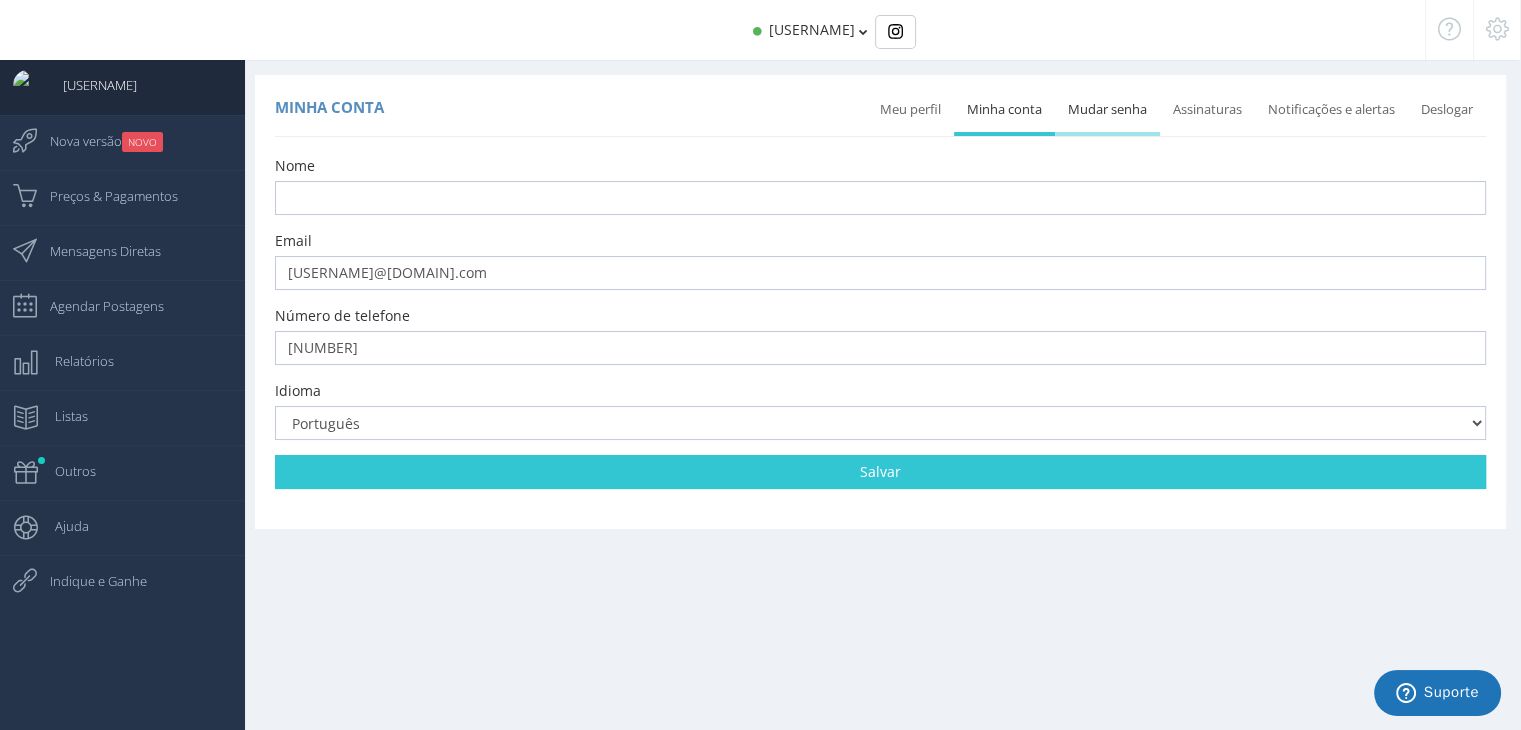 click on "Mudar senha" at bounding box center [1107, 110] 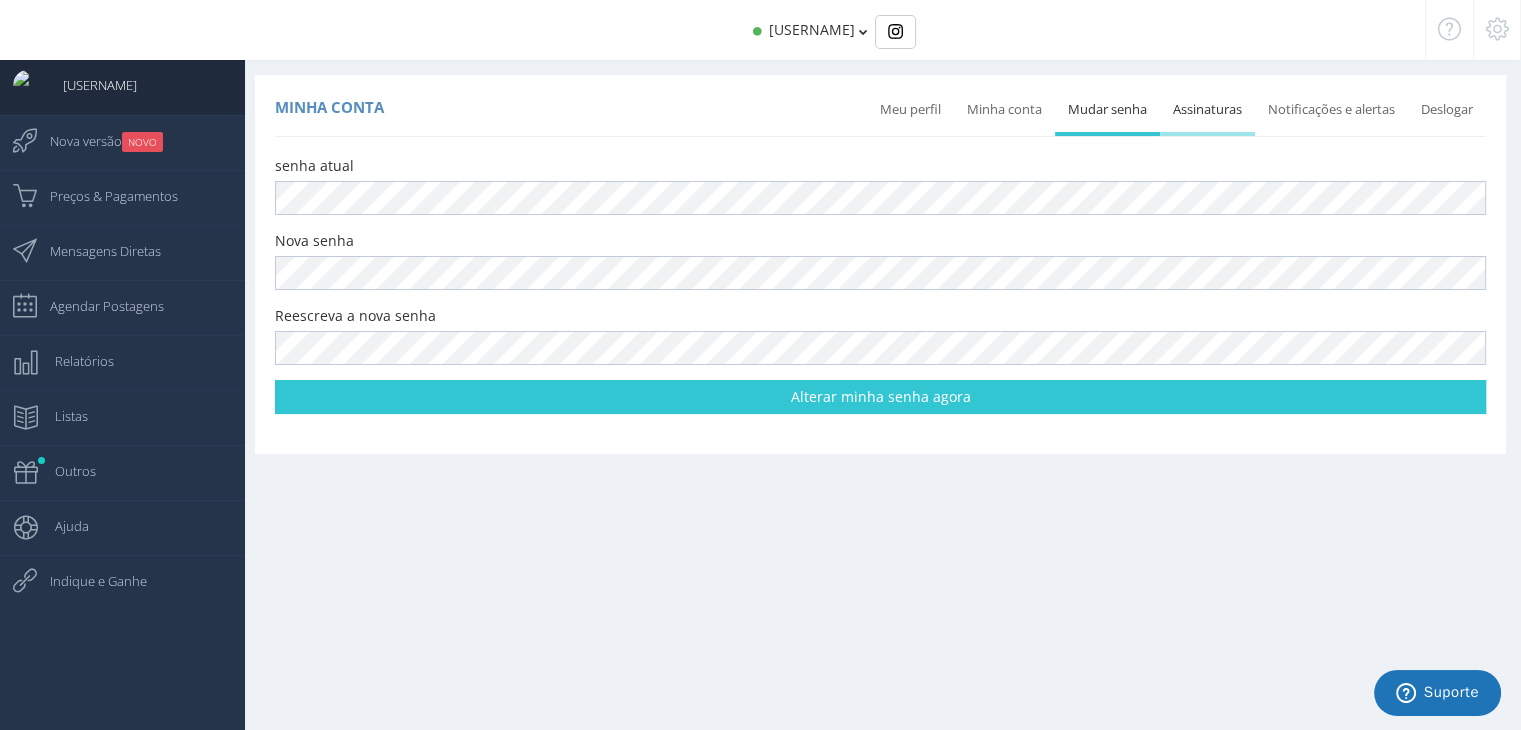 click on "Assinaturas" at bounding box center (1207, 110) 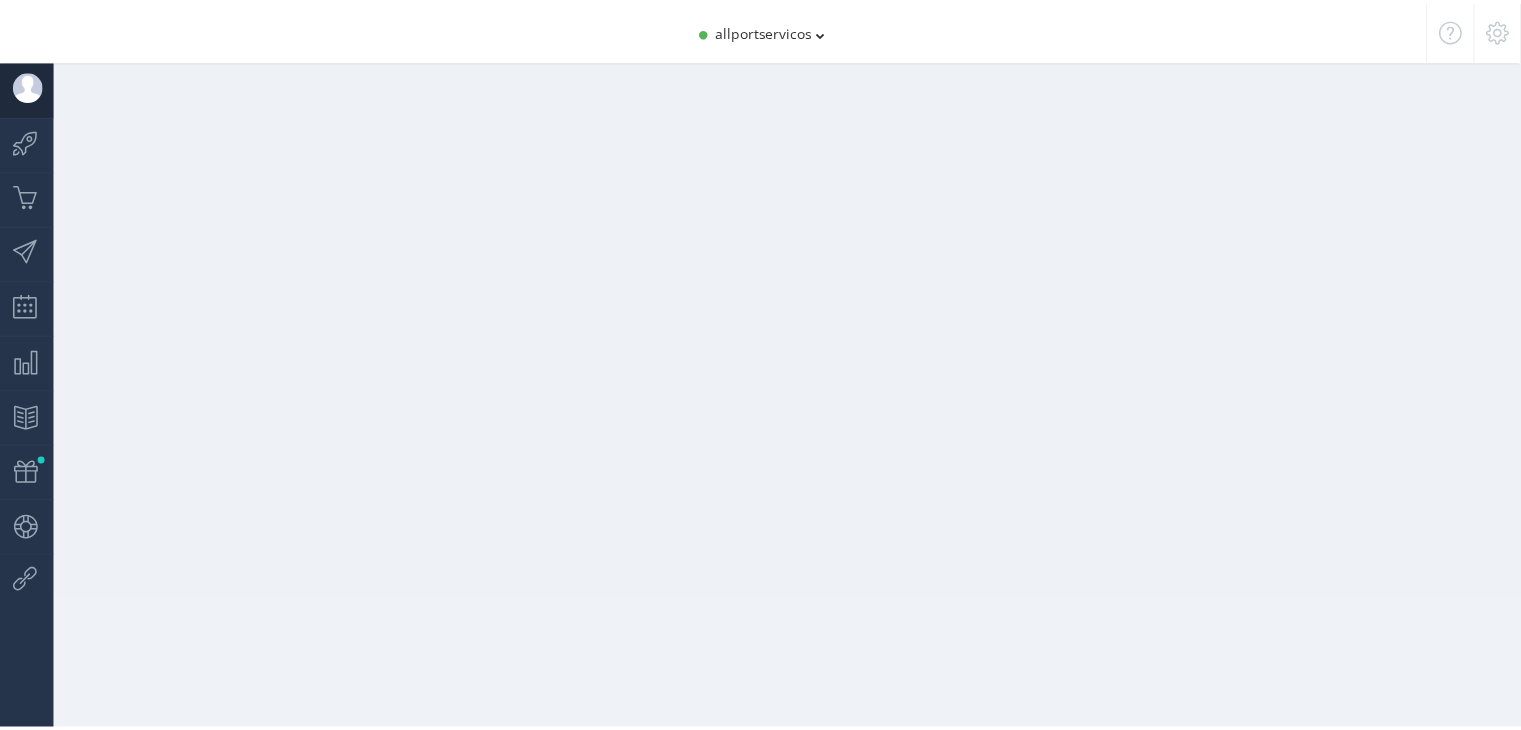 scroll, scrollTop: 0, scrollLeft: 0, axis: both 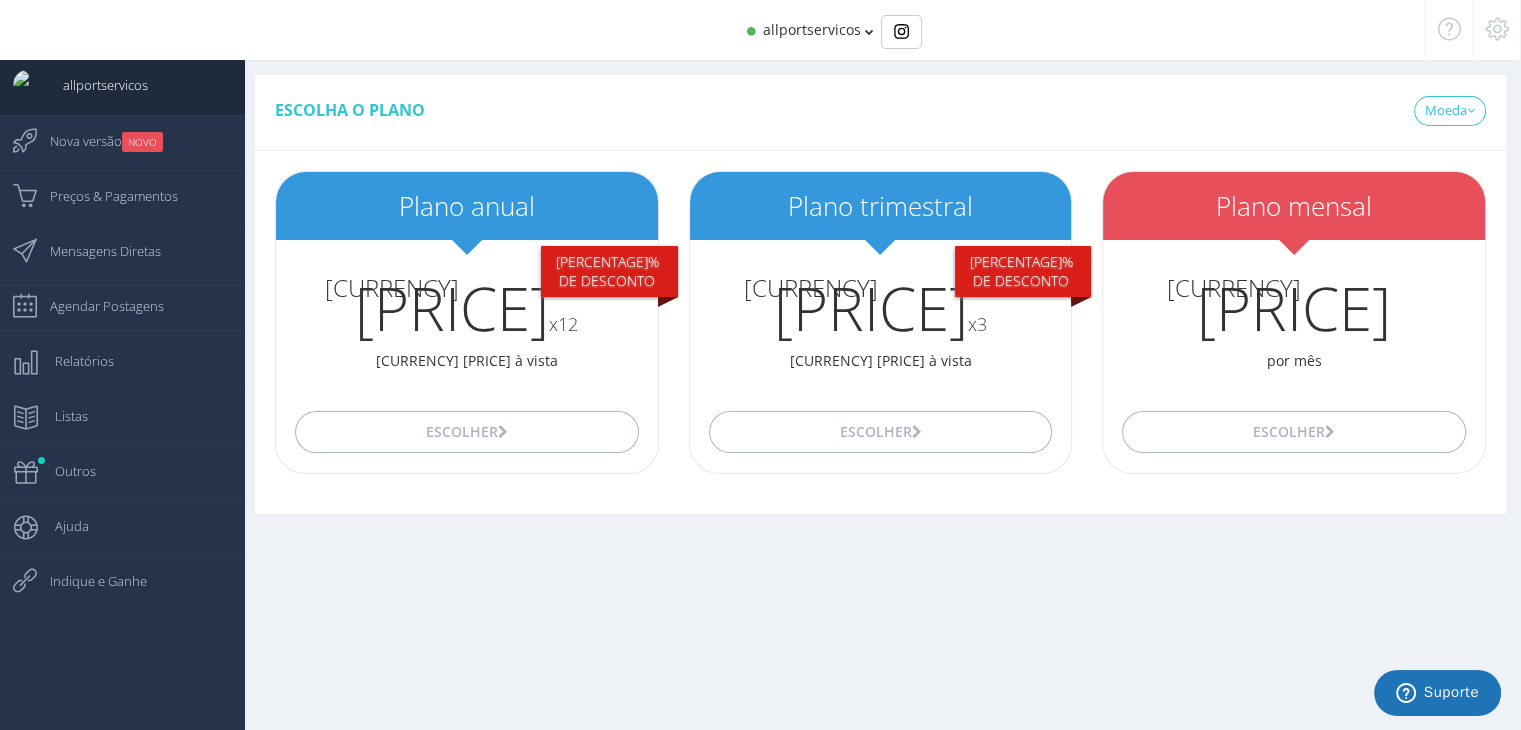 click at bounding box center (1497, 29) 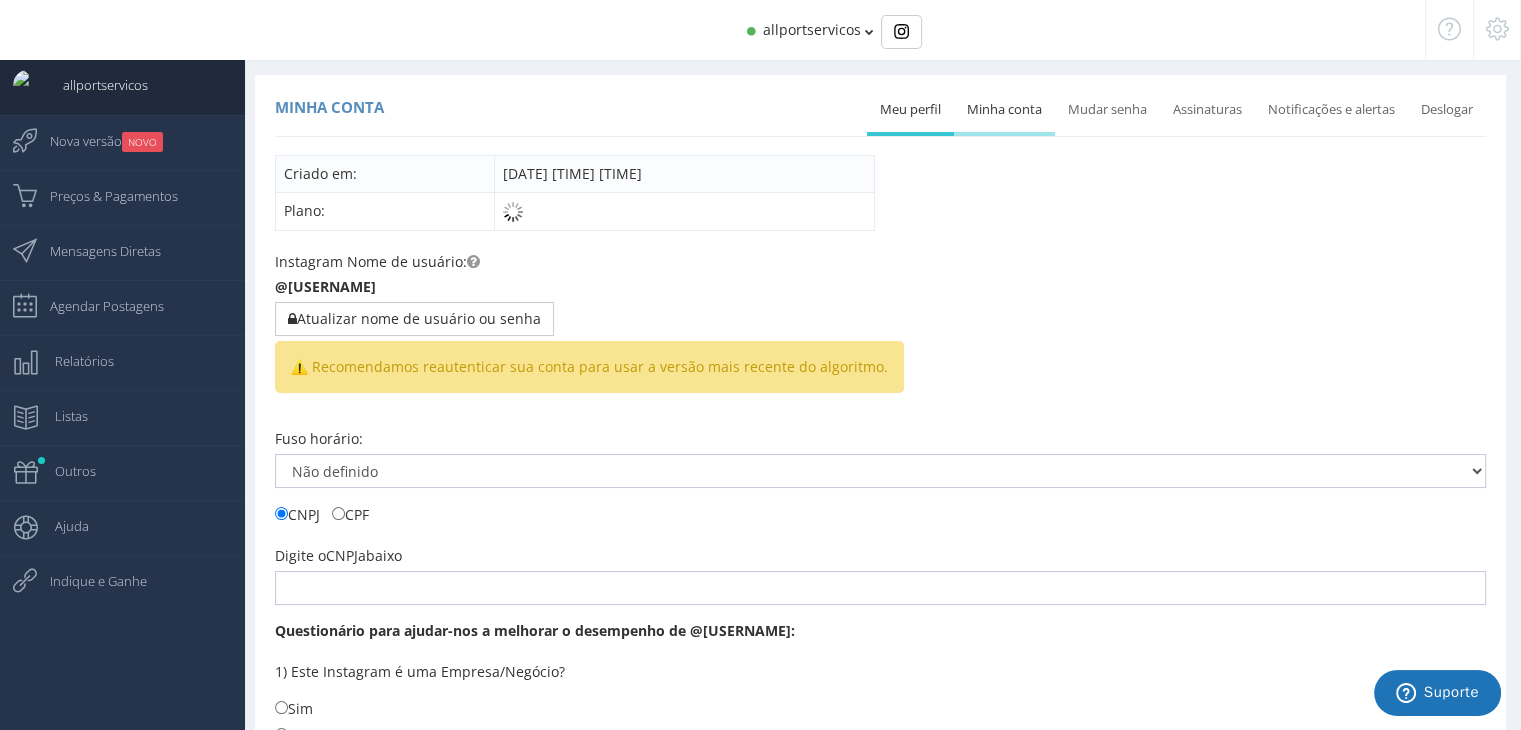 click on "Minha conta" at bounding box center (1004, 110) 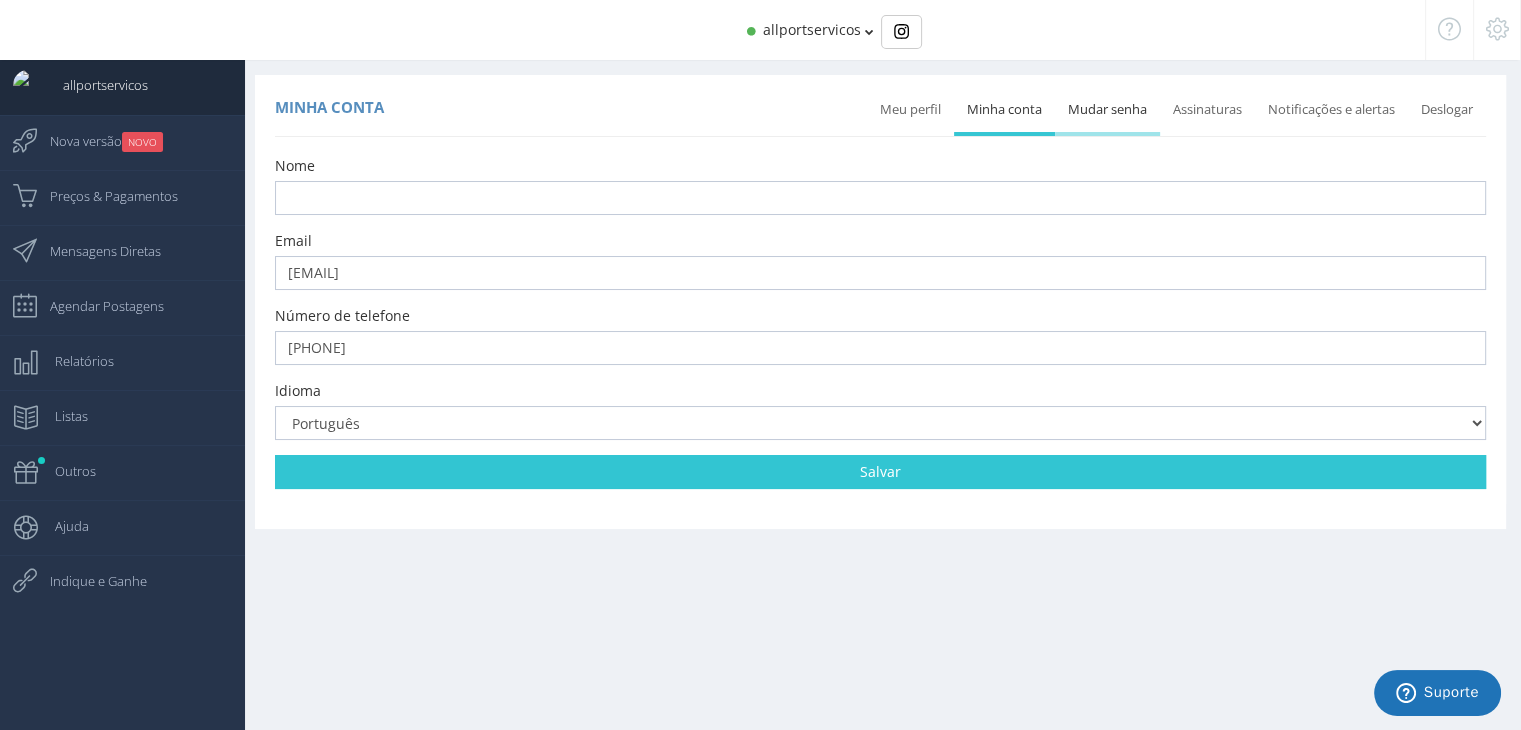 click on "Mudar senha" at bounding box center [1107, 110] 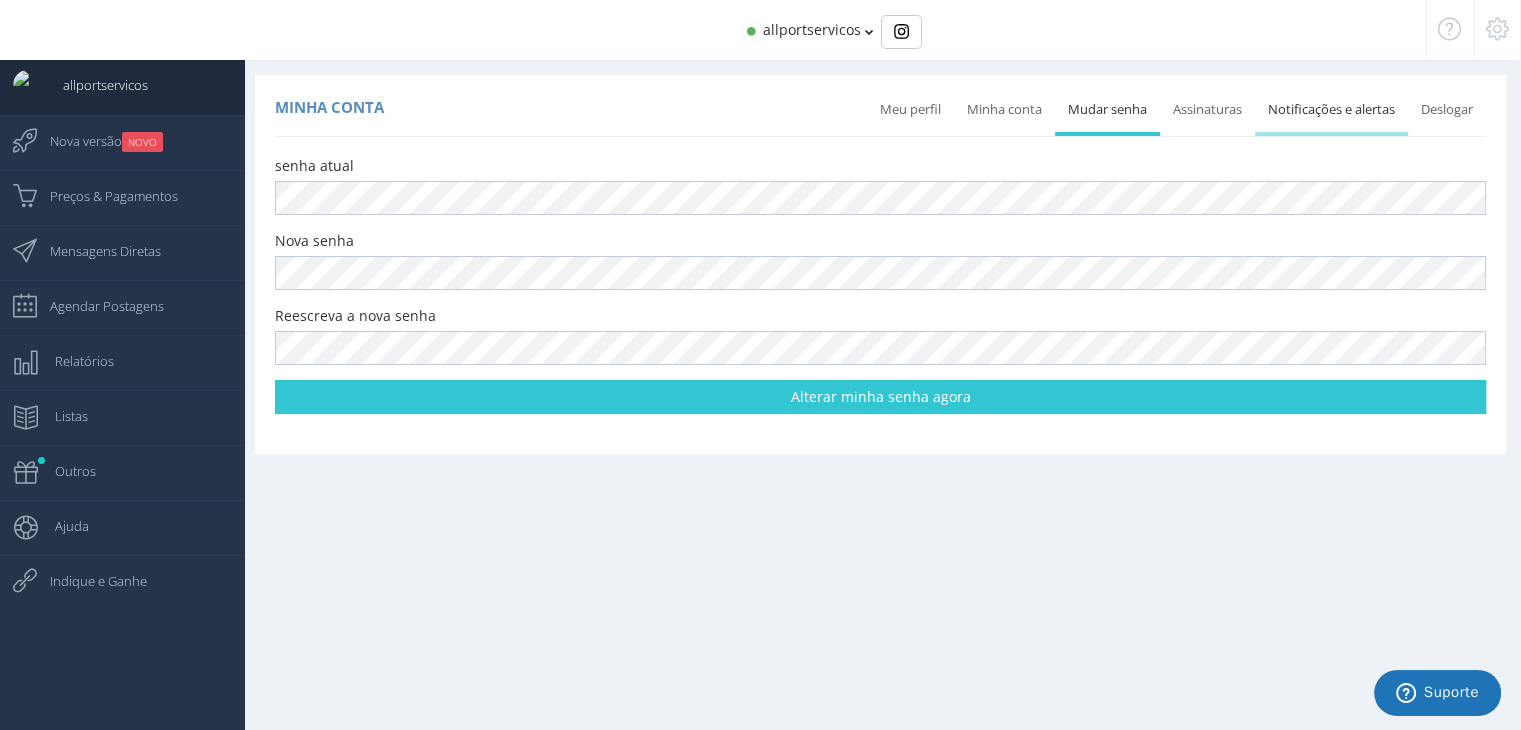 click on "Notificações e alertas" at bounding box center (1331, 110) 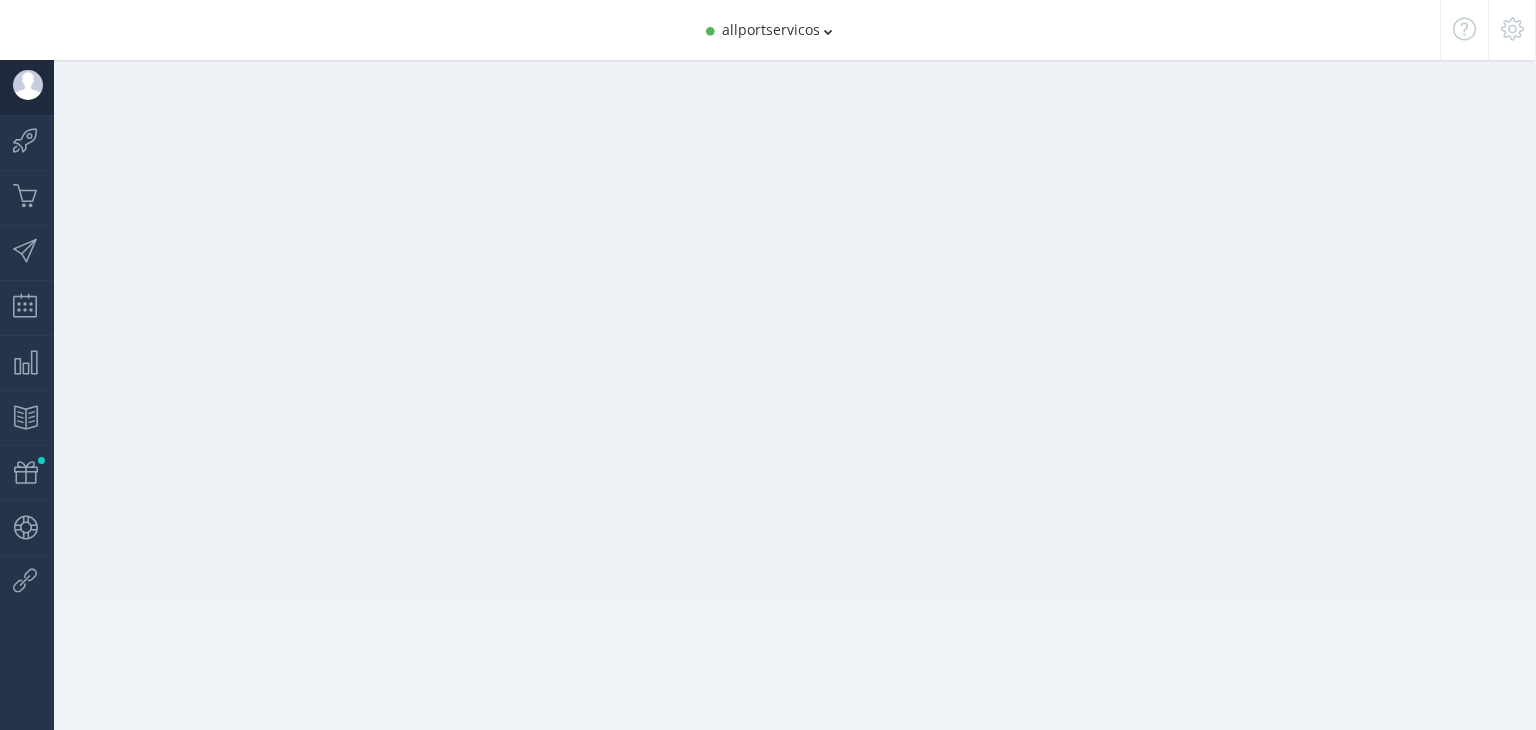 scroll, scrollTop: 0, scrollLeft: 0, axis: both 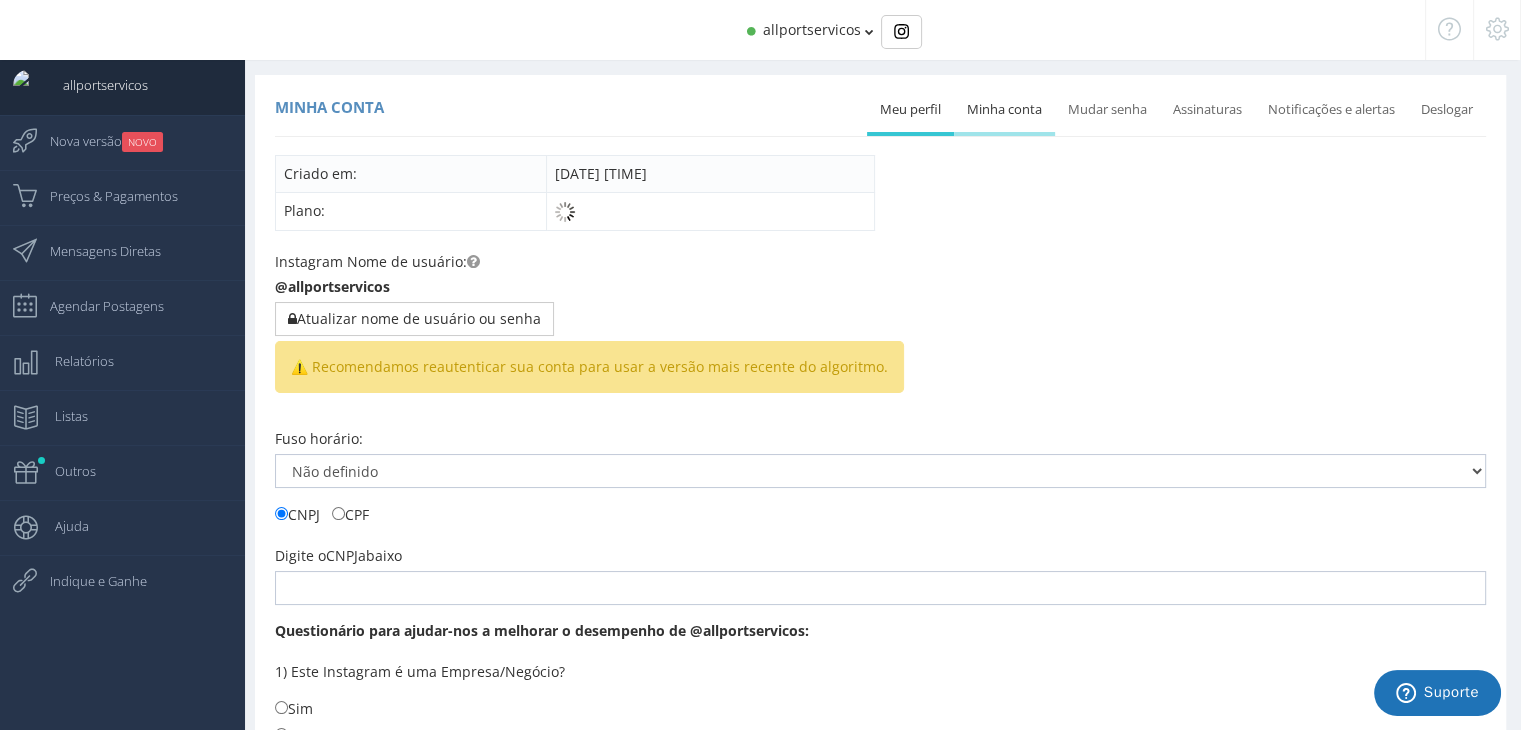 click on "Minha conta" at bounding box center [1004, 110] 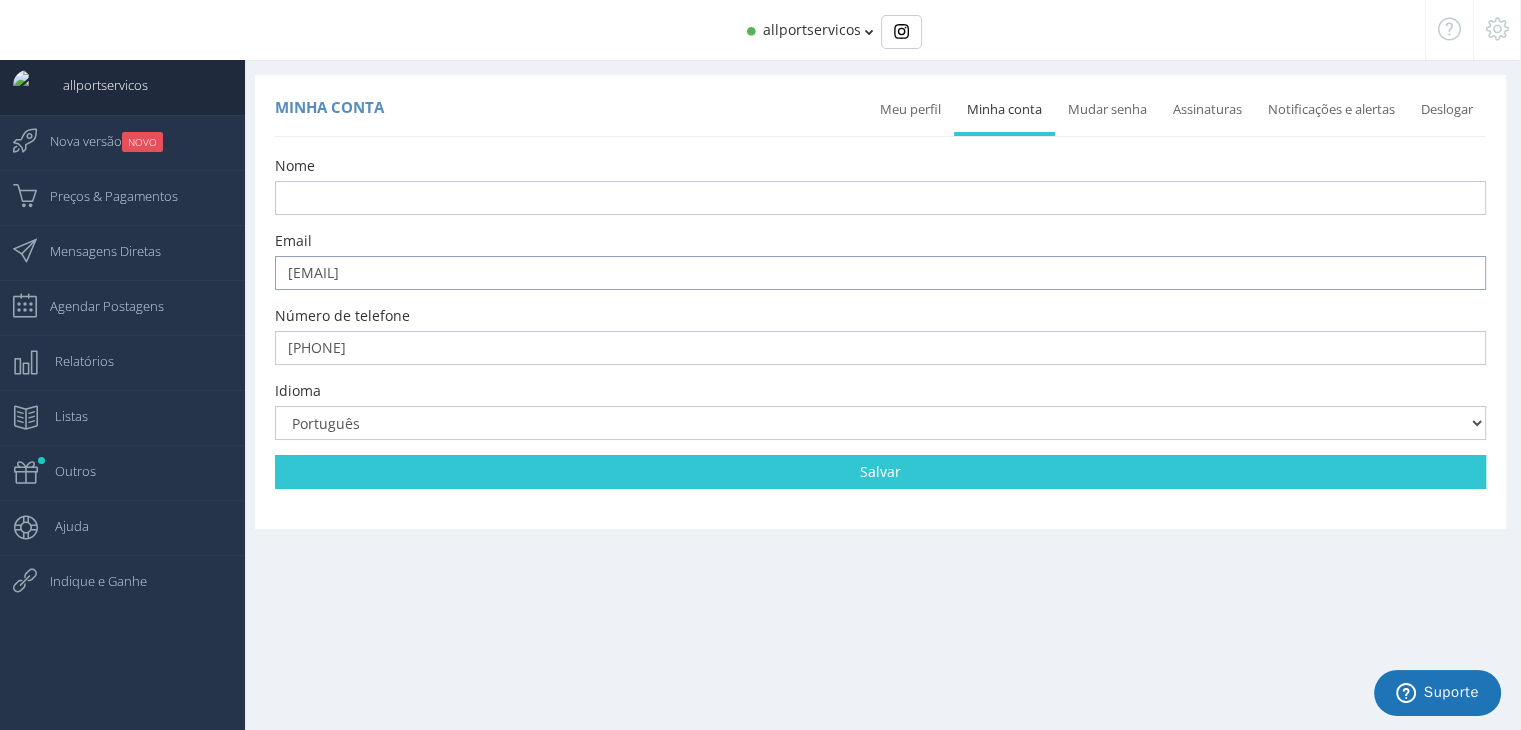 drag, startPoint x: 392, startPoint y: 276, endPoint x: 276, endPoint y: 281, distance: 116.10771 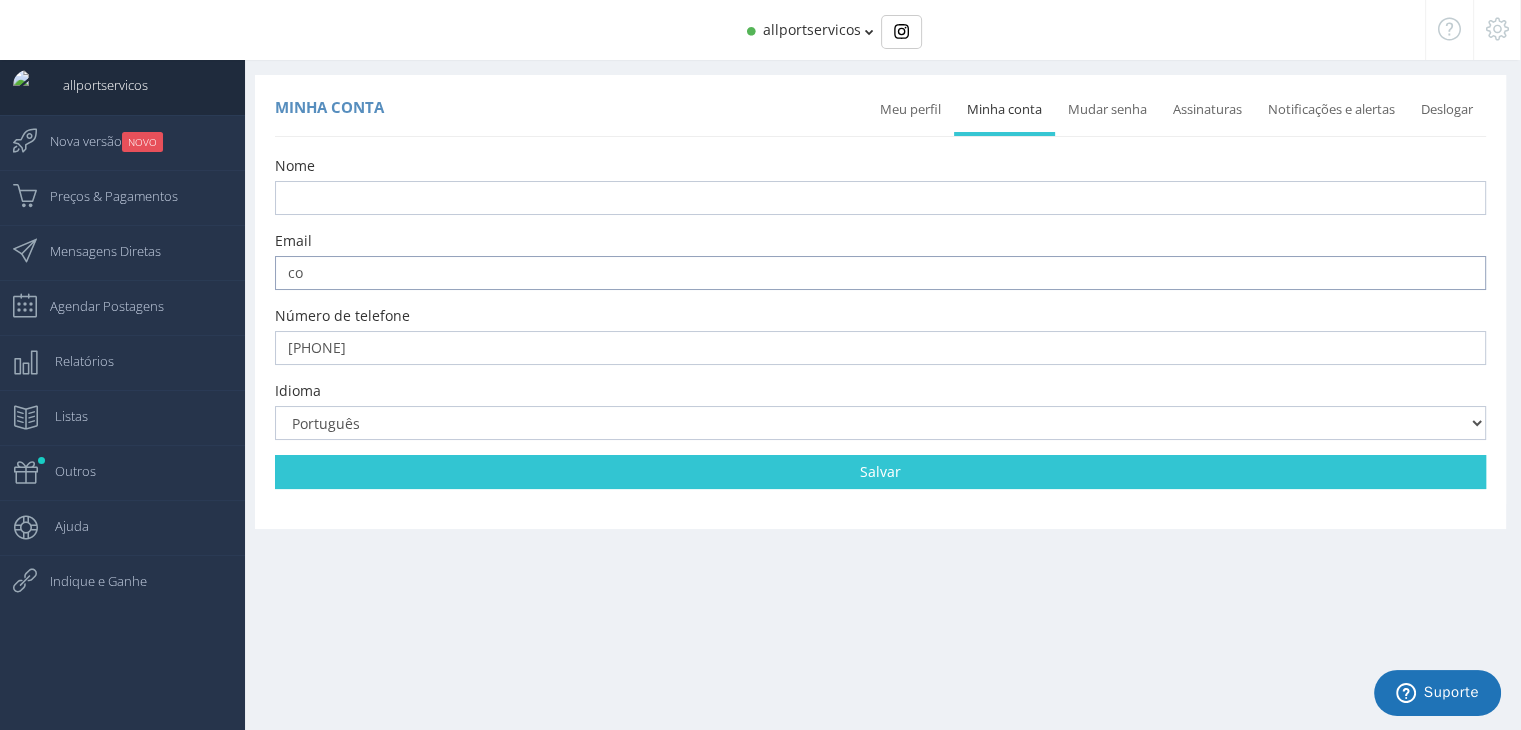 type on "contato@digitalroth.com.br" 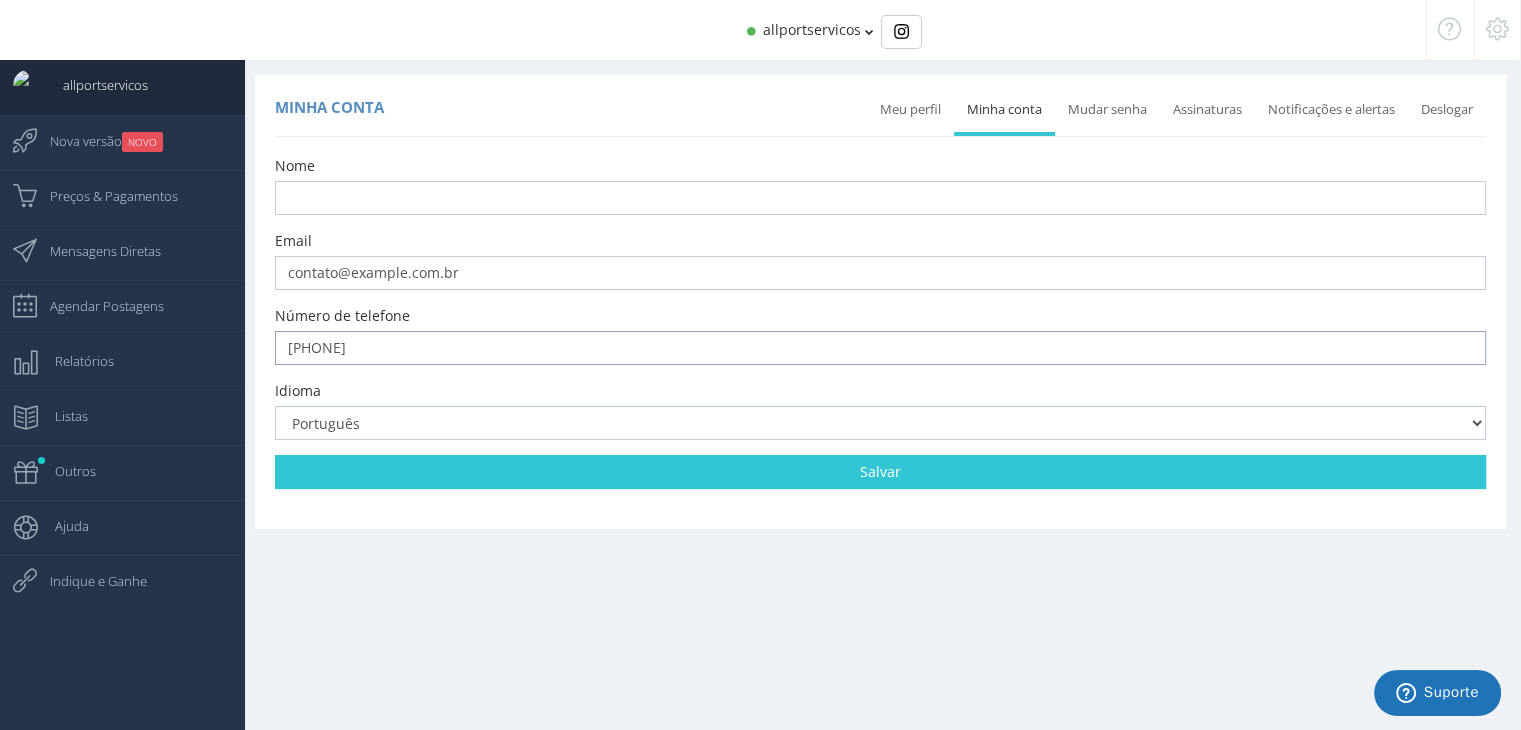 drag, startPoint x: 389, startPoint y: 349, endPoint x: 314, endPoint y: 341, distance: 75.42546 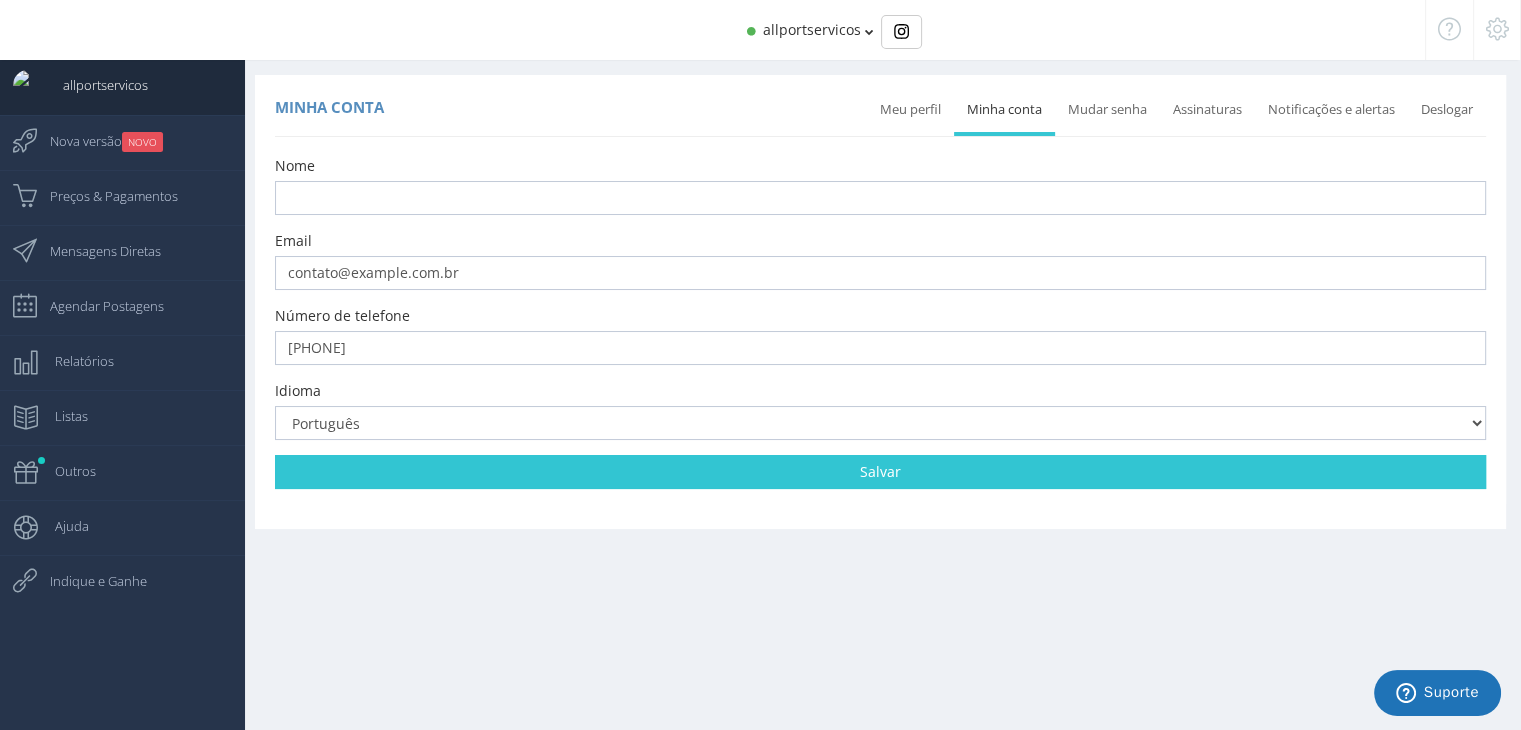 click on "Minha conta
Meu perfil
Minha conta Mudar senha Assinaturas Deslogar Criado em:" at bounding box center [880, 314] 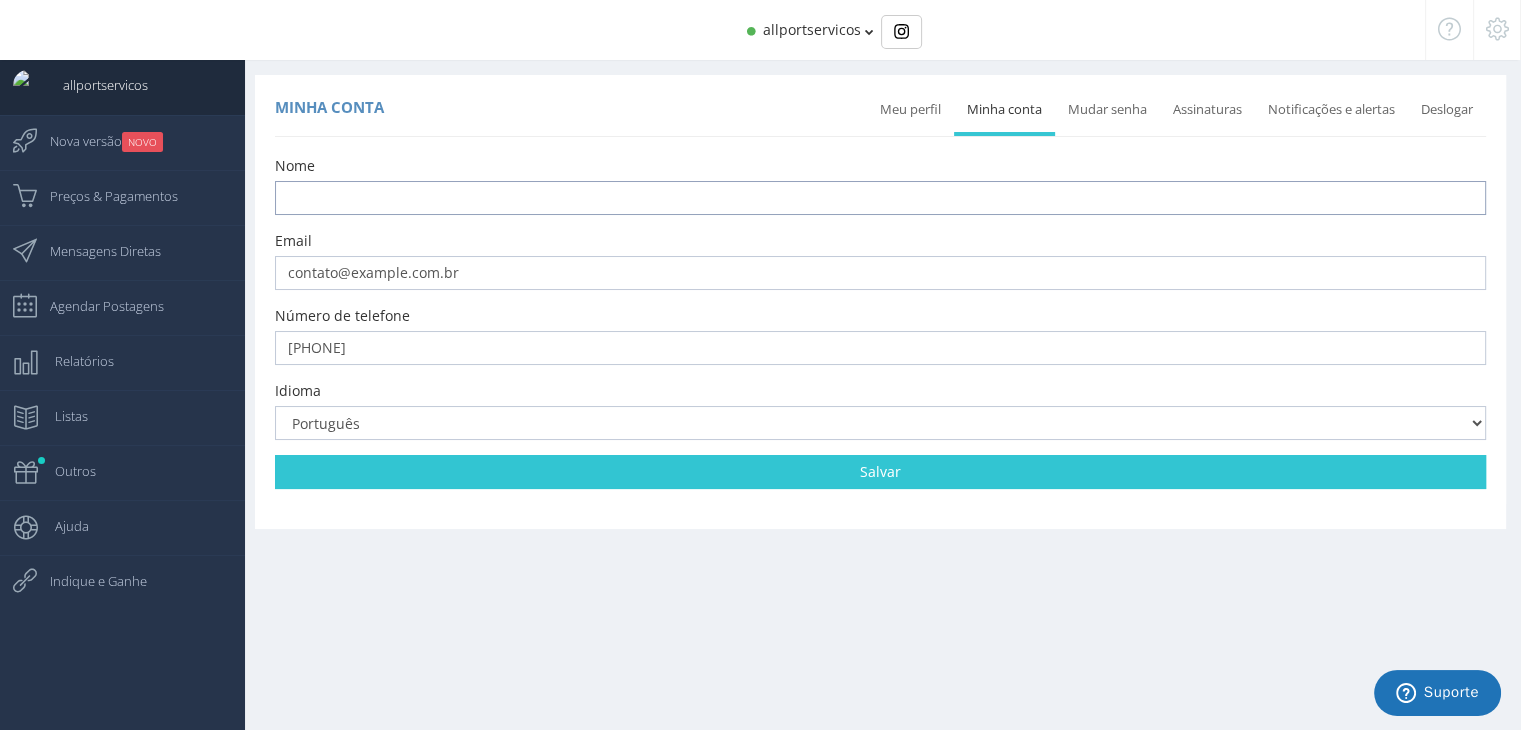 click at bounding box center (880, 198) 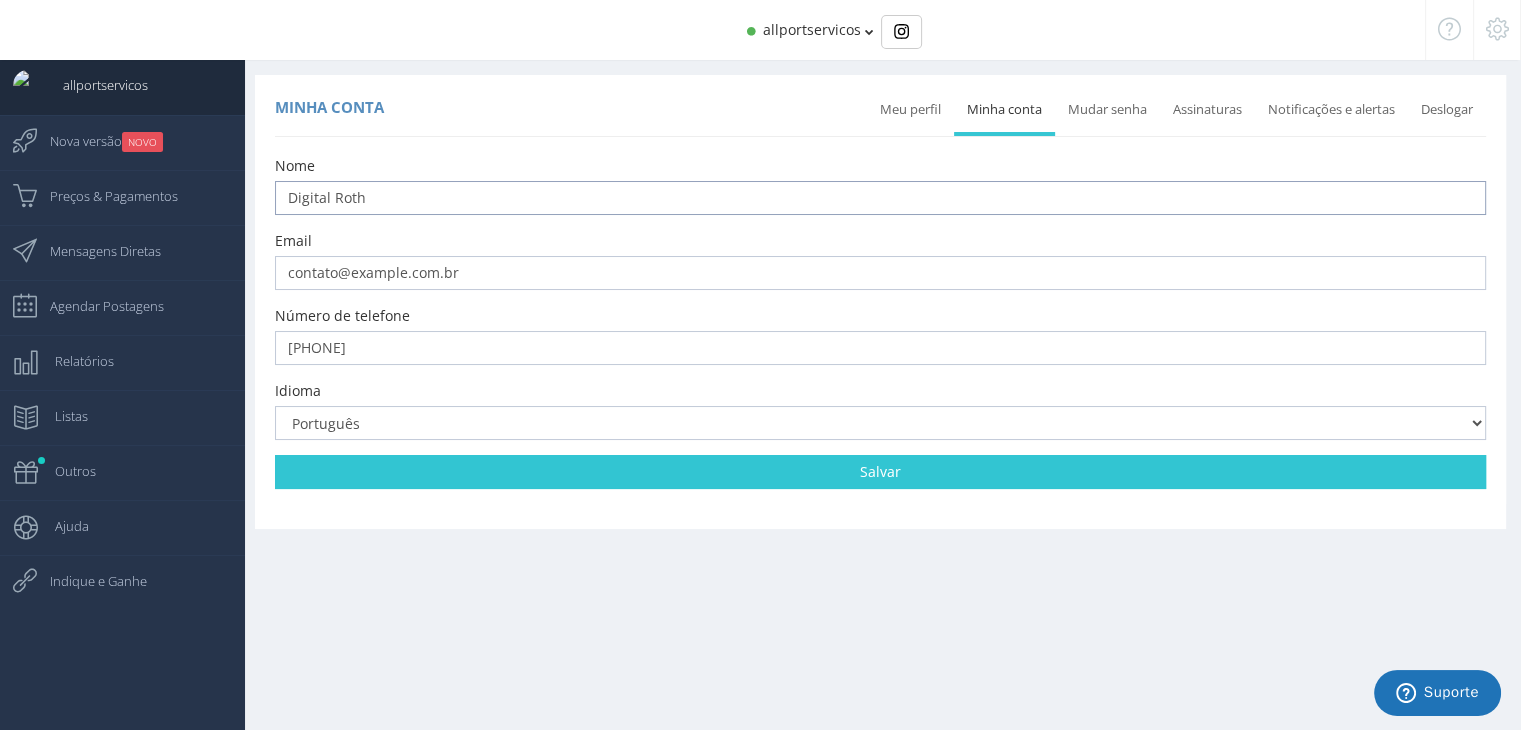 type on "Digital Roth" 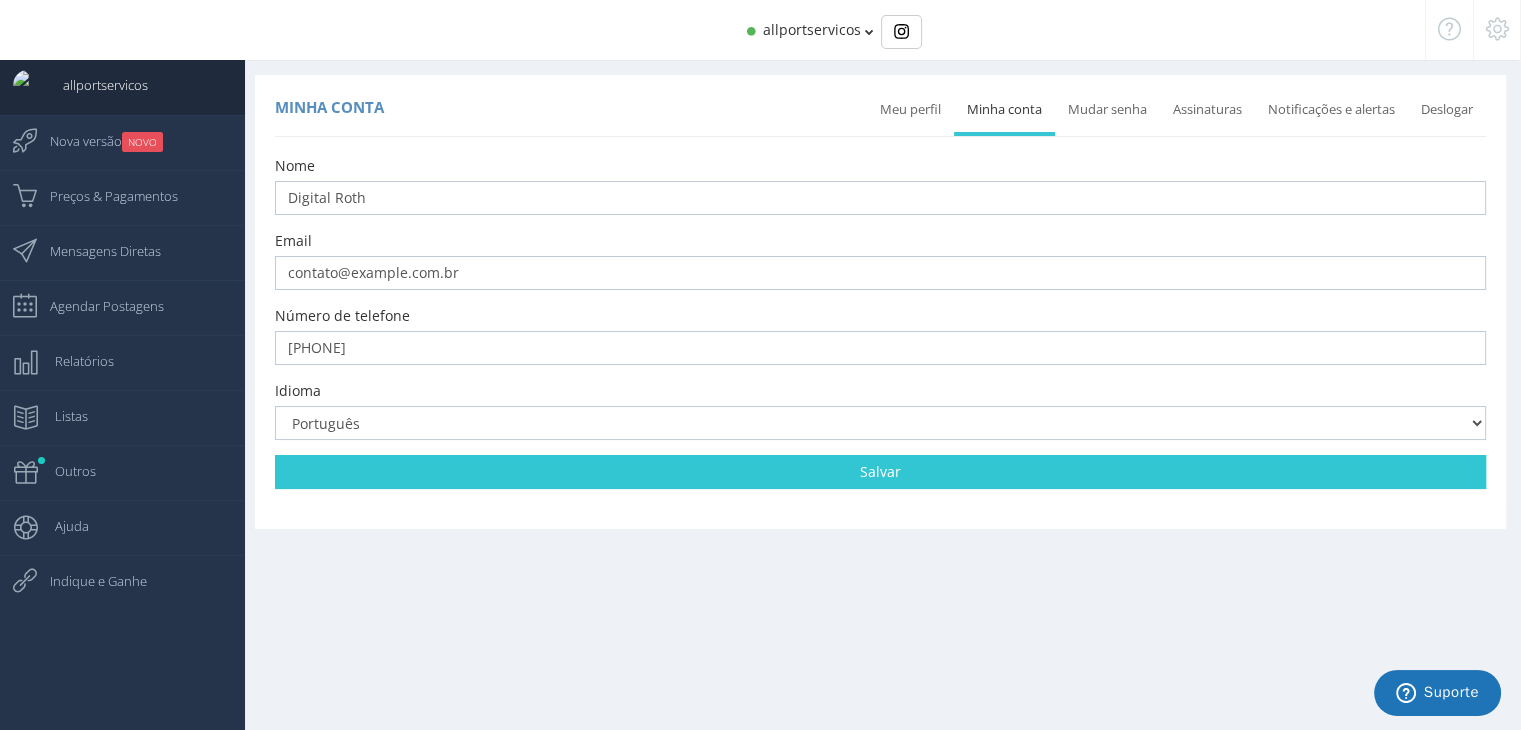 click on "Minha conta
Meu perfil
Deslogar" at bounding box center [870, 375] 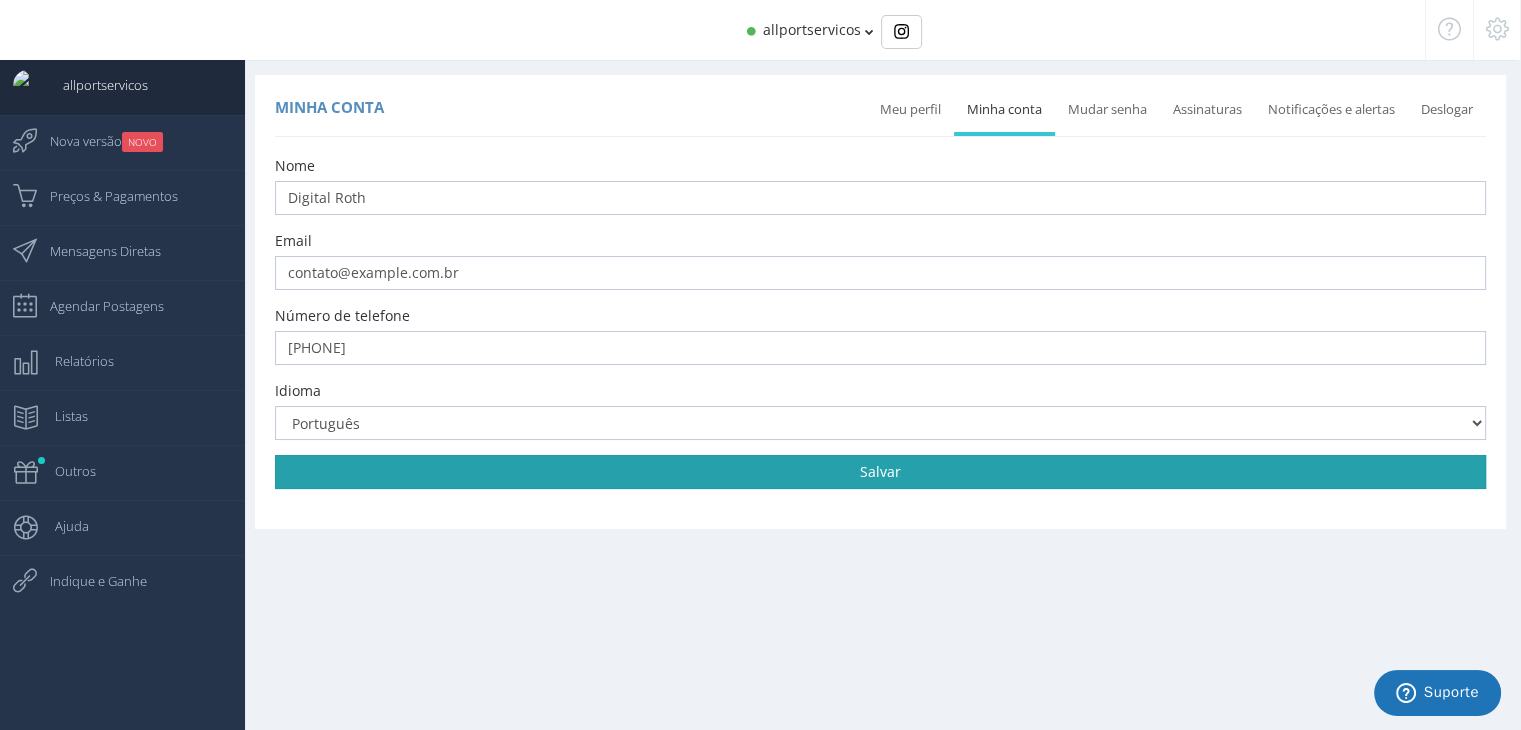 click on "Salvar" at bounding box center [880, 472] 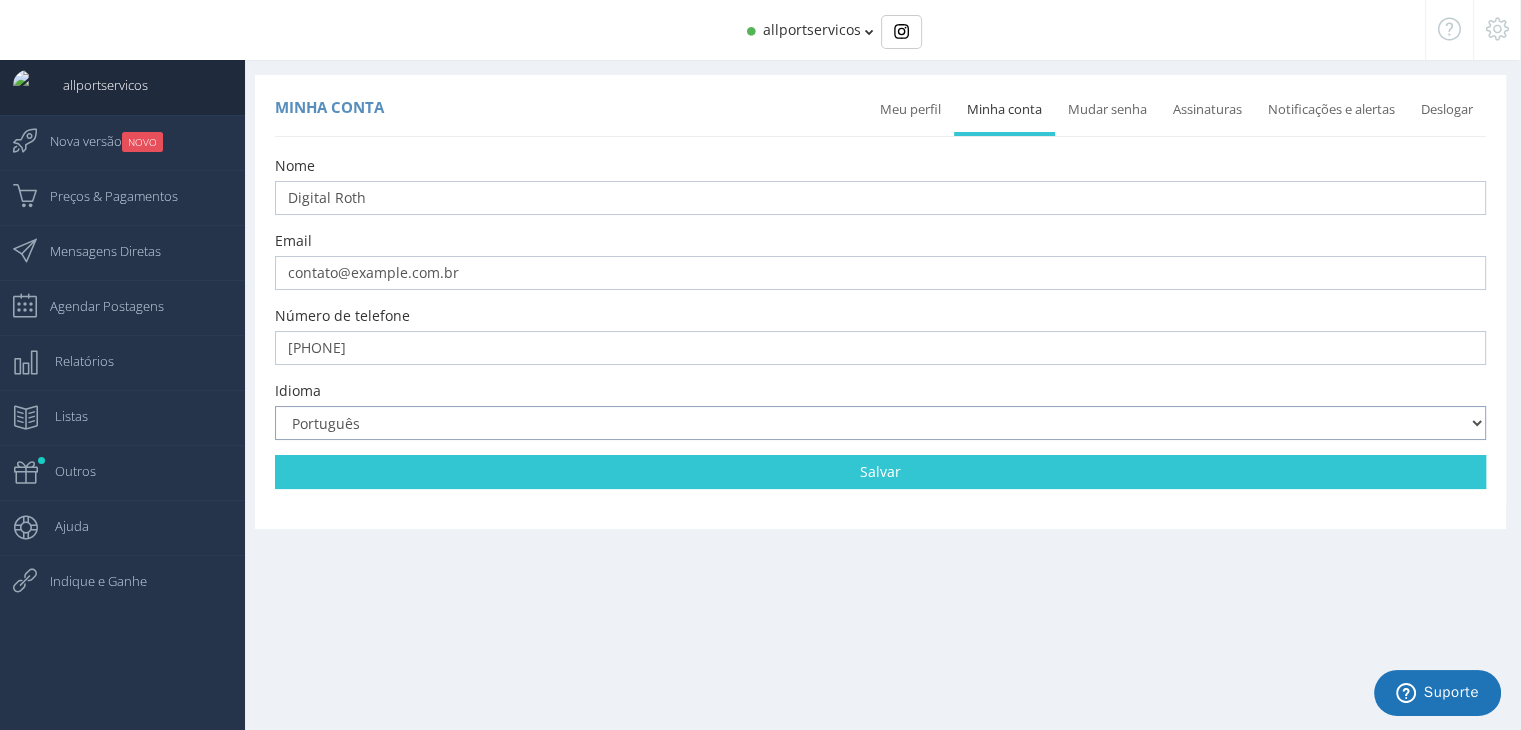 click on "Português
English
Español
Russian
Français" at bounding box center (880, 423) 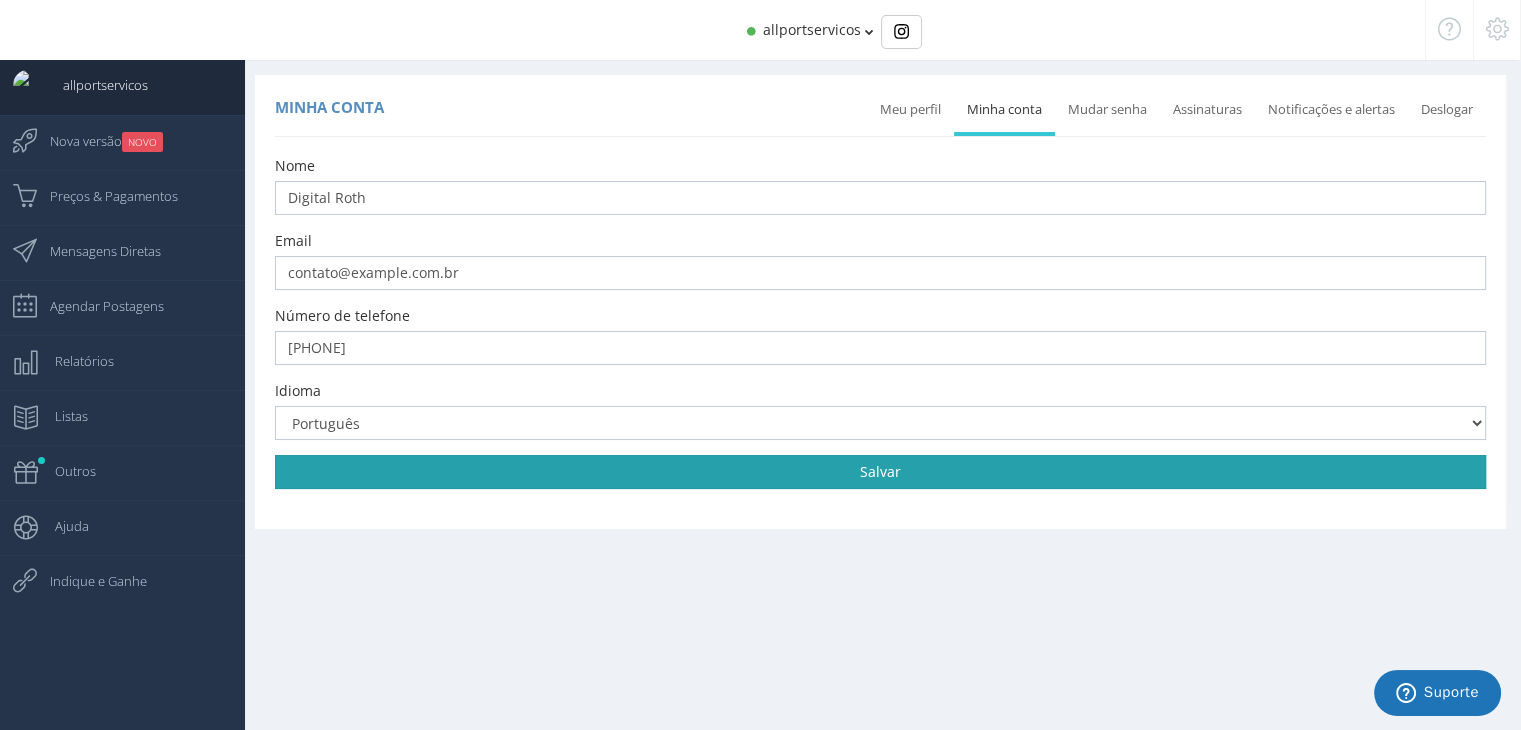 click on "Salvar" at bounding box center (880, 472) 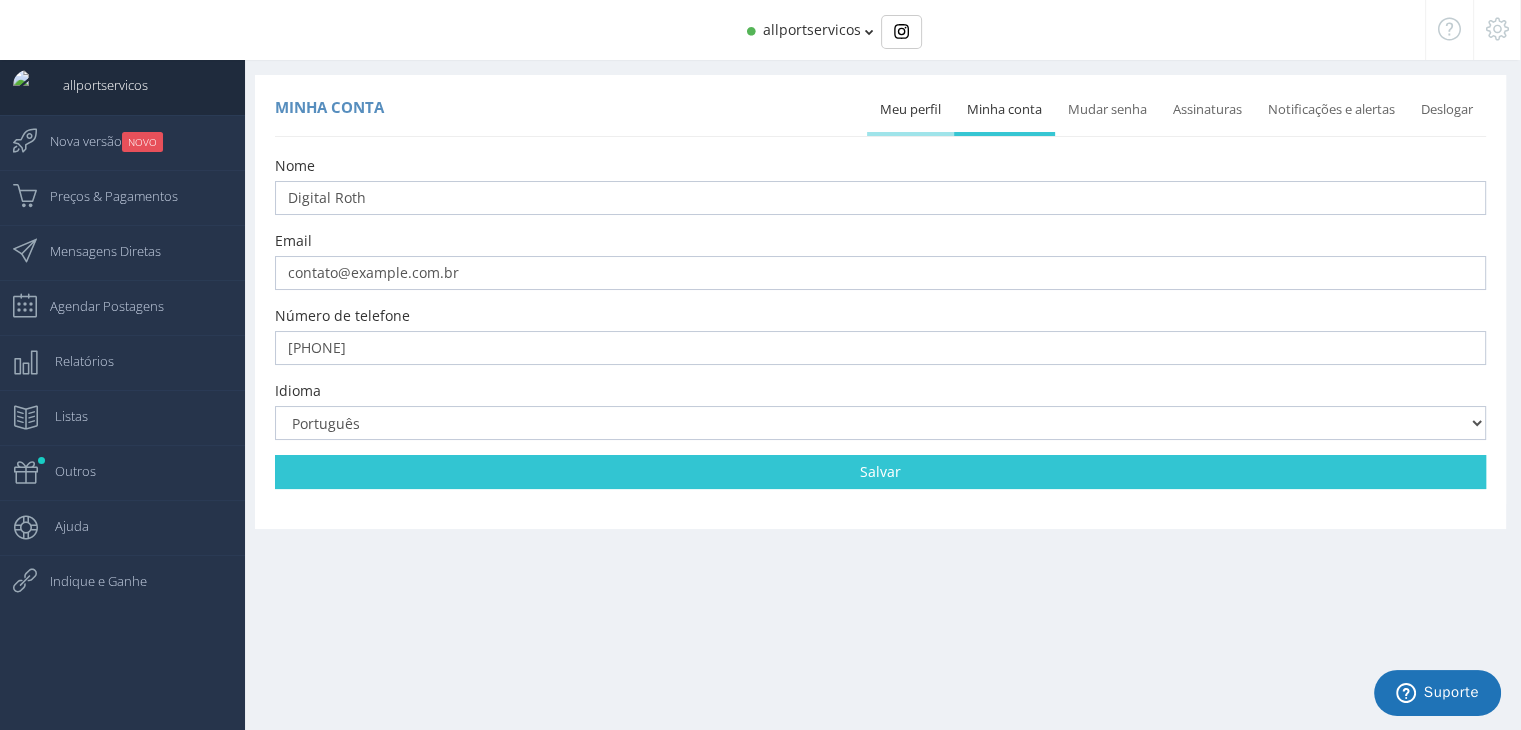 click on "Meu perfil" at bounding box center (910, 110) 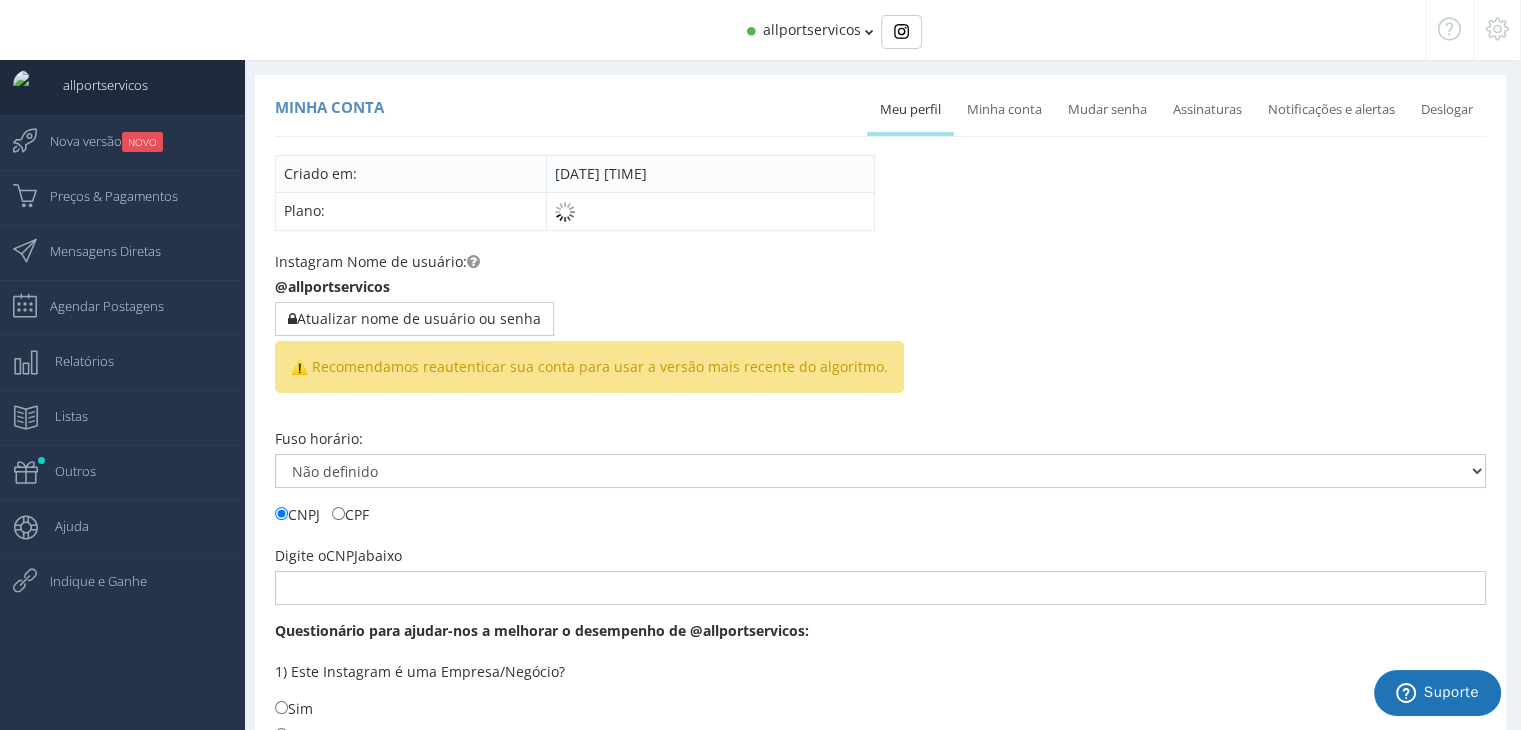 click on "Meu perfil" at bounding box center (910, 110) 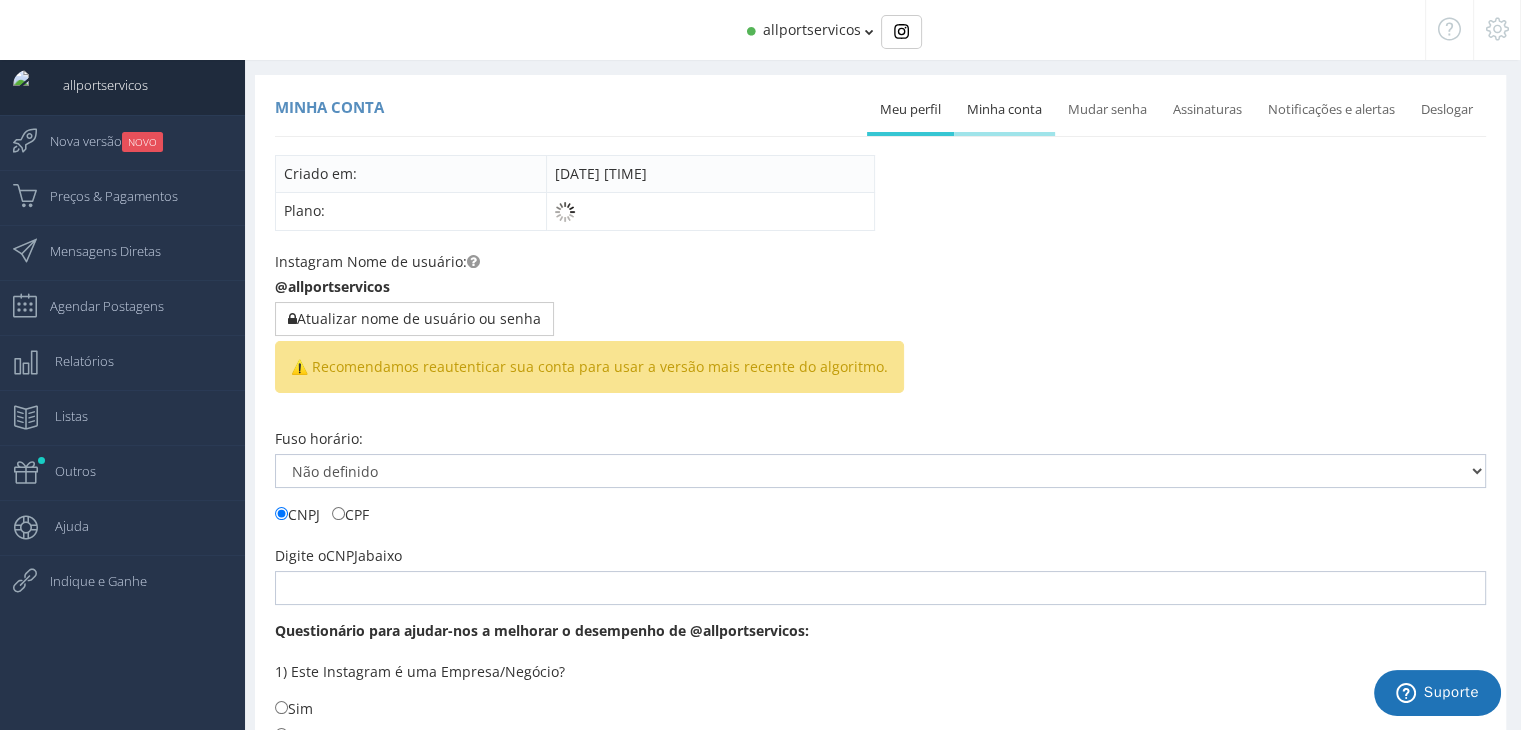 click on "Minha conta" at bounding box center [1004, 110] 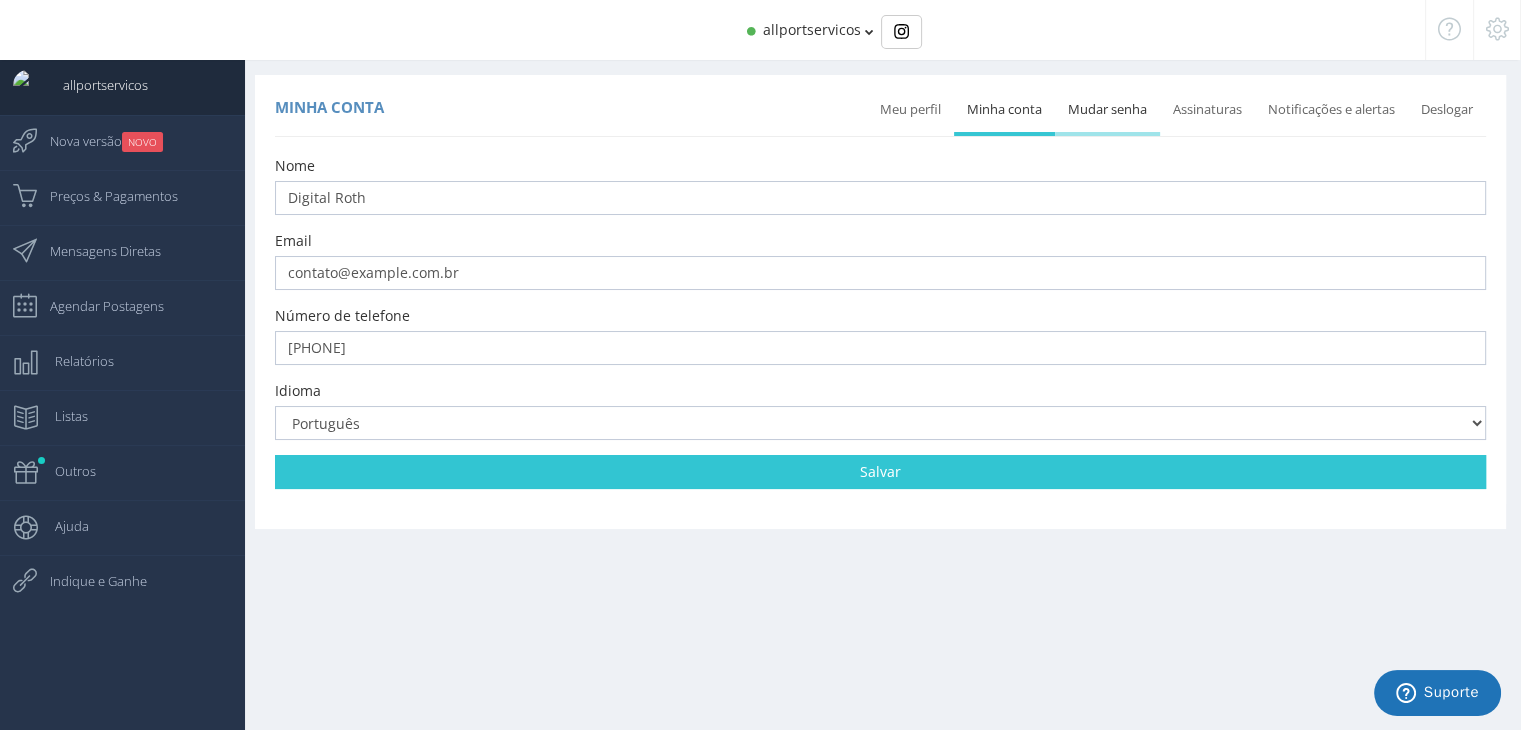 click on "Mudar senha" at bounding box center [1107, 110] 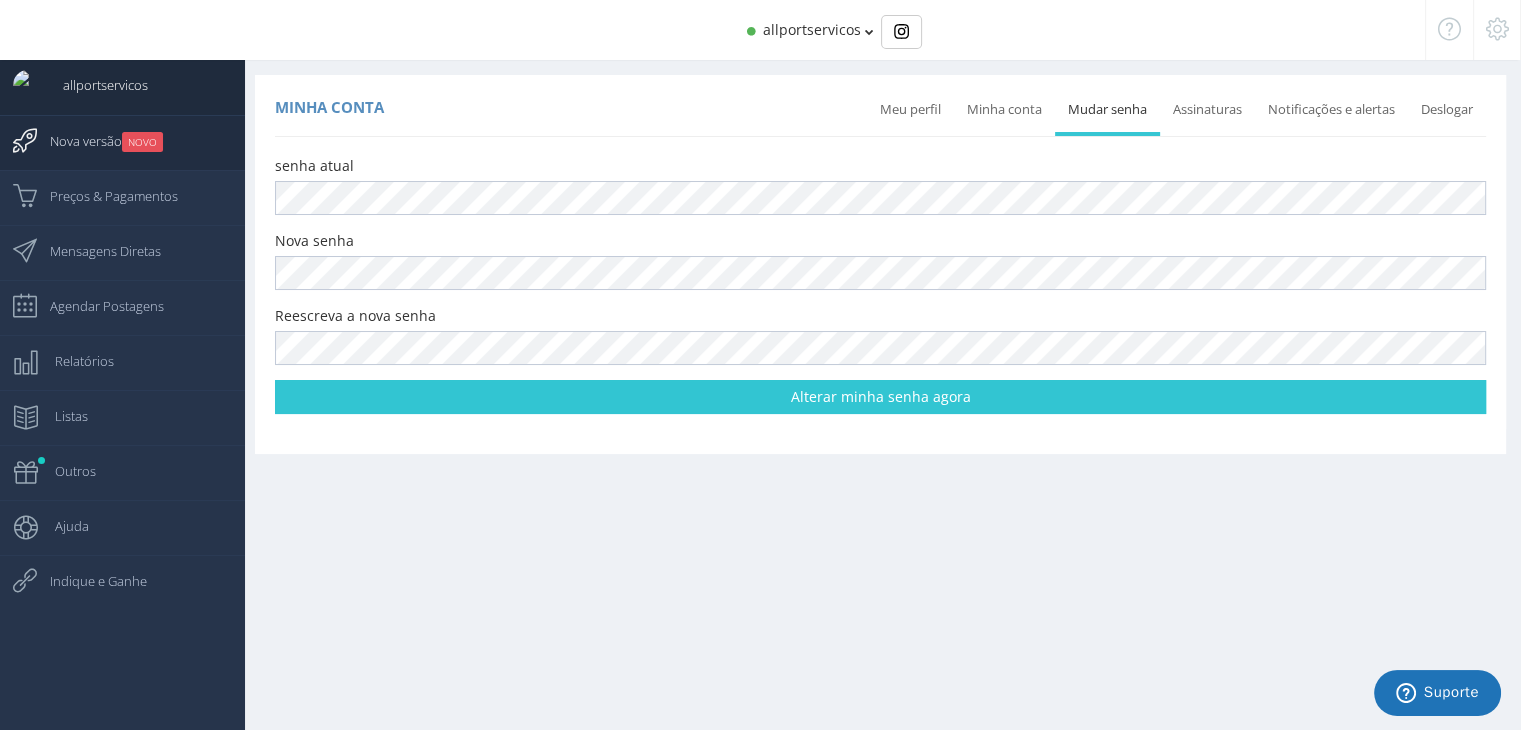 click on "Nova versão  NOVO" at bounding box center [96, 141] 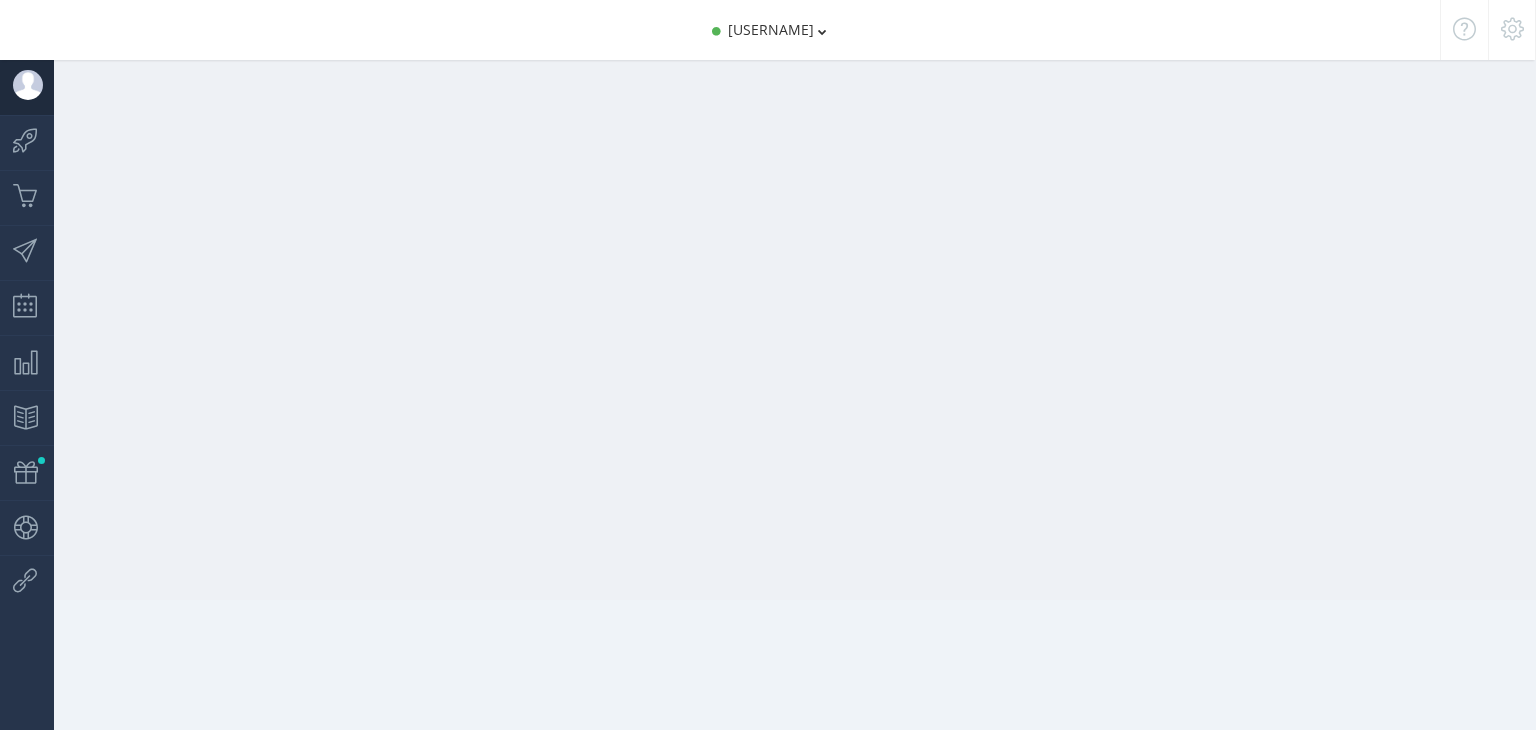scroll, scrollTop: 0, scrollLeft: 0, axis: both 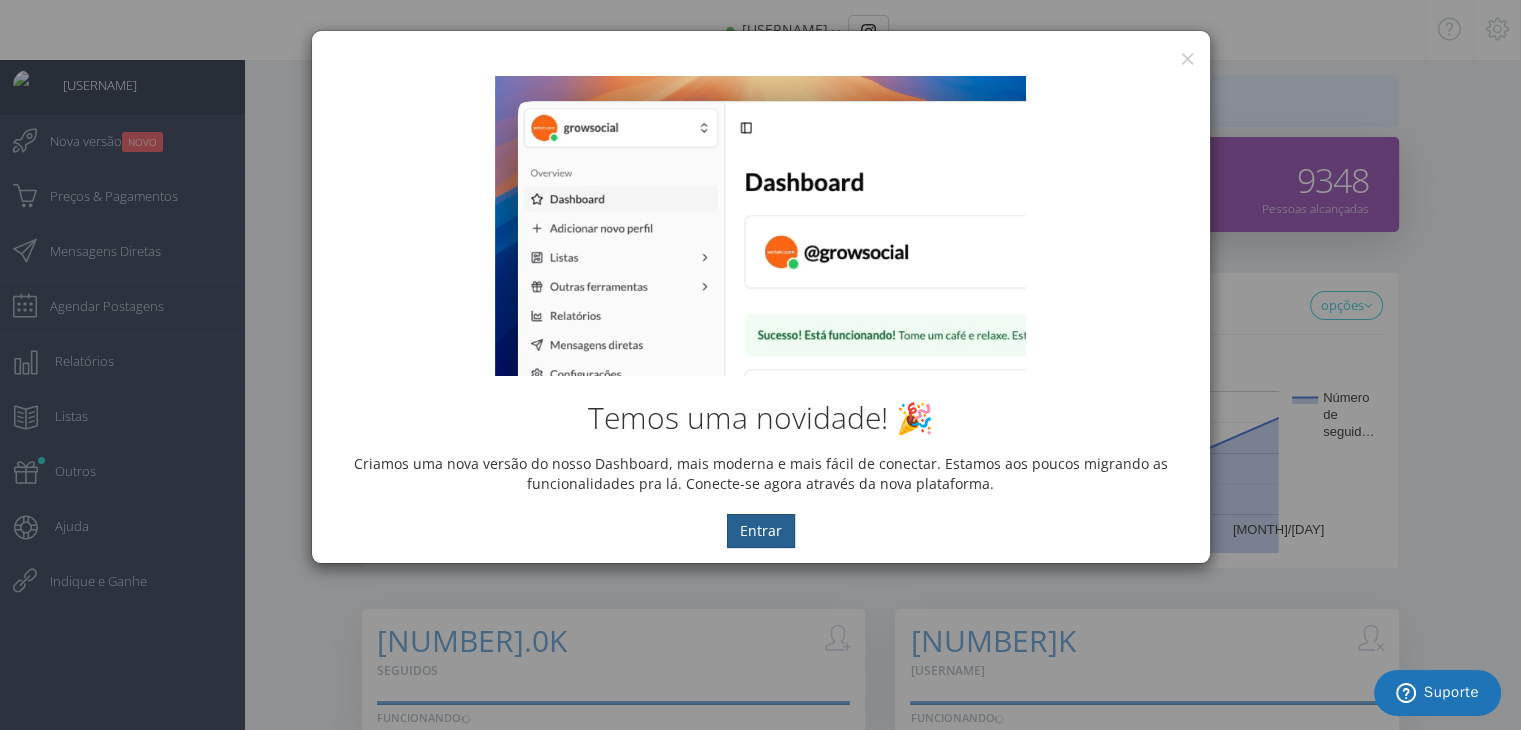 click on "Entrar" at bounding box center [761, 531] 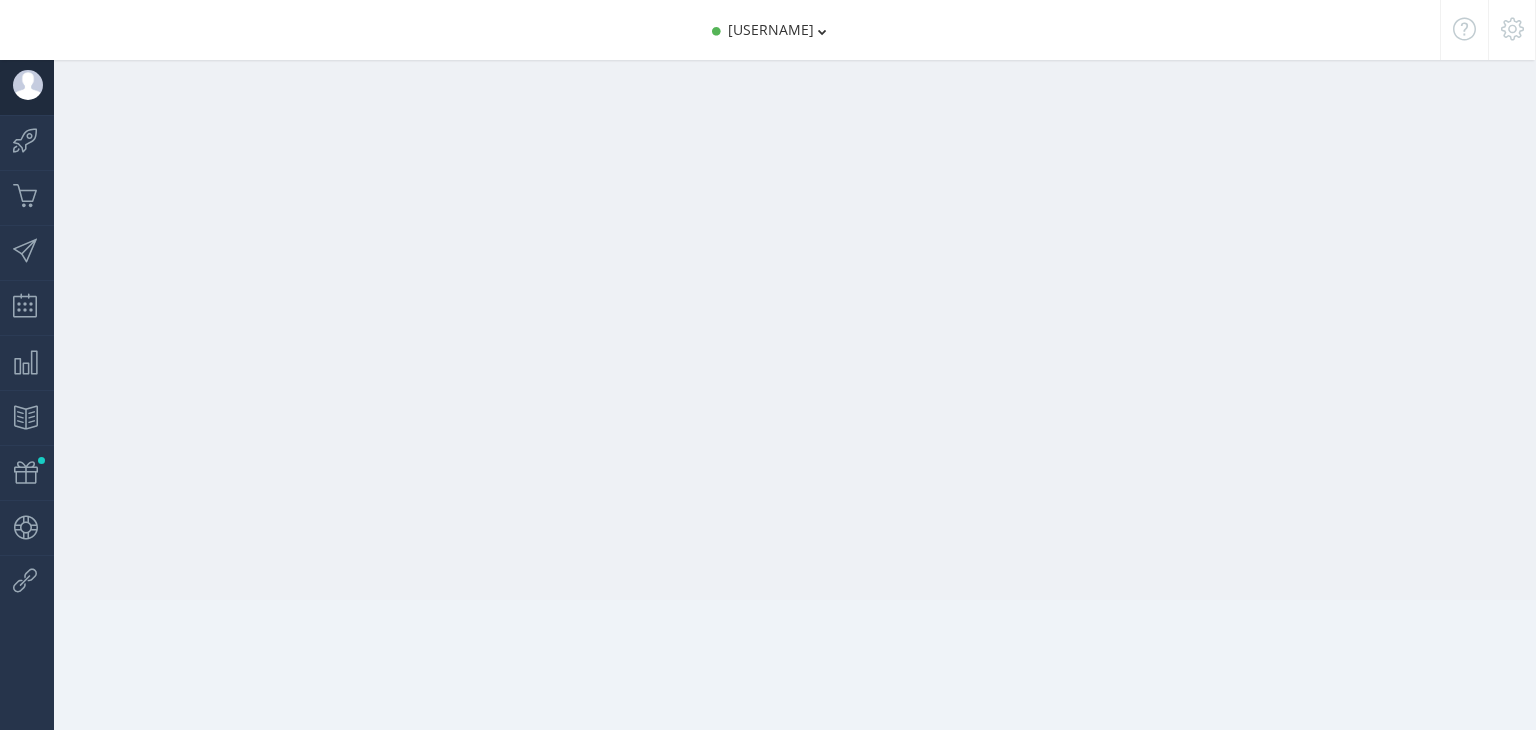 scroll, scrollTop: 0, scrollLeft: 0, axis: both 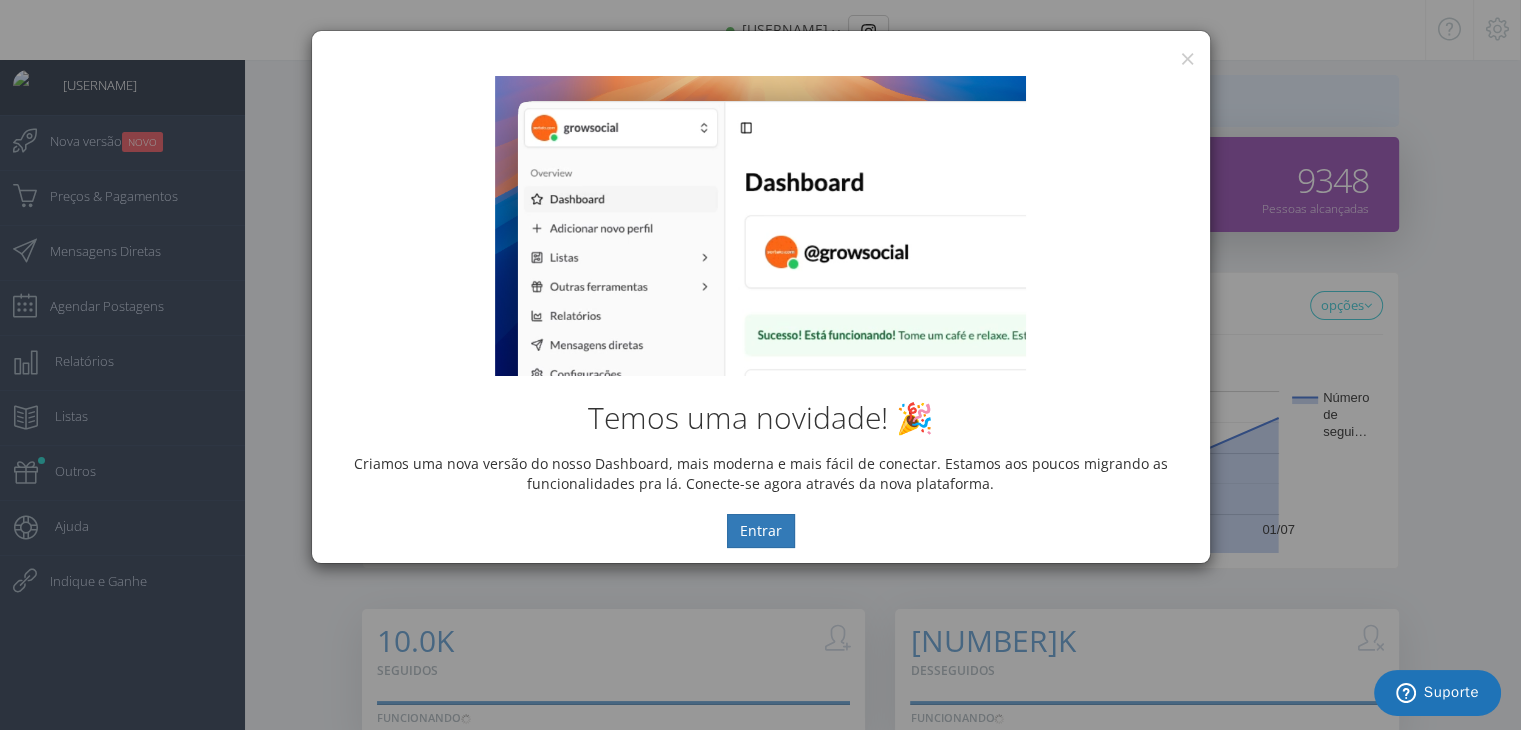 click on "Temos uma novidade! 🎉 Criamos uma nova versão do nosso Dashboard, mais moderna e mais fácil de conectar. Estamos aos poucos migrando as funcionalidades pra lá. Conecte-se agora através da nova plataforma. Entrar" at bounding box center [761, 312] 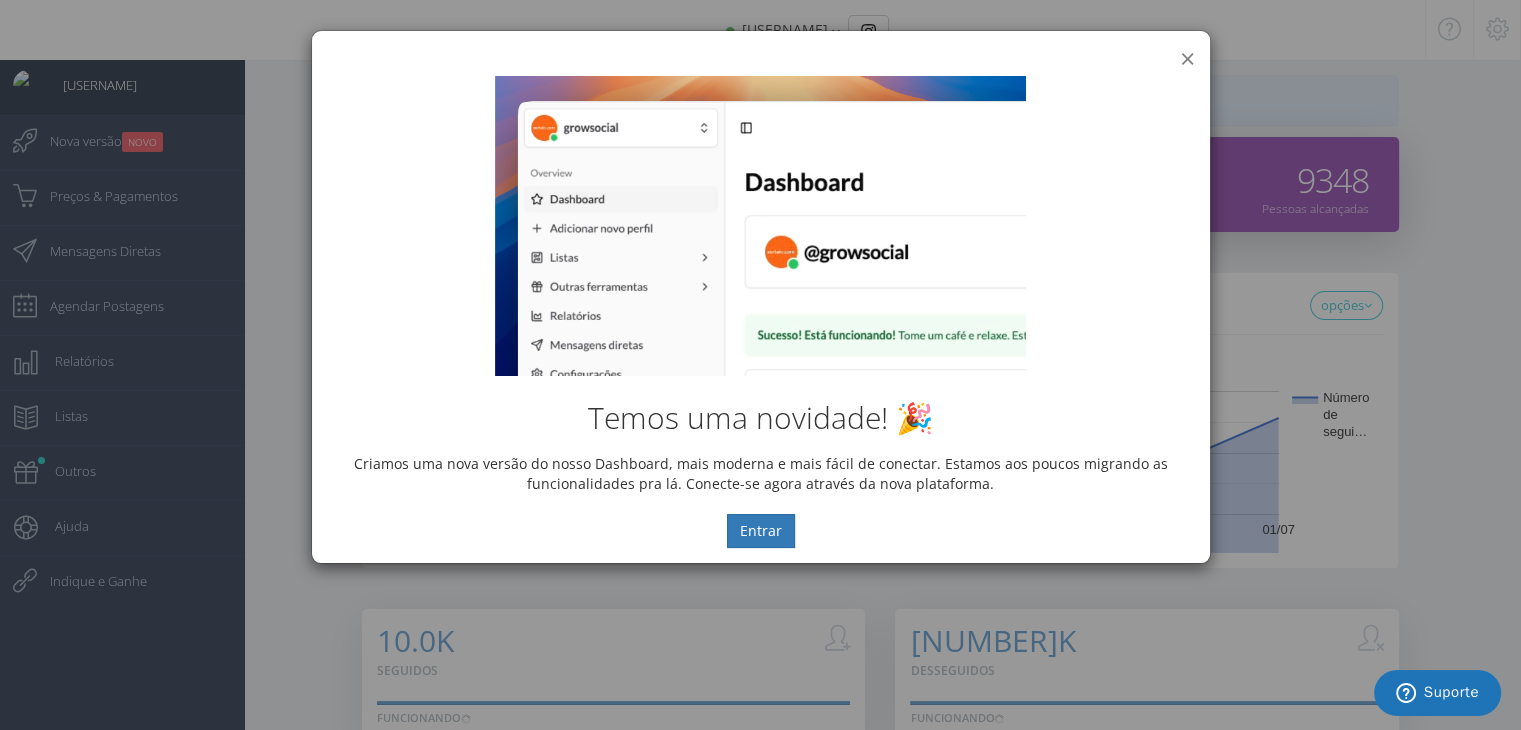 click on "×" at bounding box center (1187, 58) 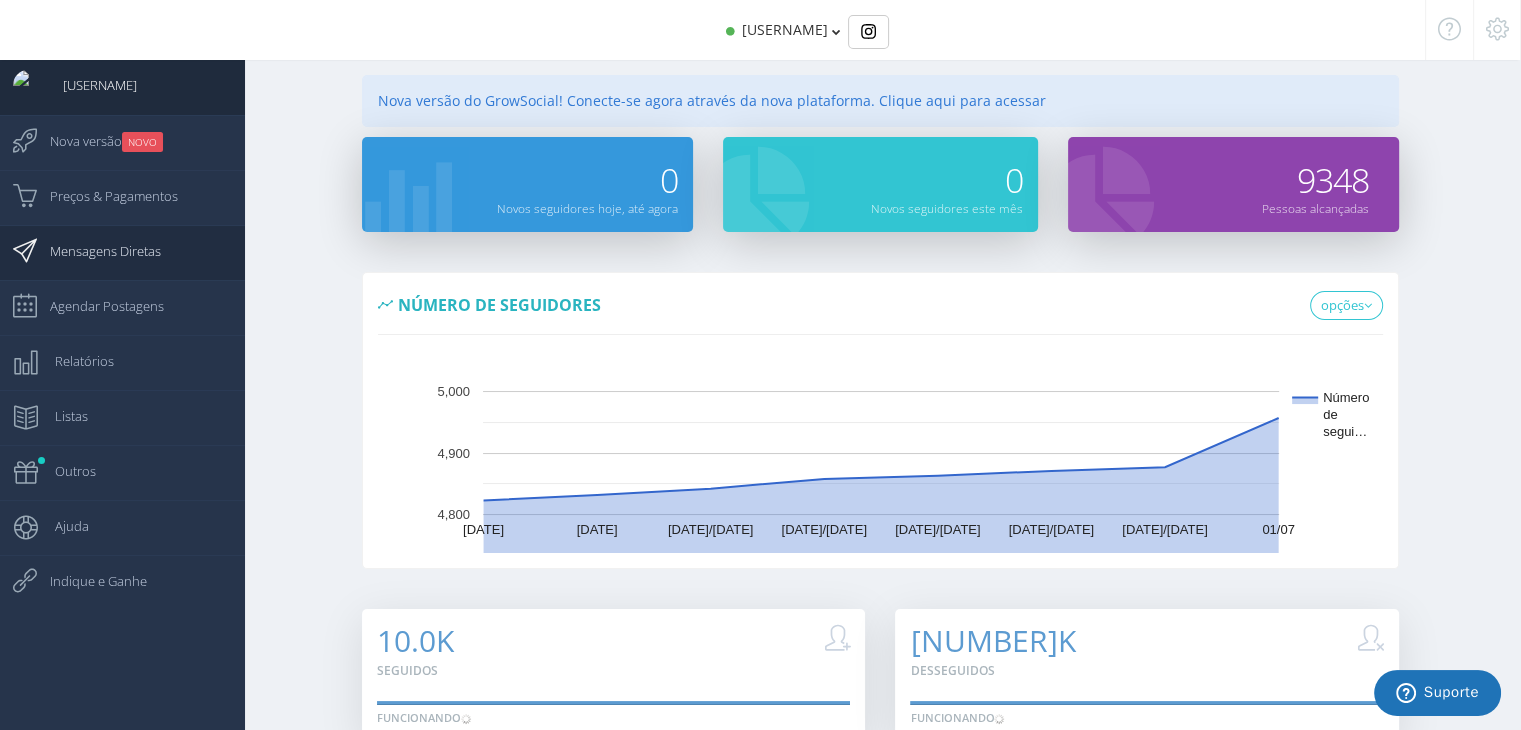click on "Mensagens Diretas" at bounding box center [0, 0] 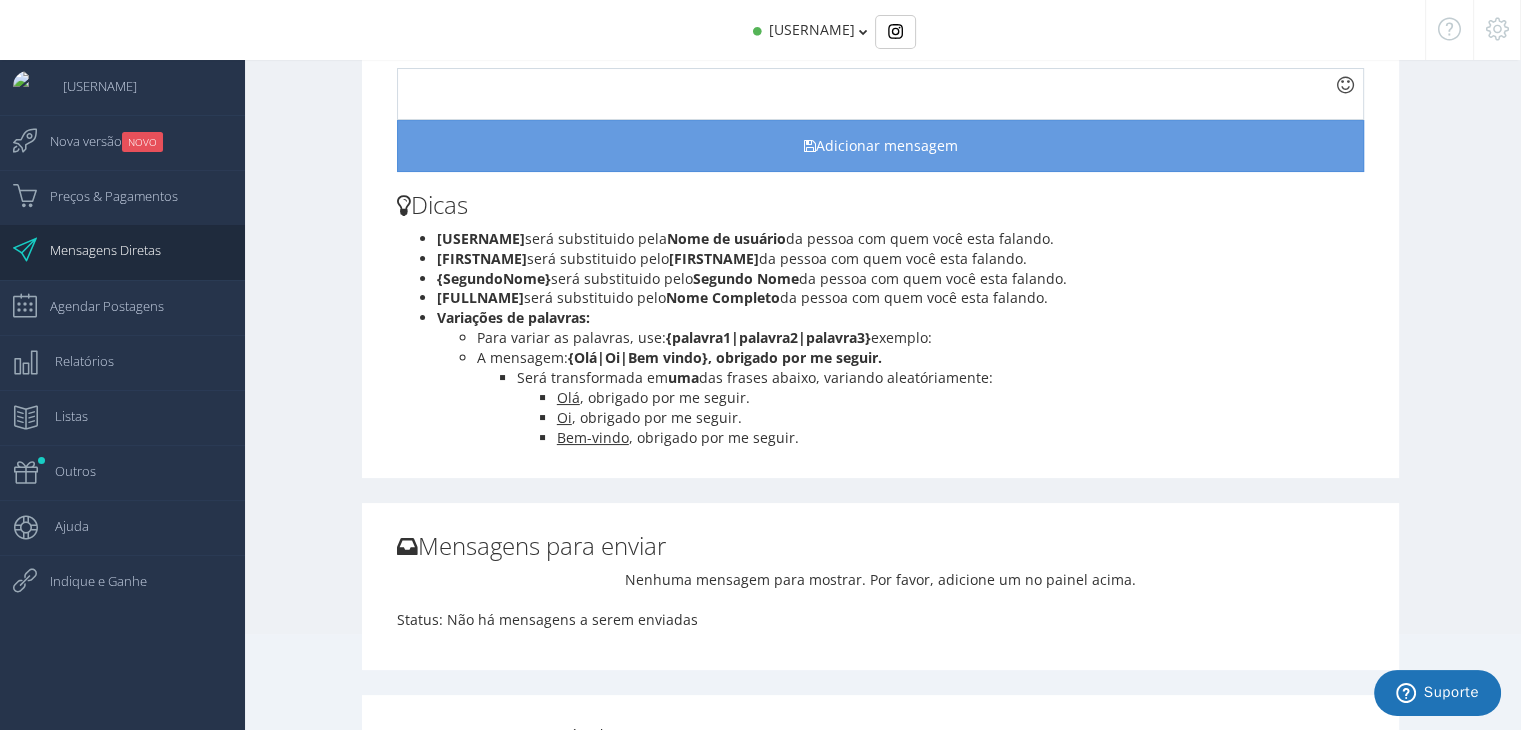 scroll, scrollTop: 92, scrollLeft: 0, axis: vertical 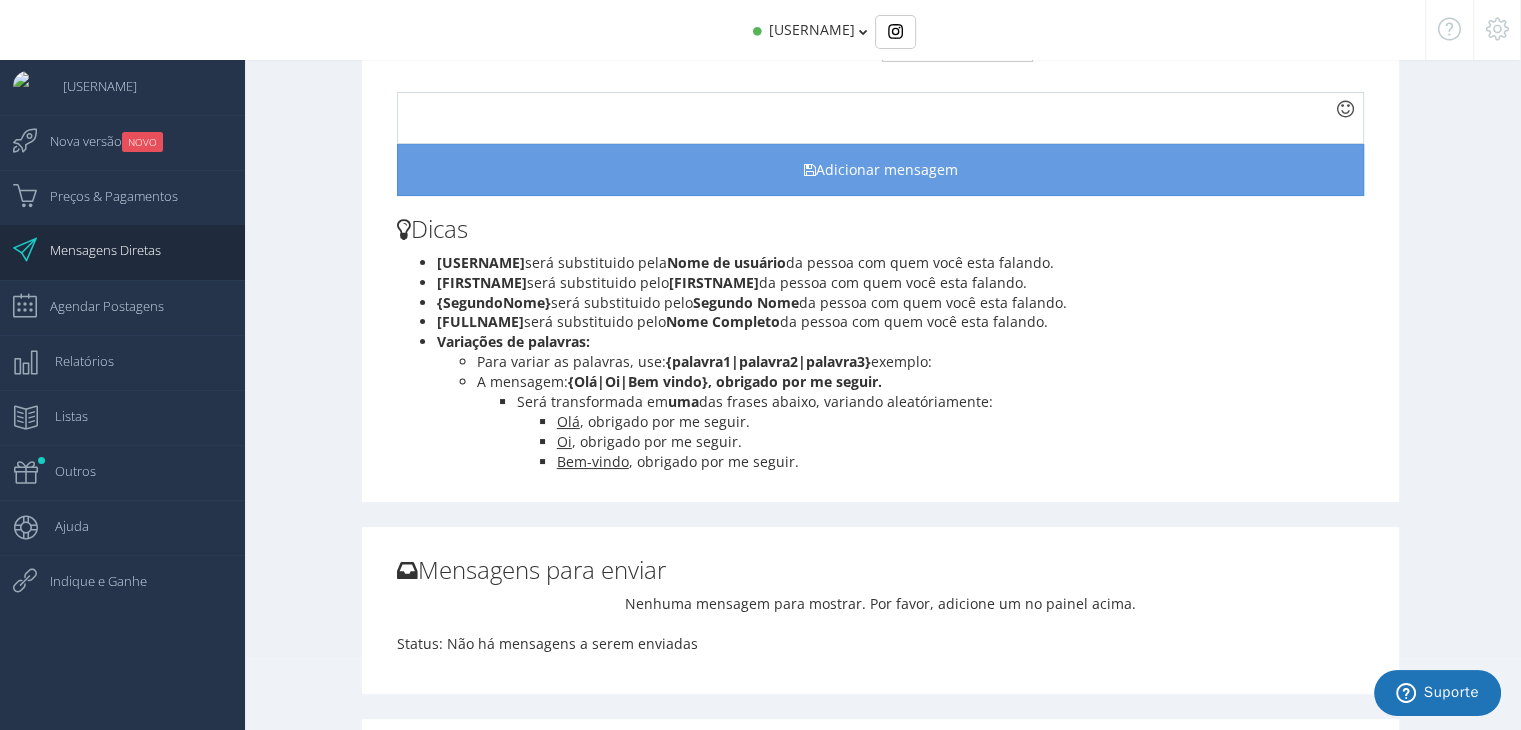 click on "allportservicos" at bounding box center (812, 29) 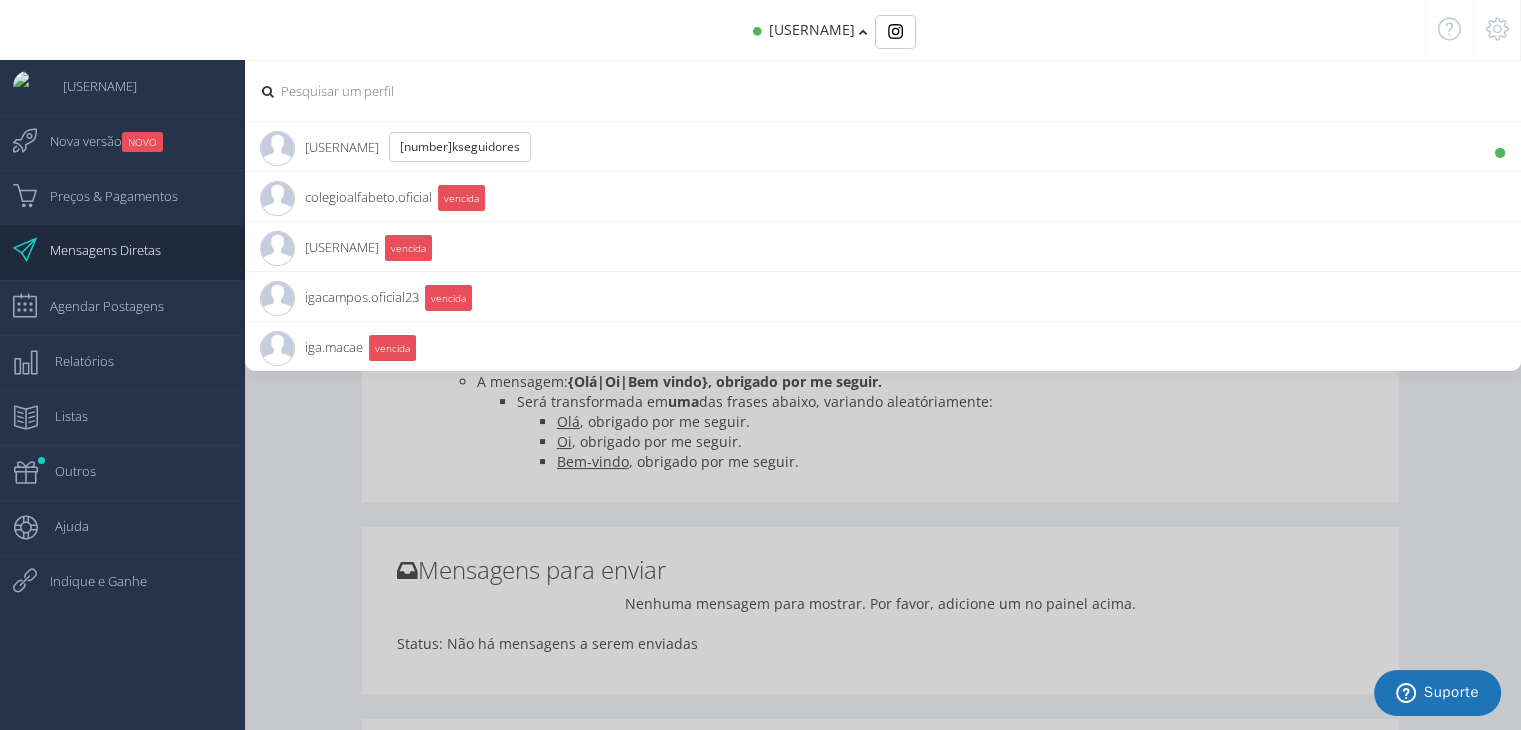 click on "omni_adm  4.6K Seguidores" at bounding box center [403, 147] 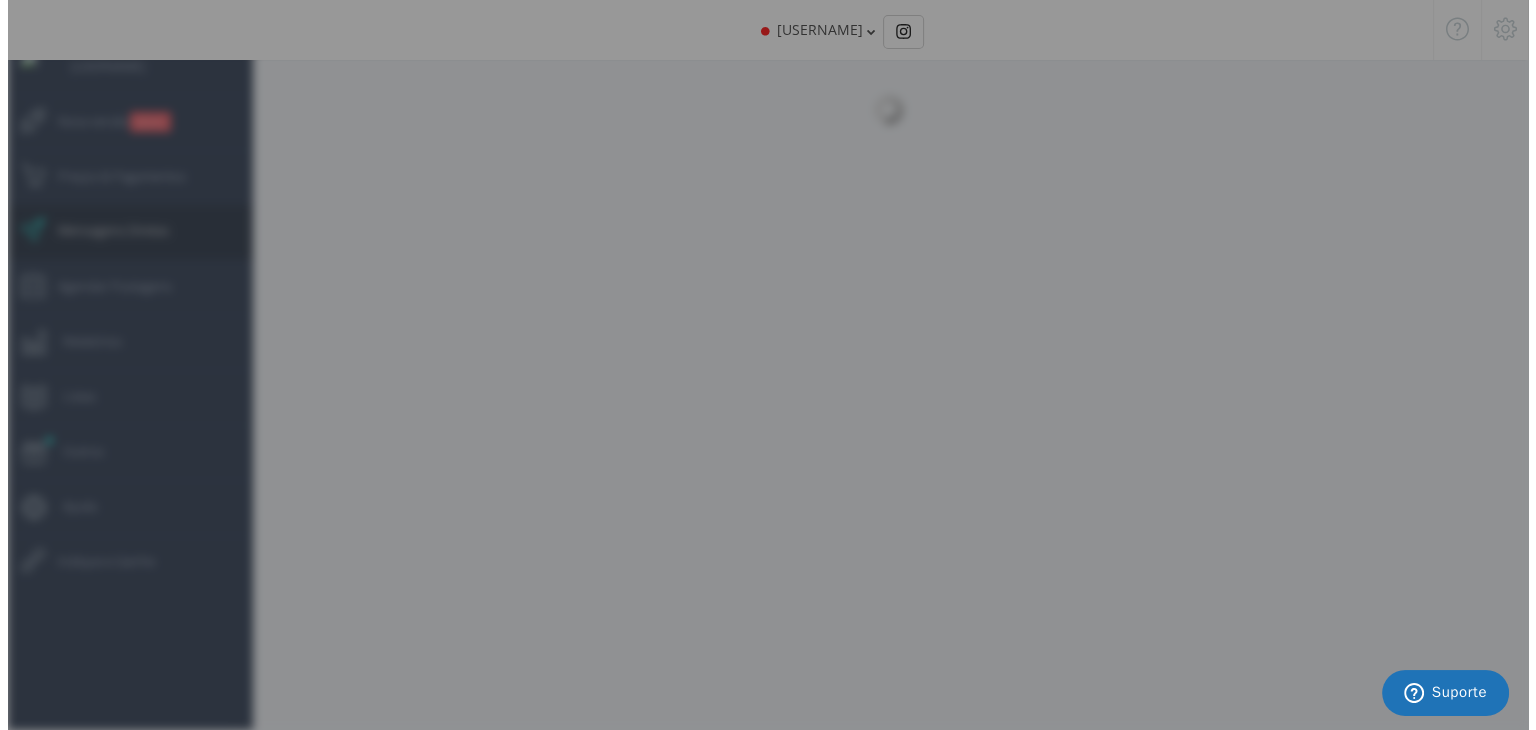 scroll, scrollTop: 80, scrollLeft: 0, axis: vertical 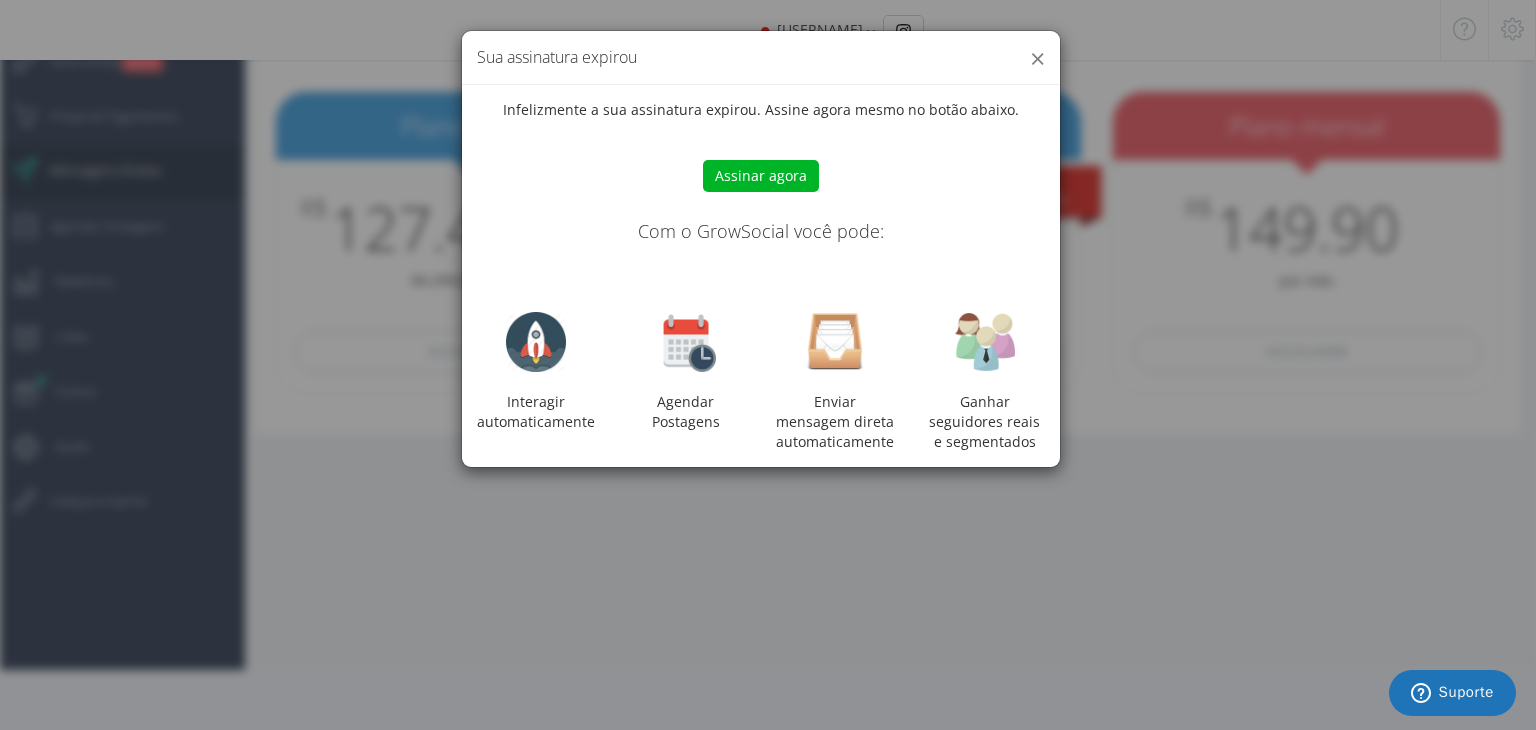 click on "×" at bounding box center [1037, 58] 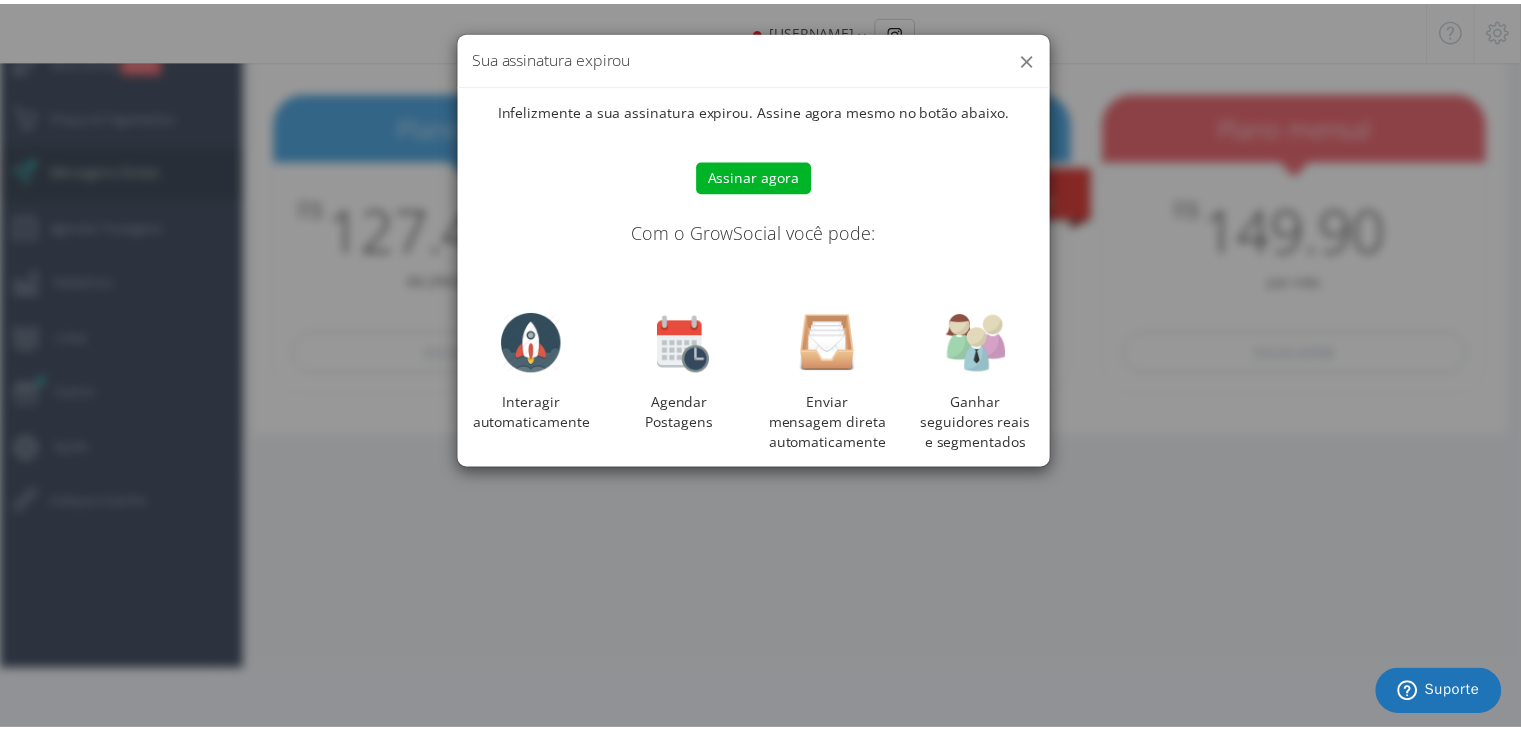 scroll, scrollTop: 20, scrollLeft: 0, axis: vertical 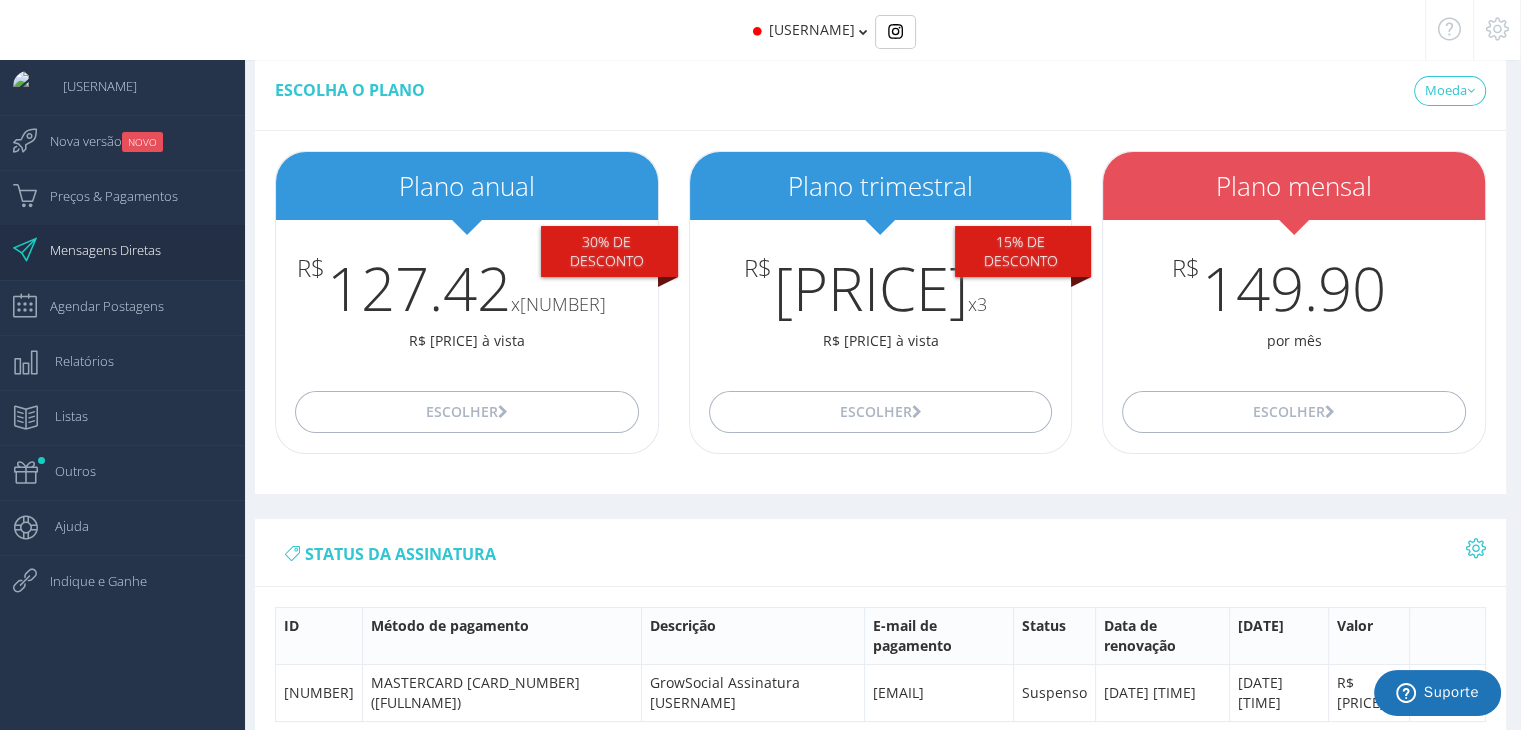 click on "Mensagens Diretas" at bounding box center [95, 250] 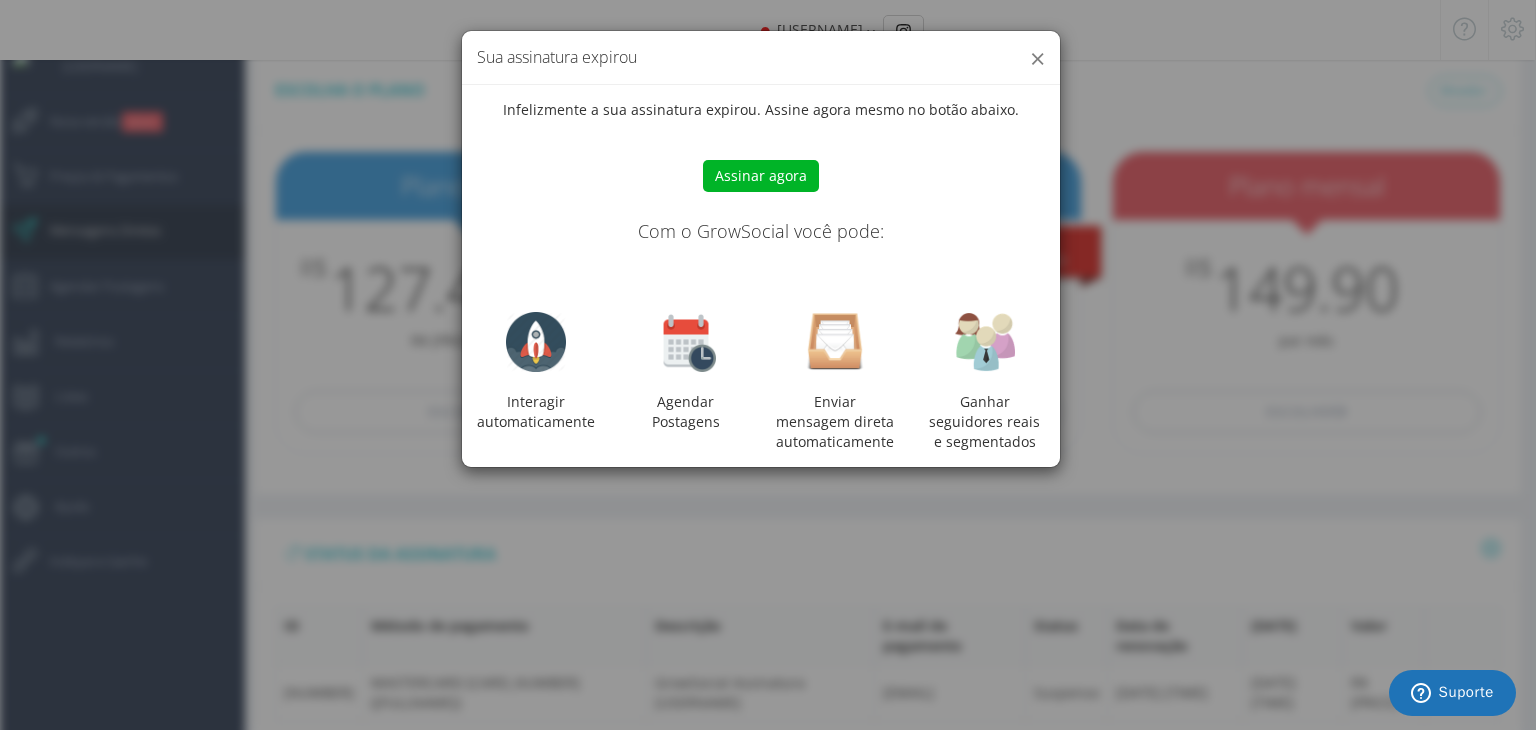 click on "×" at bounding box center (1037, 58) 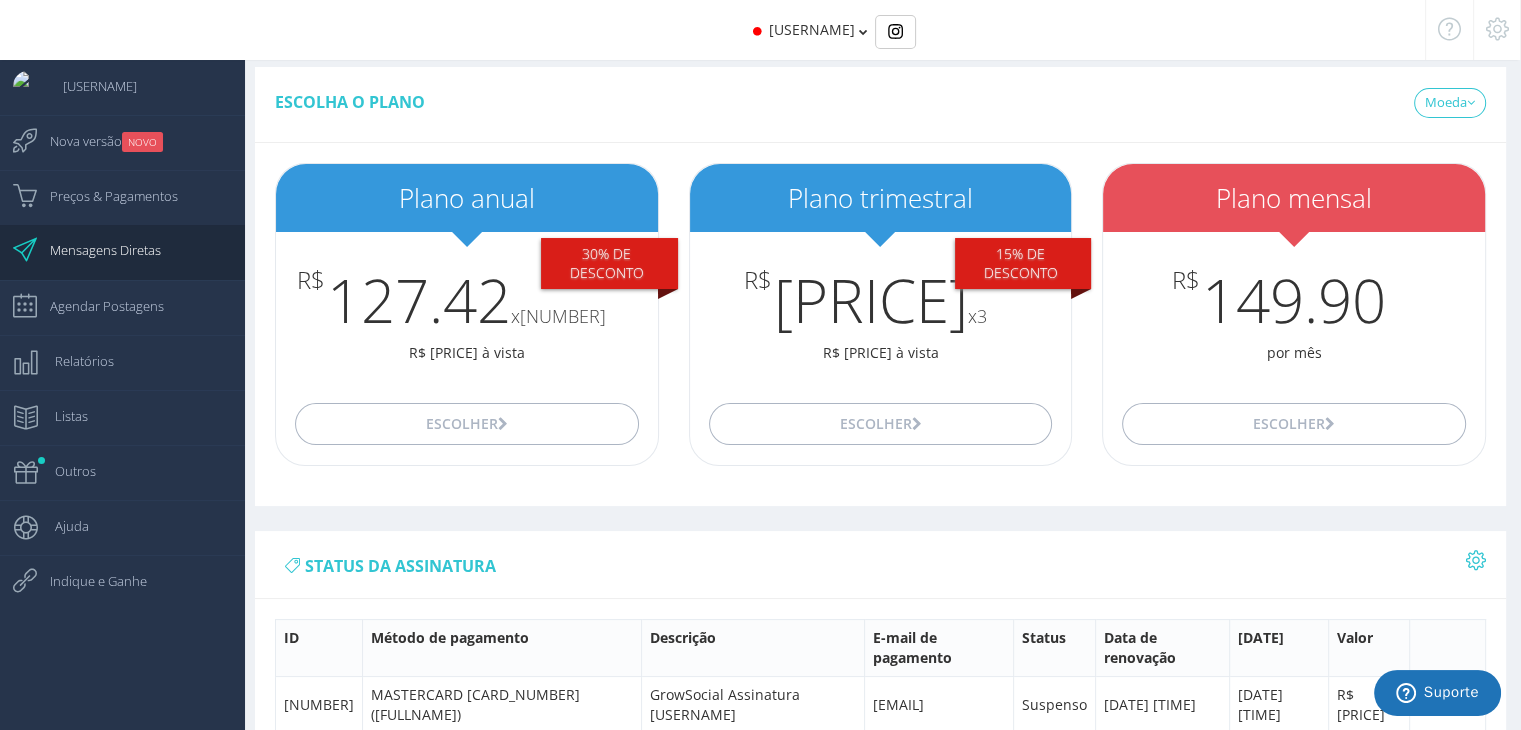 scroll, scrollTop: 0, scrollLeft: 0, axis: both 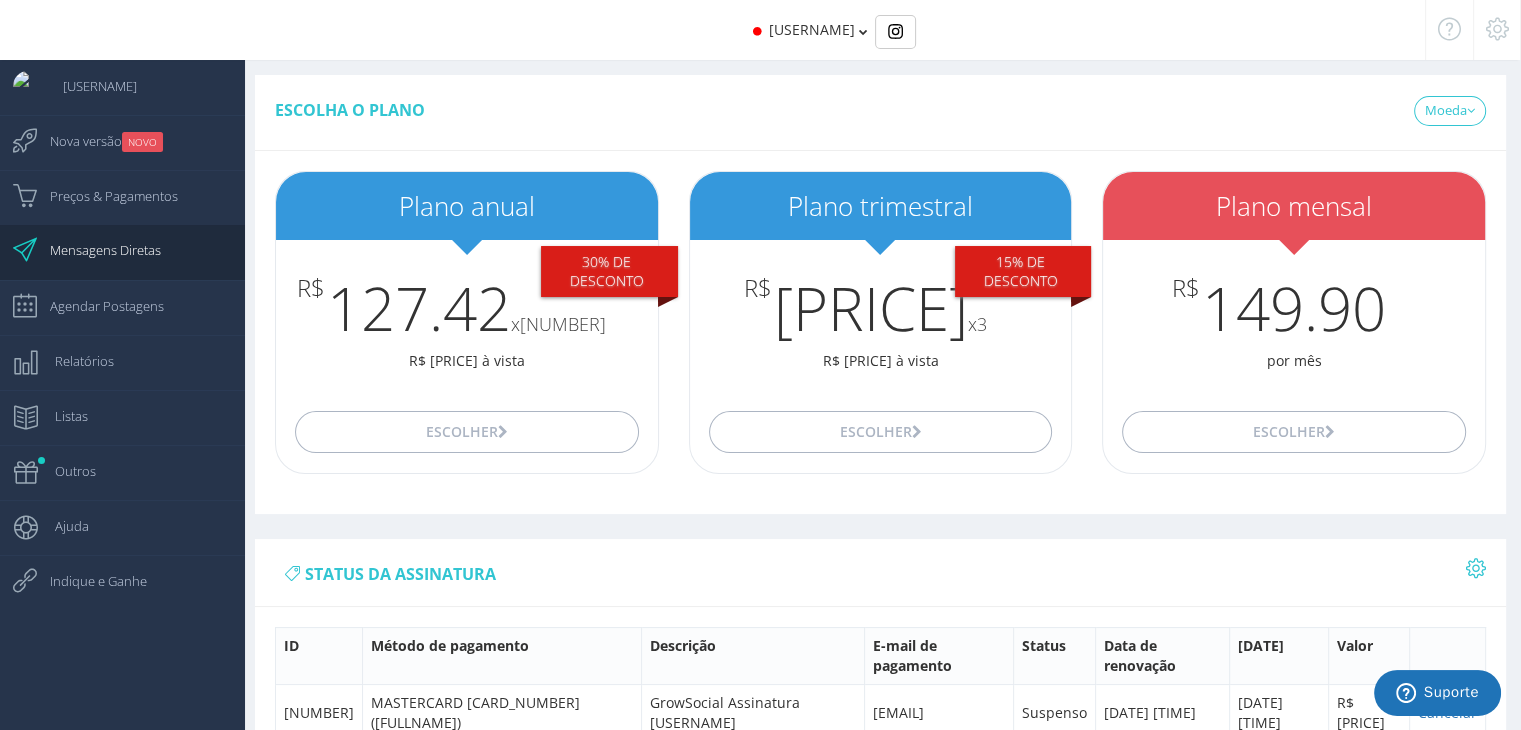 click on "[USERNAME]" at bounding box center [812, 29] 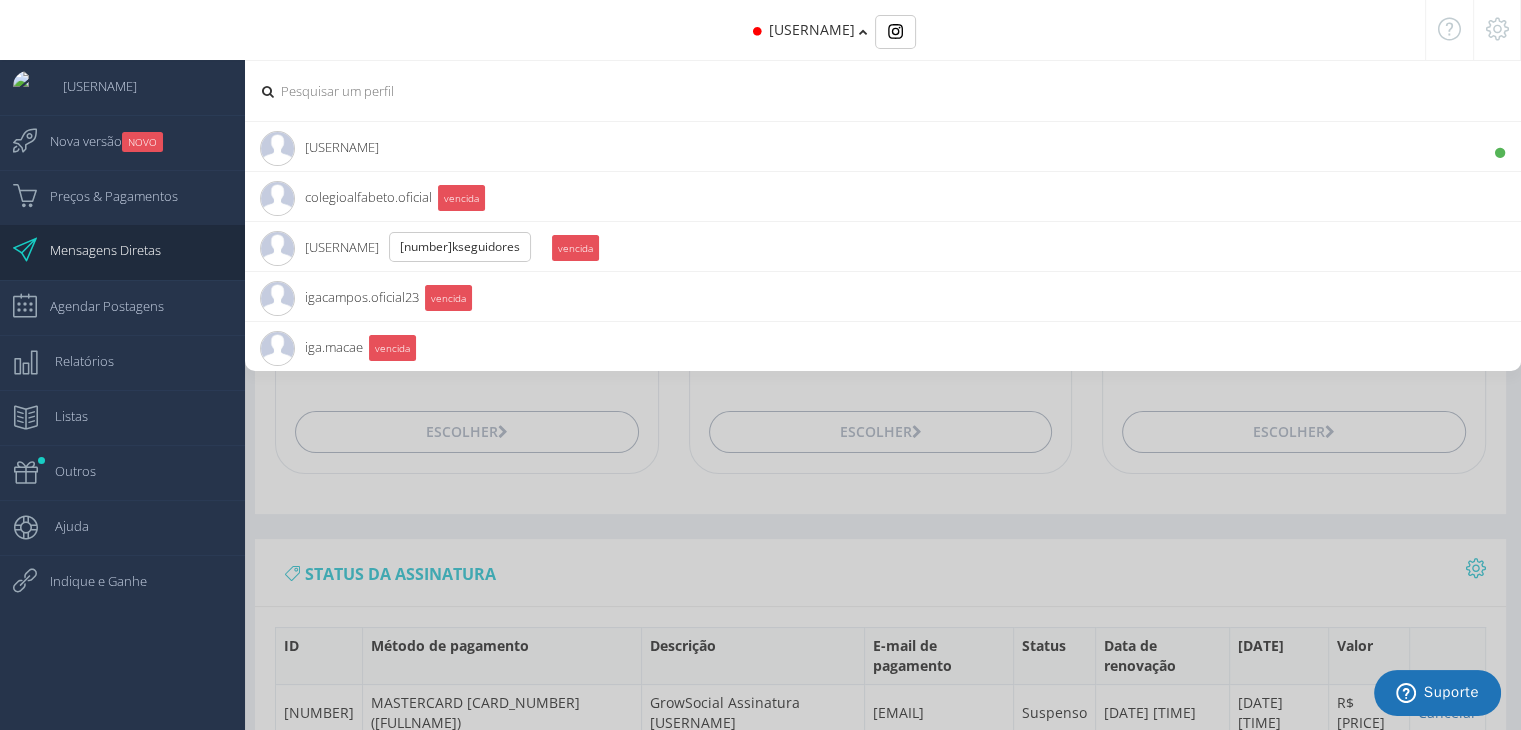 click on "allportservicos  4.1K Seguidores" at bounding box center [319, 147] 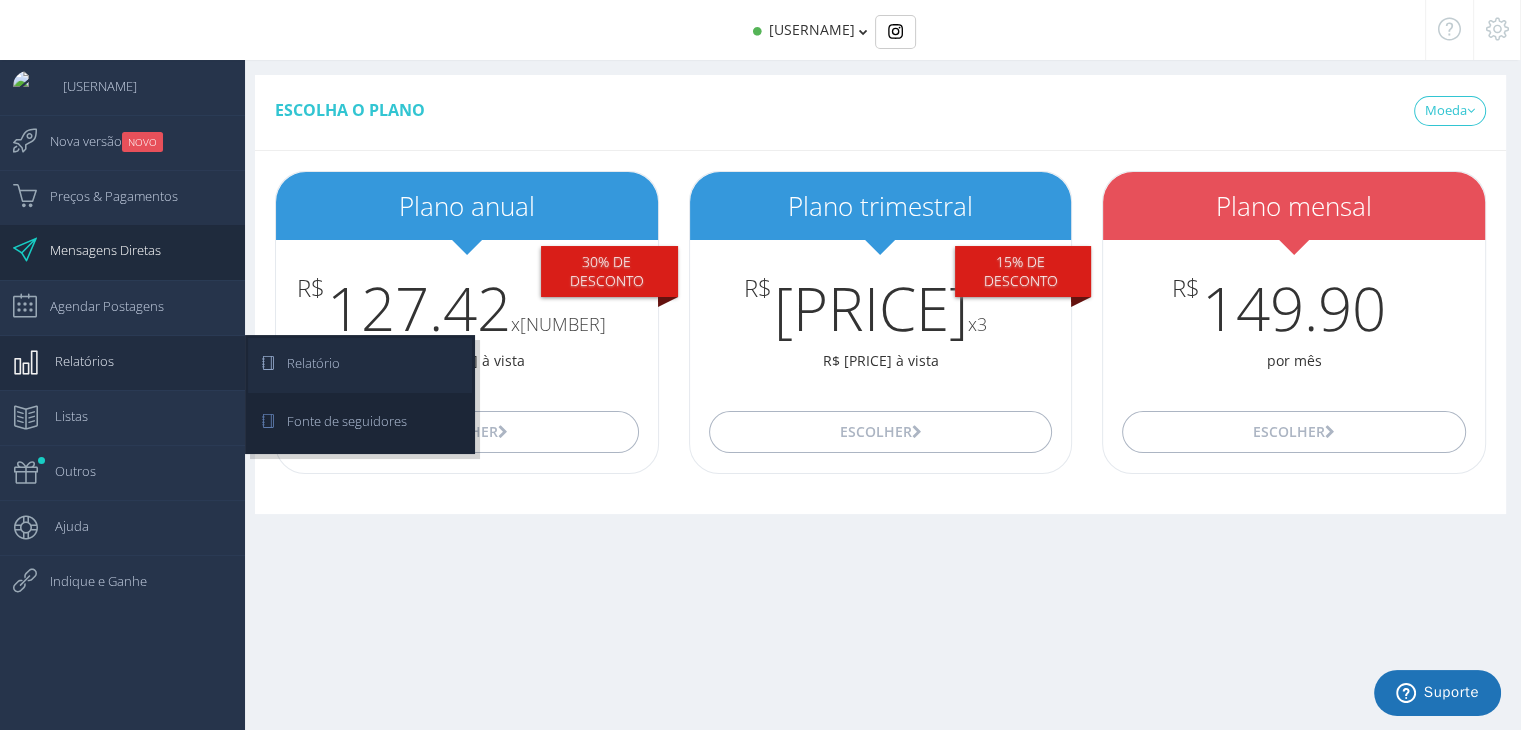 click on "Relatório" at bounding box center [0, 0] 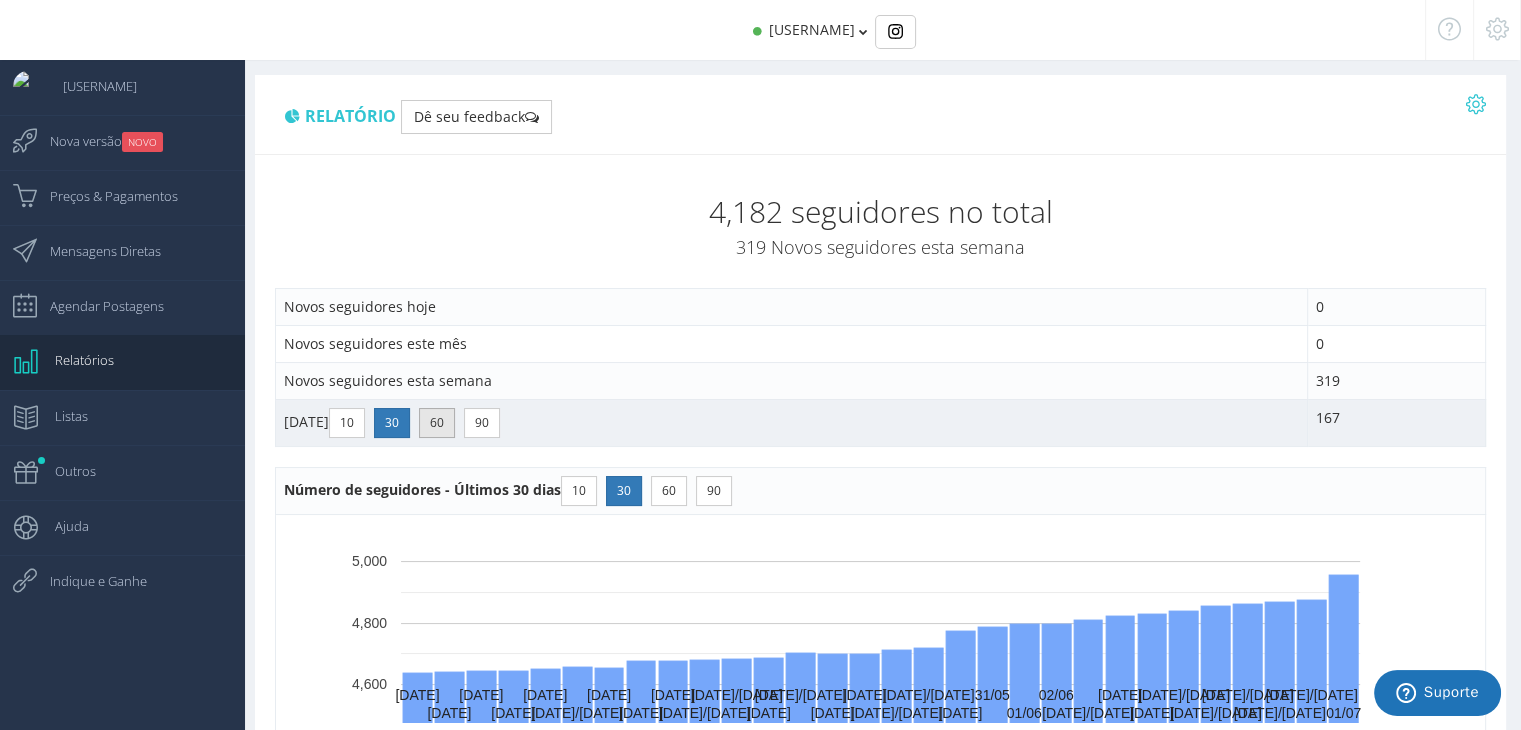 click on "60" at bounding box center (437, 423) 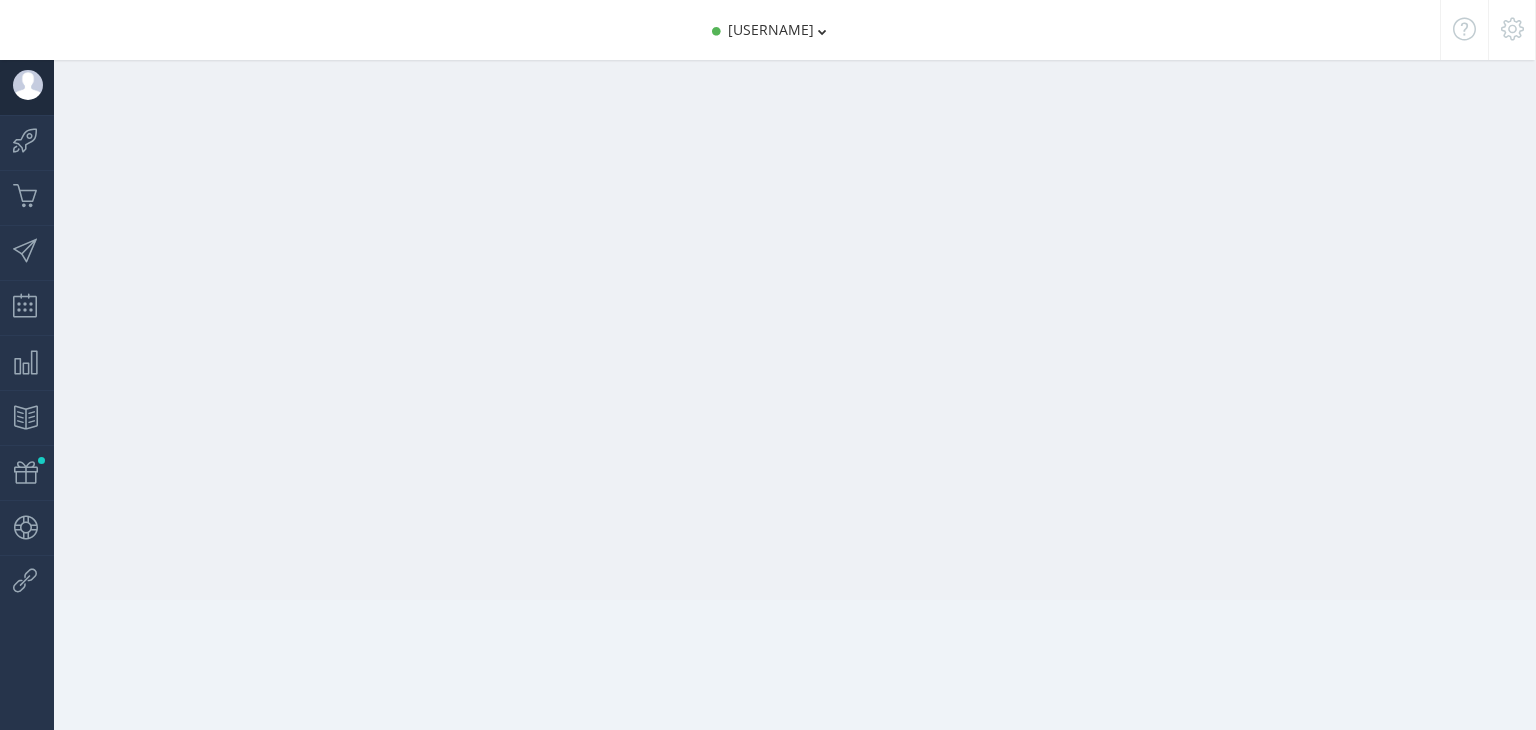 scroll, scrollTop: 0, scrollLeft: 0, axis: both 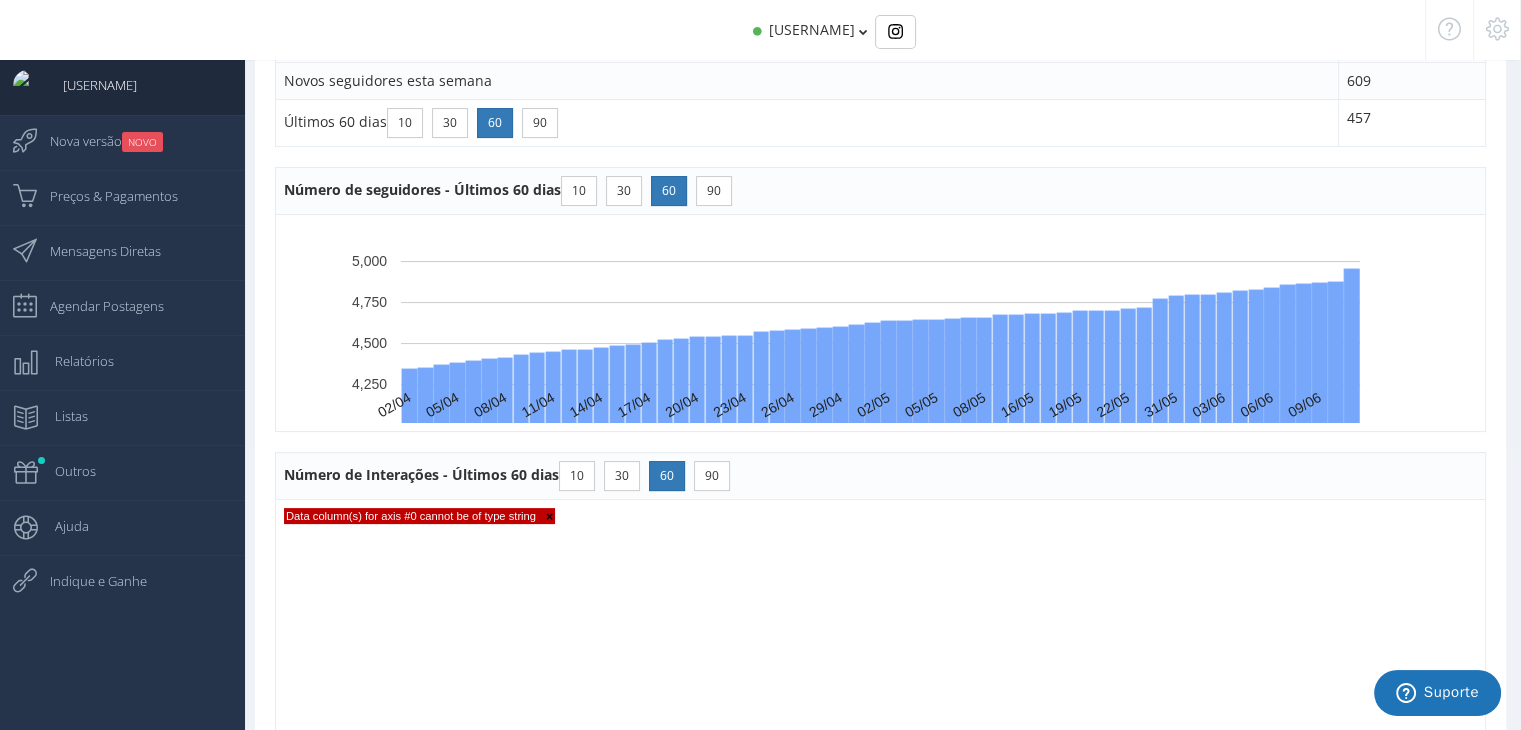 click on "×" at bounding box center [544, 517] 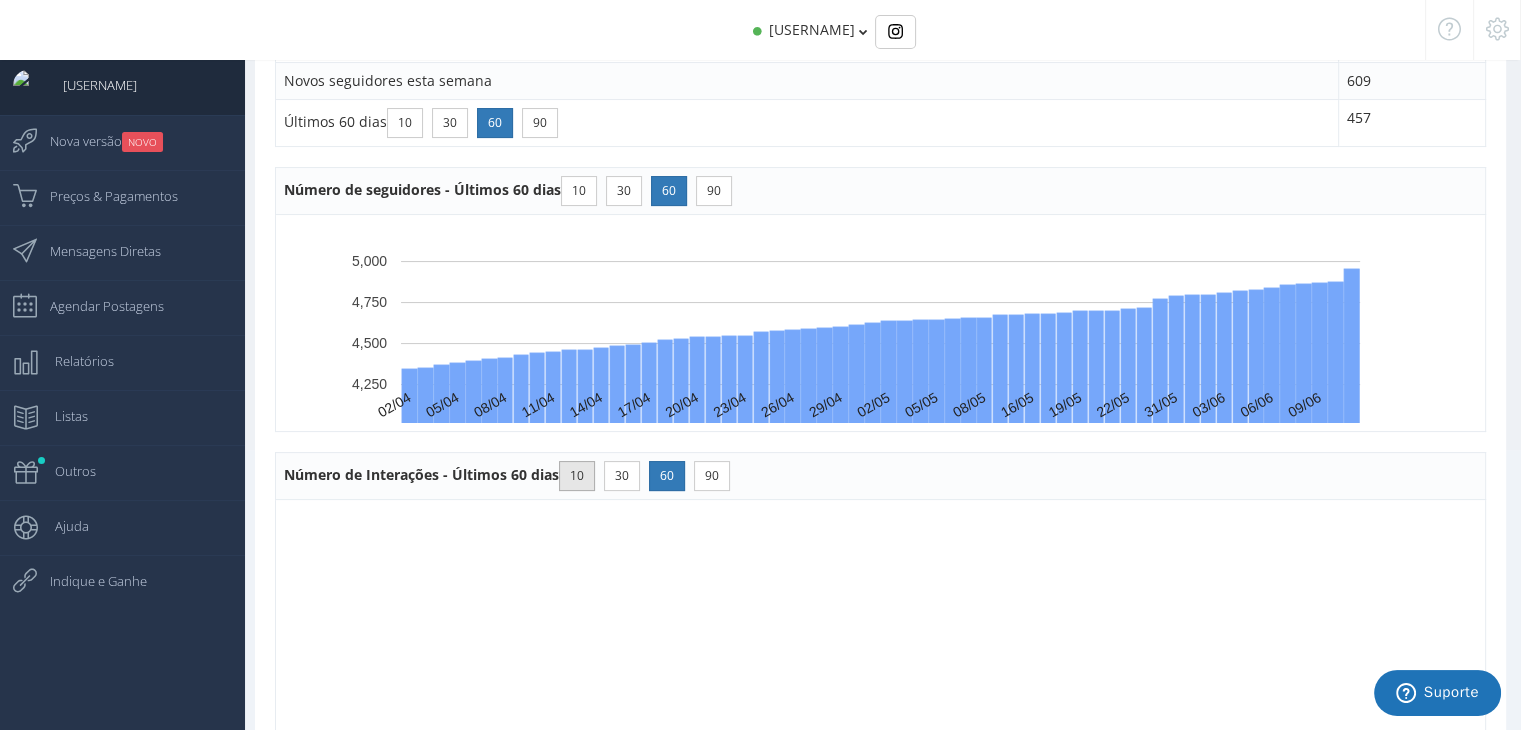 click on "10" at bounding box center (577, 476) 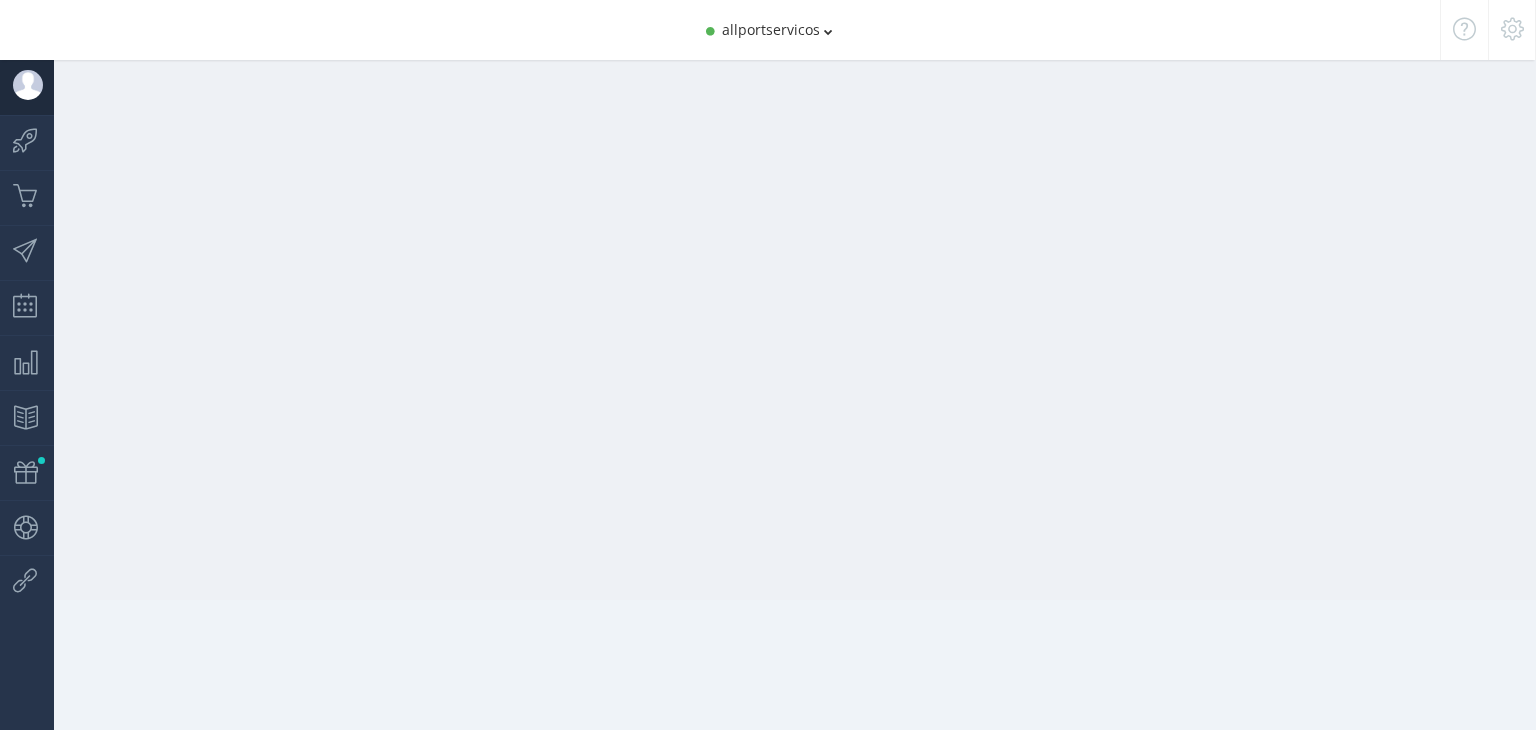 scroll, scrollTop: 0, scrollLeft: 0, axis: both 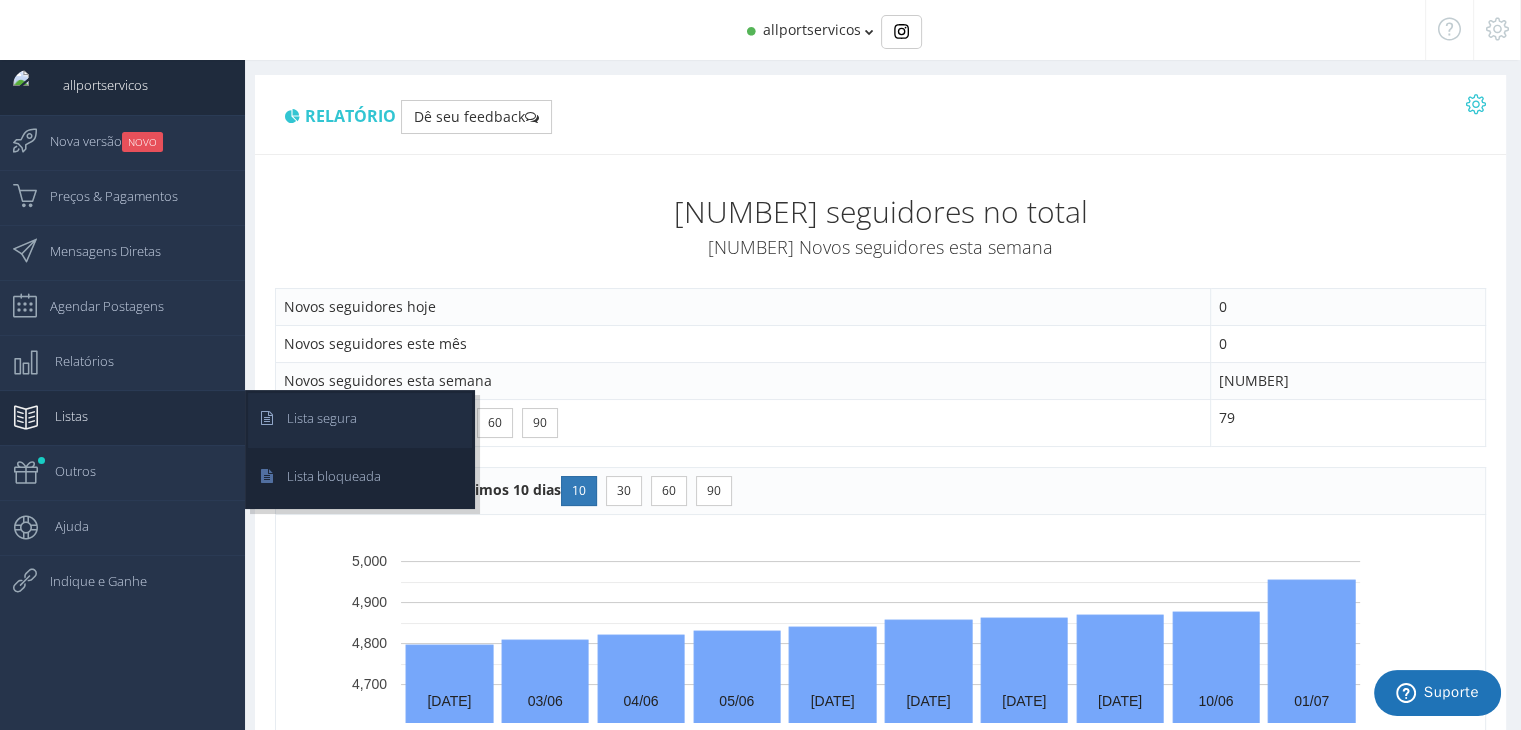 click on "Lista segura" at bounding box center [0, 0] 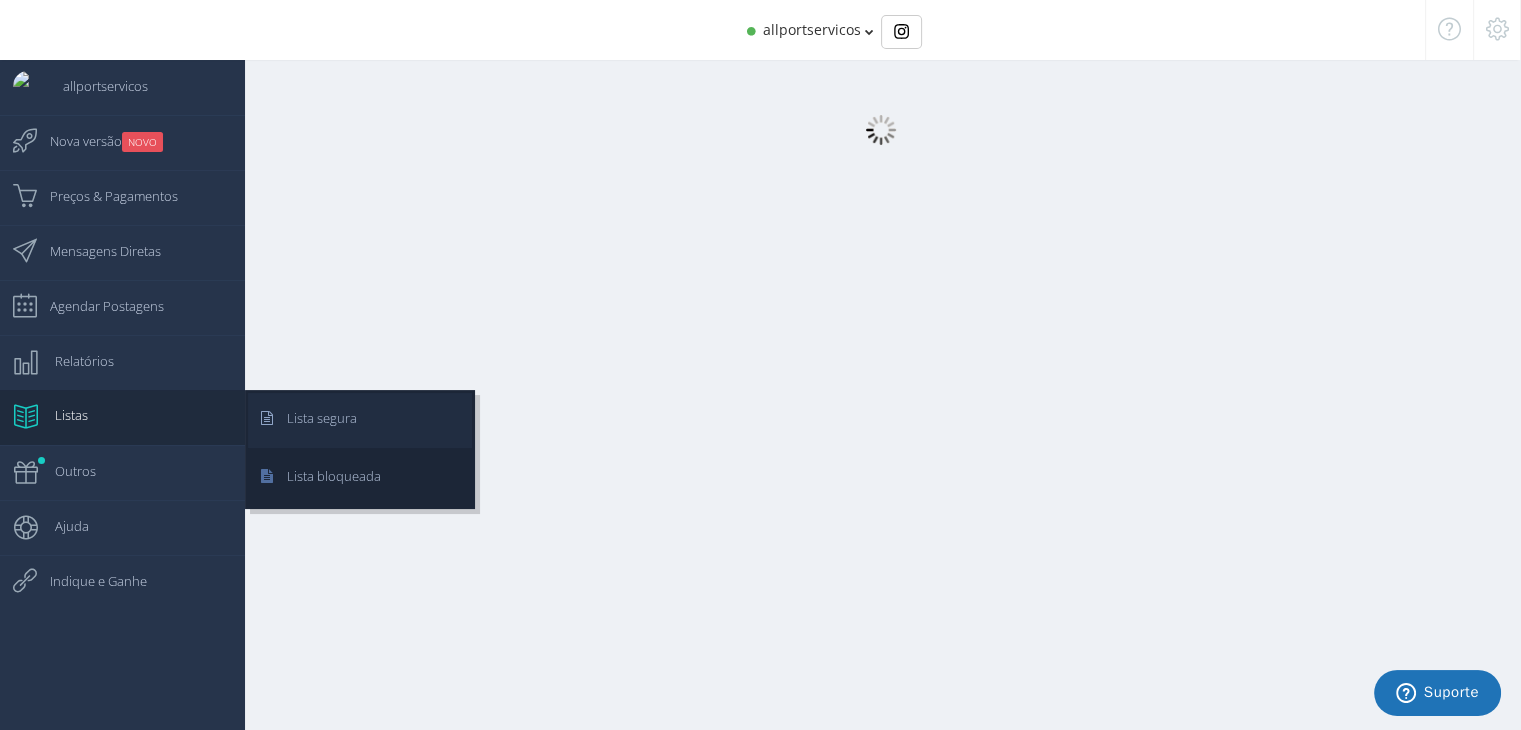 click on "Lista segura" at bounding box center (312, 418) 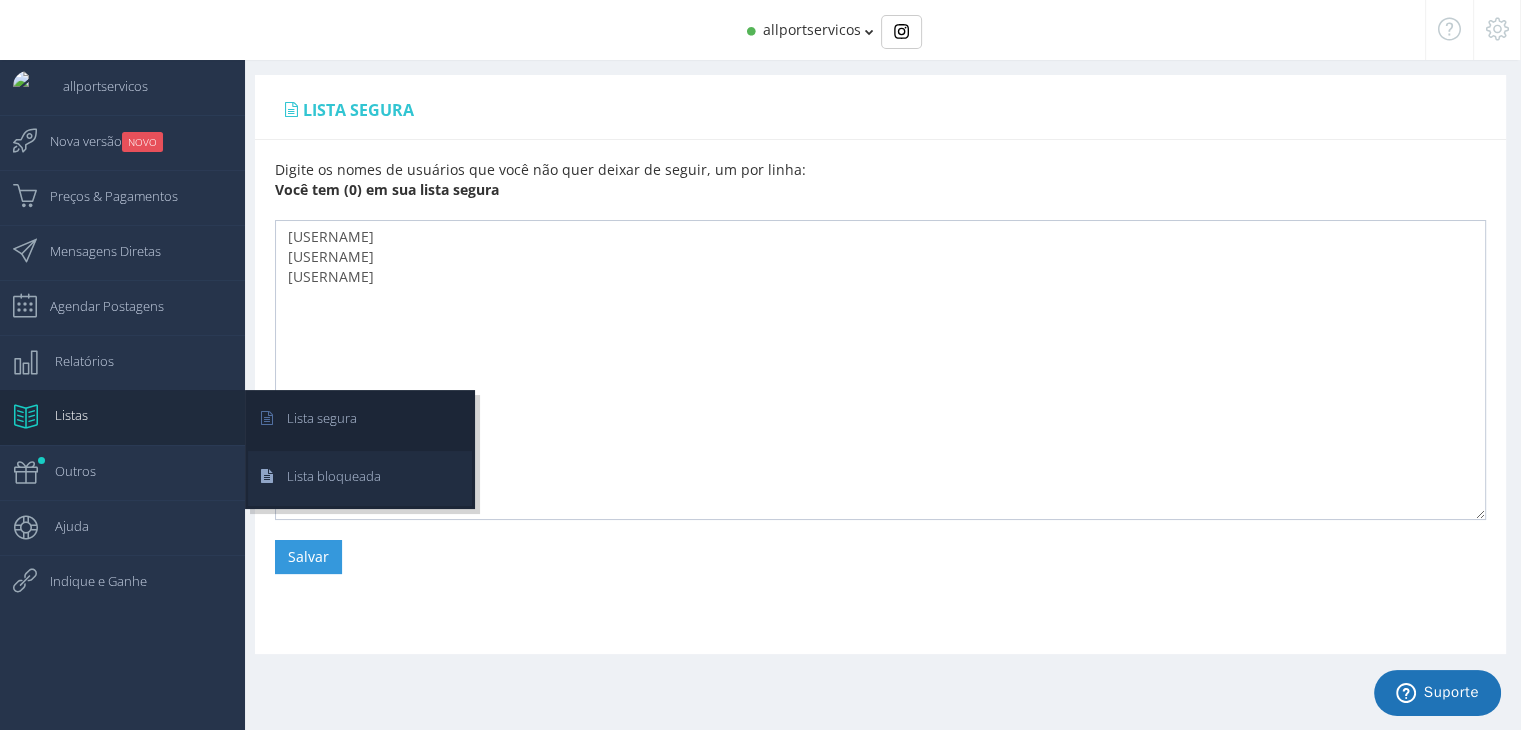 click on "Lista bloqueada" at bounding box center (312, 418) 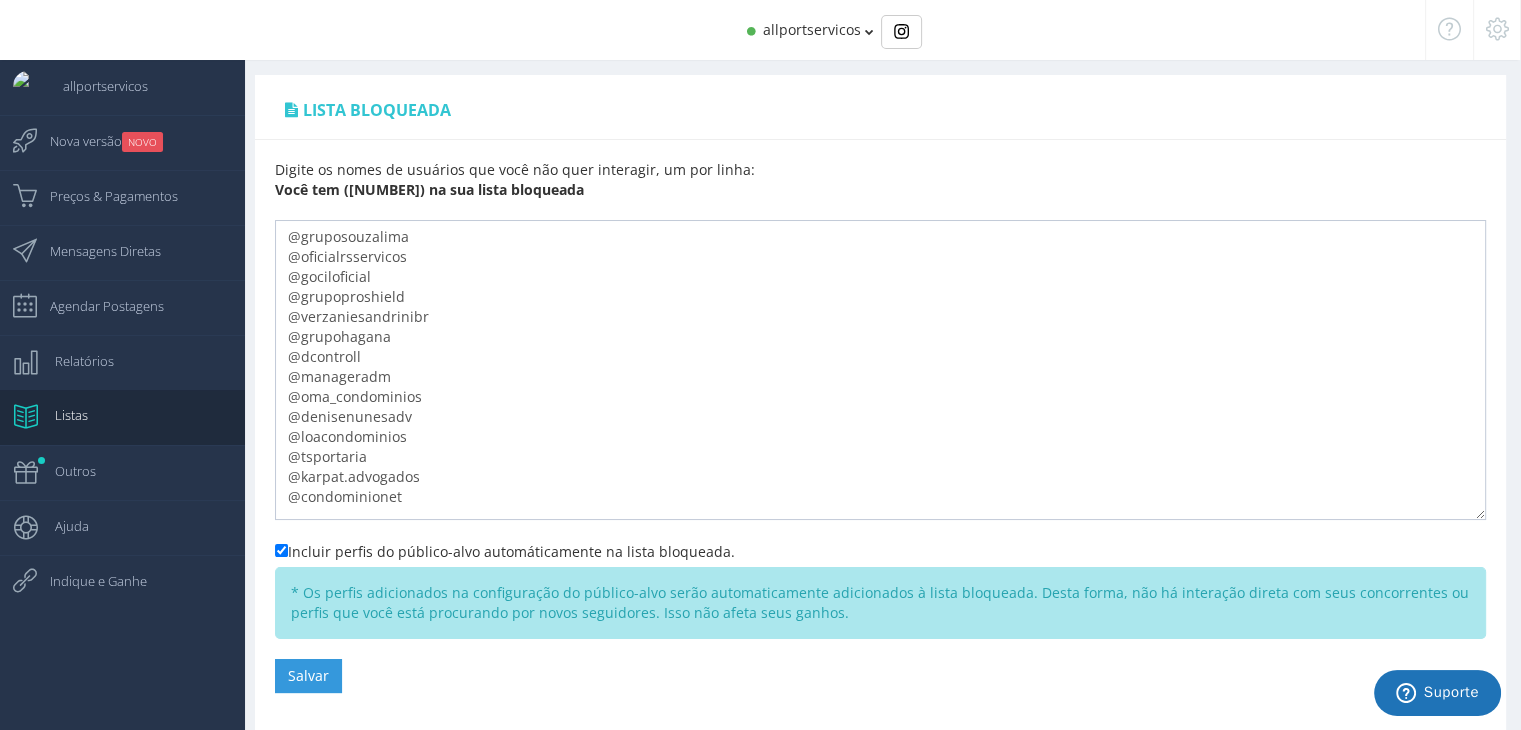 scroll, scrollTop: 13, scrollLeft: 0, axis: vertical 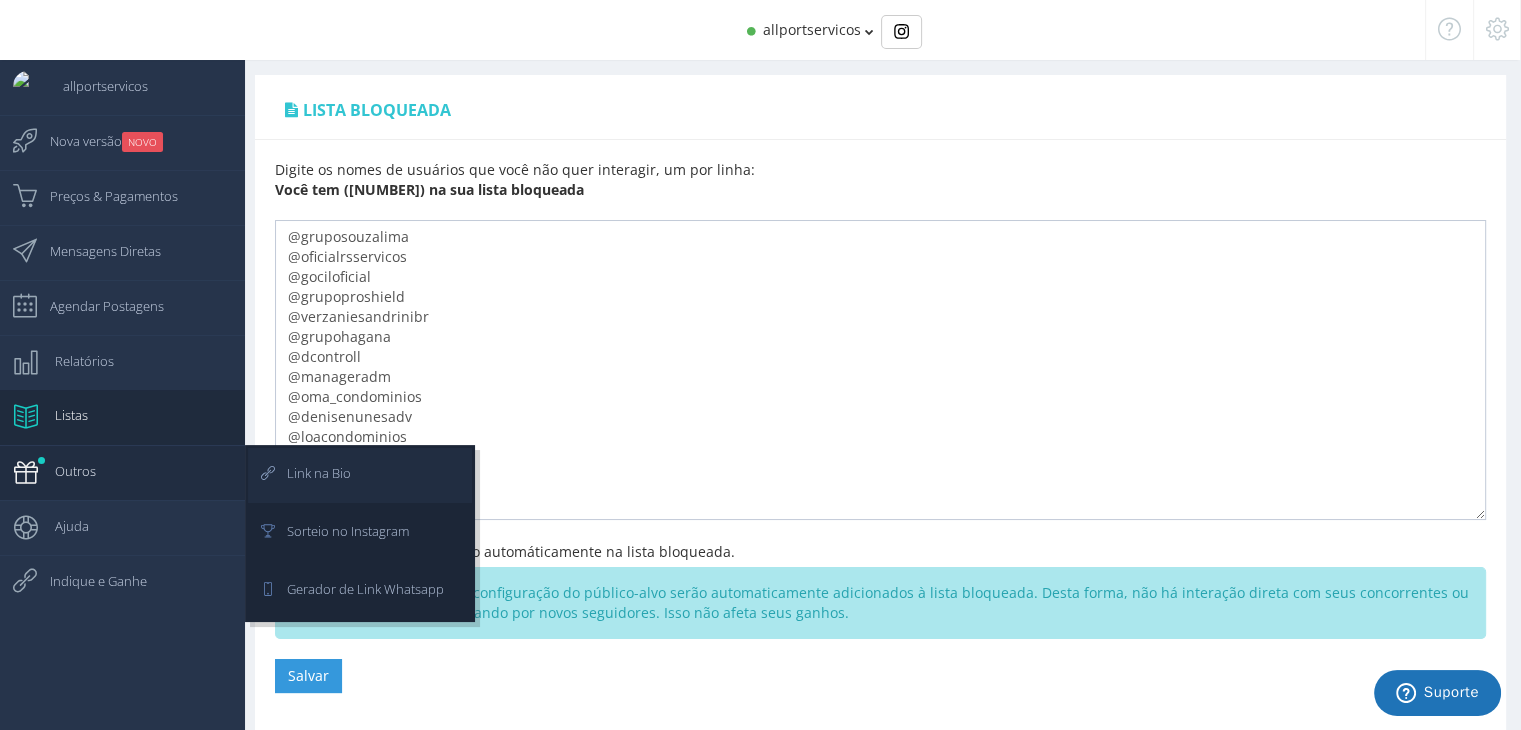 click on "Link na Bio" at bounding box center (309, 473) 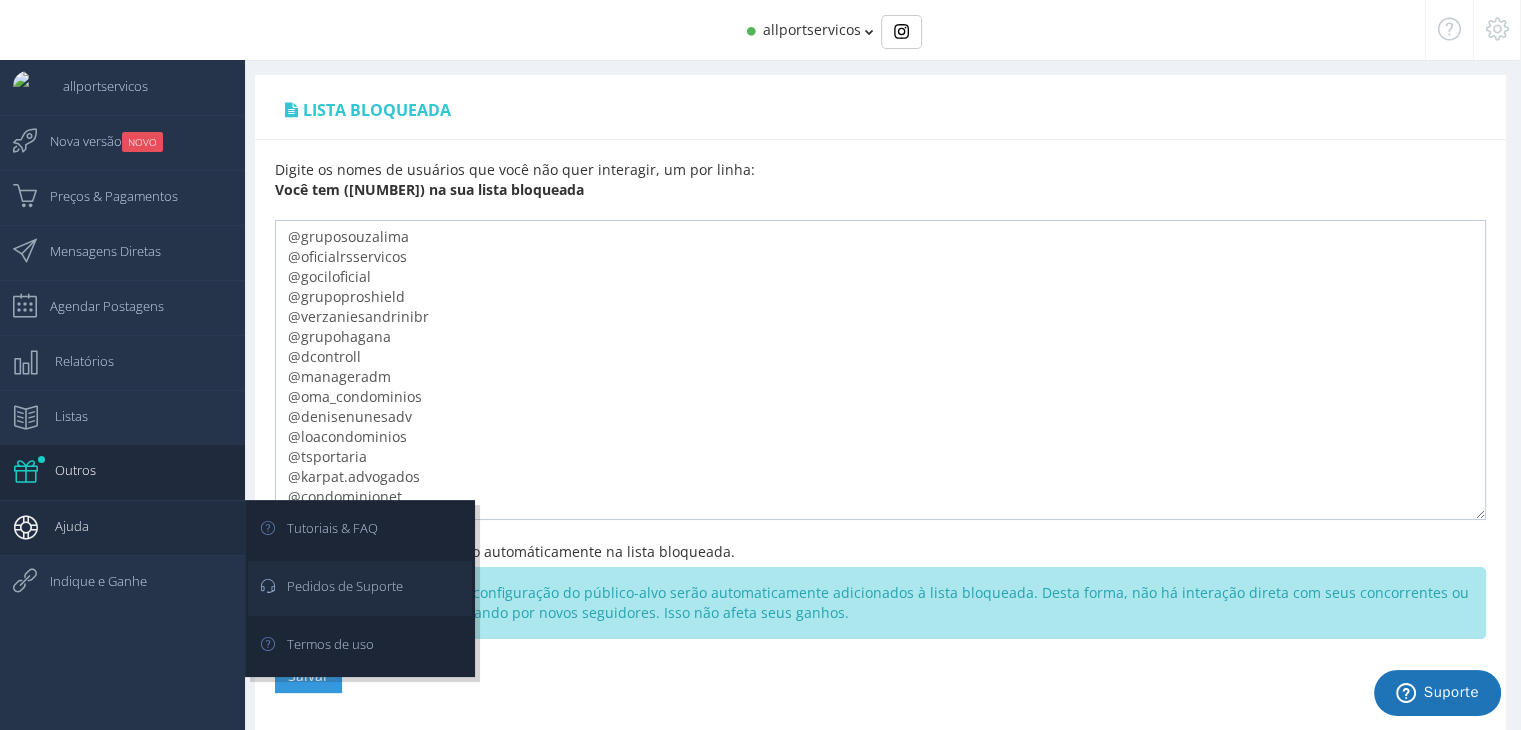 click on "Pedidos de Suporte" at bounding box center [0, 0] 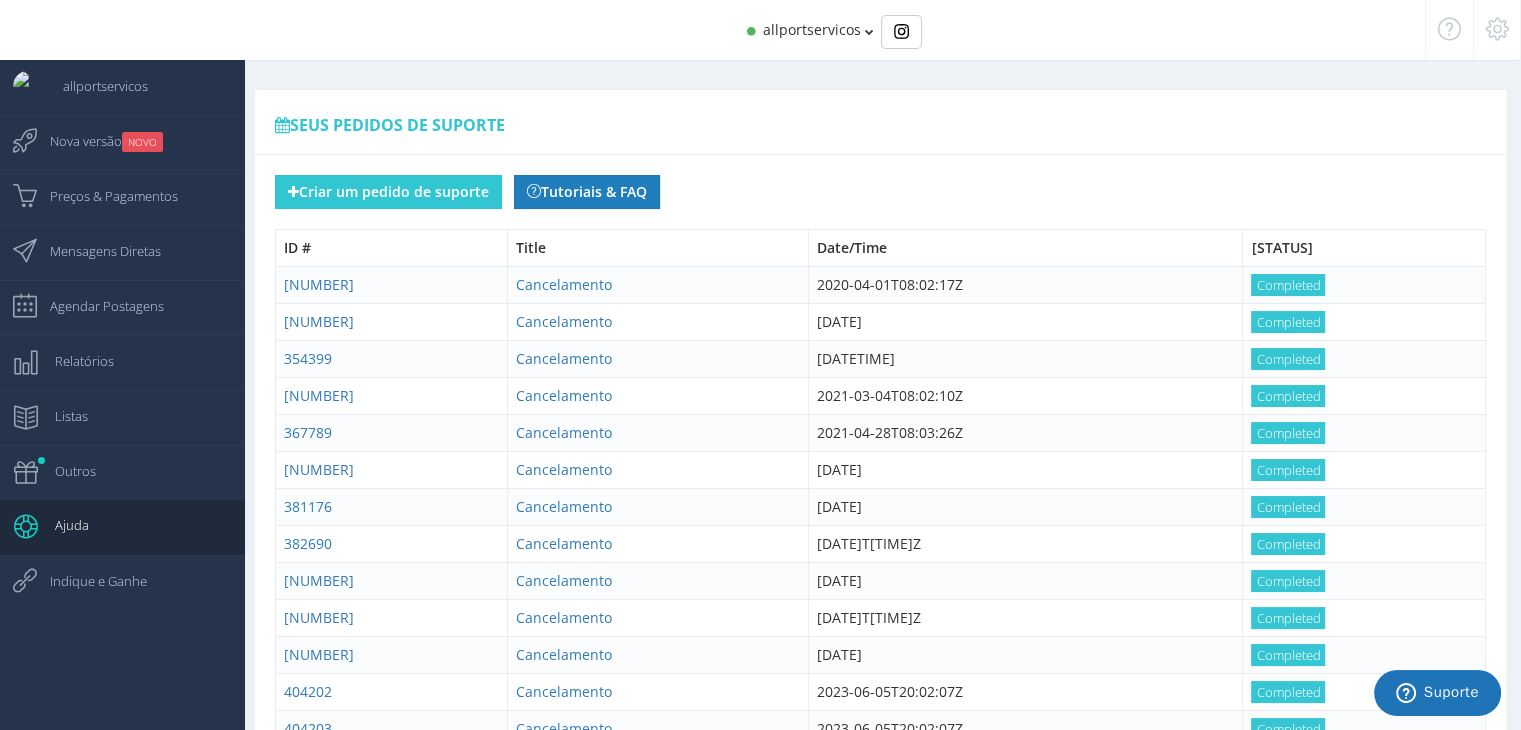 click on "Tutoriais & FAQ" at bounding box center [587, 192] 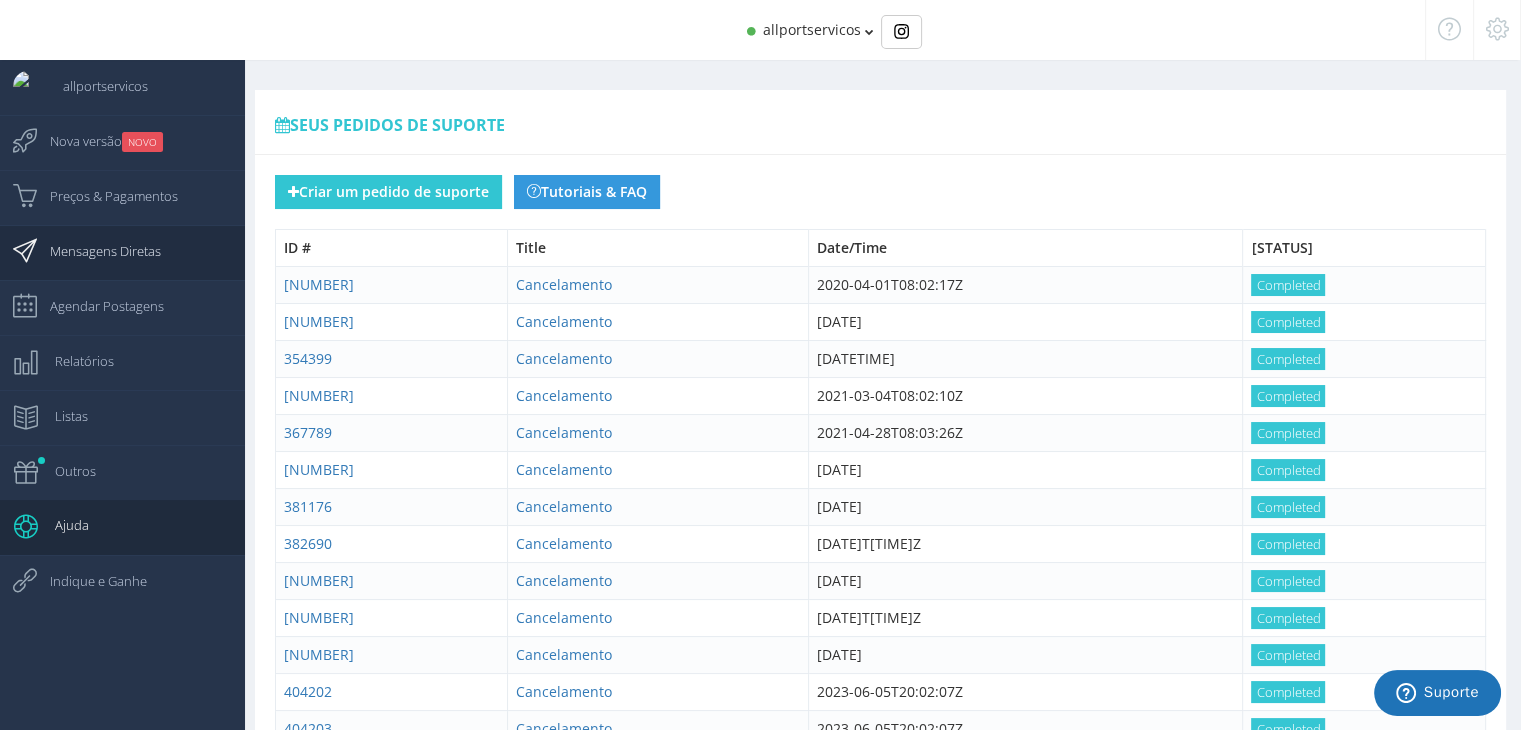 click on "Mensagens Diretas" at bounding box center [0, 0] 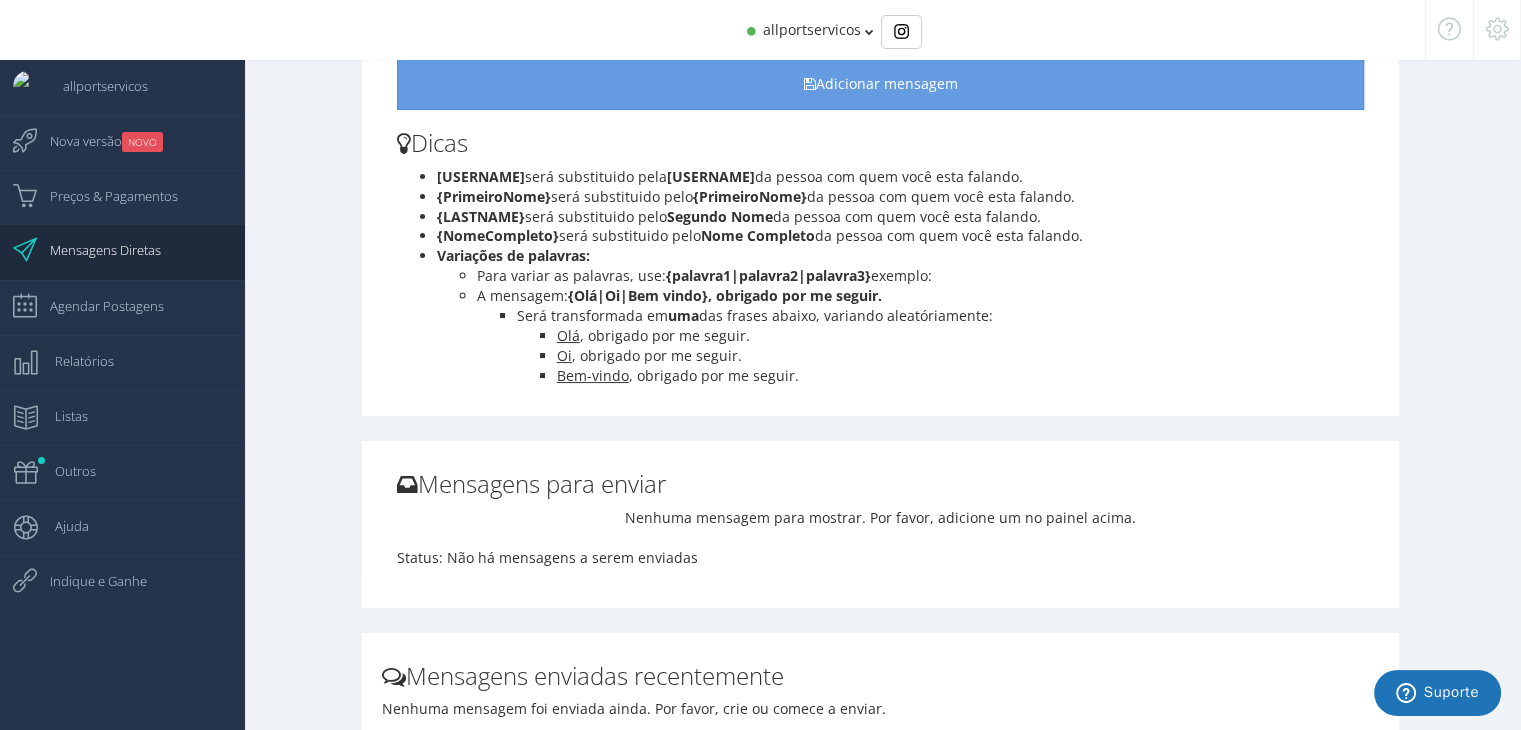 scroll, scrollTop: 92, scrollLeft: 0, axis: vertical 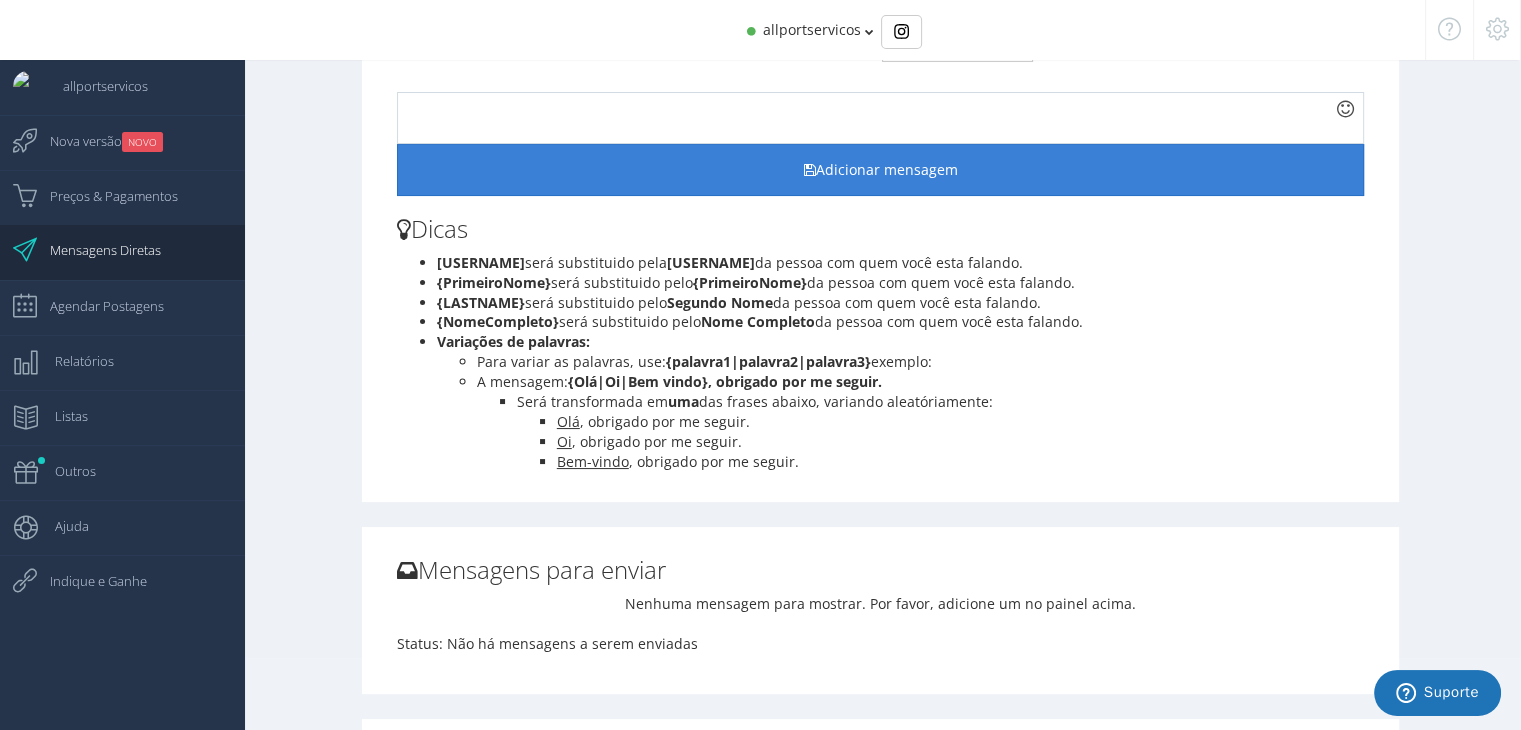 click on "Adicionar mensagem" at bounding box center (880, 170) 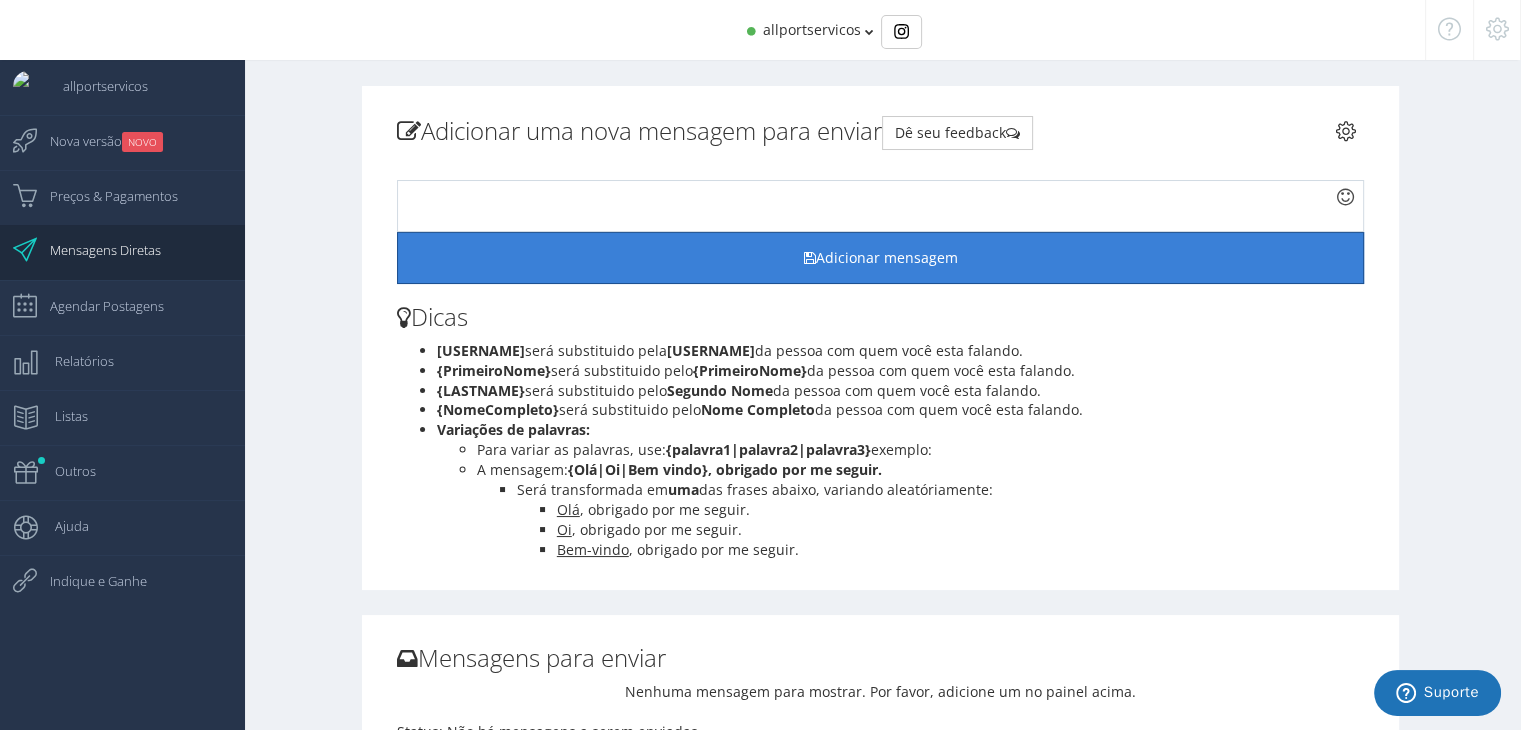 scroll, scrollTop: 0, scrollLeft: 0, axis: both 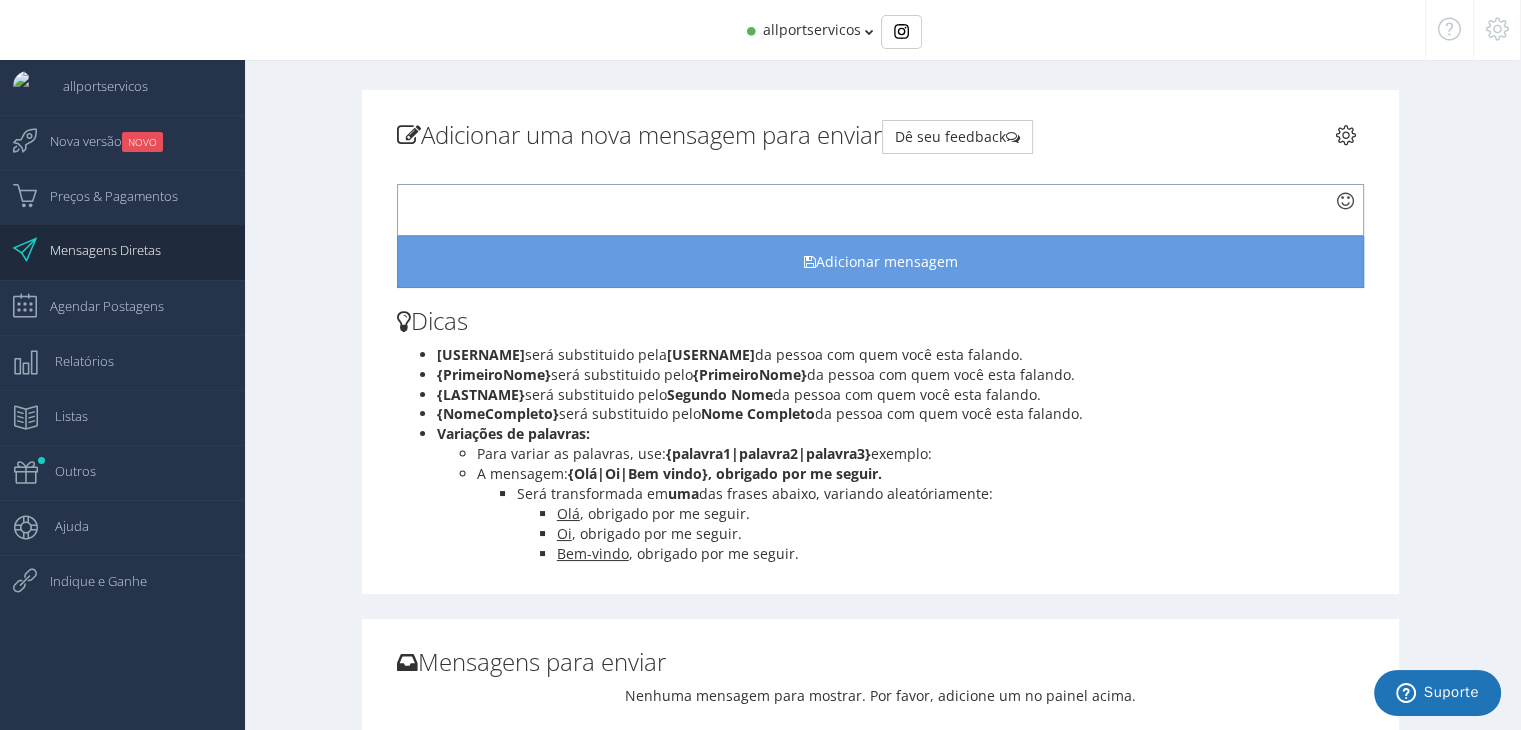 click at bounding box center (880, 210) 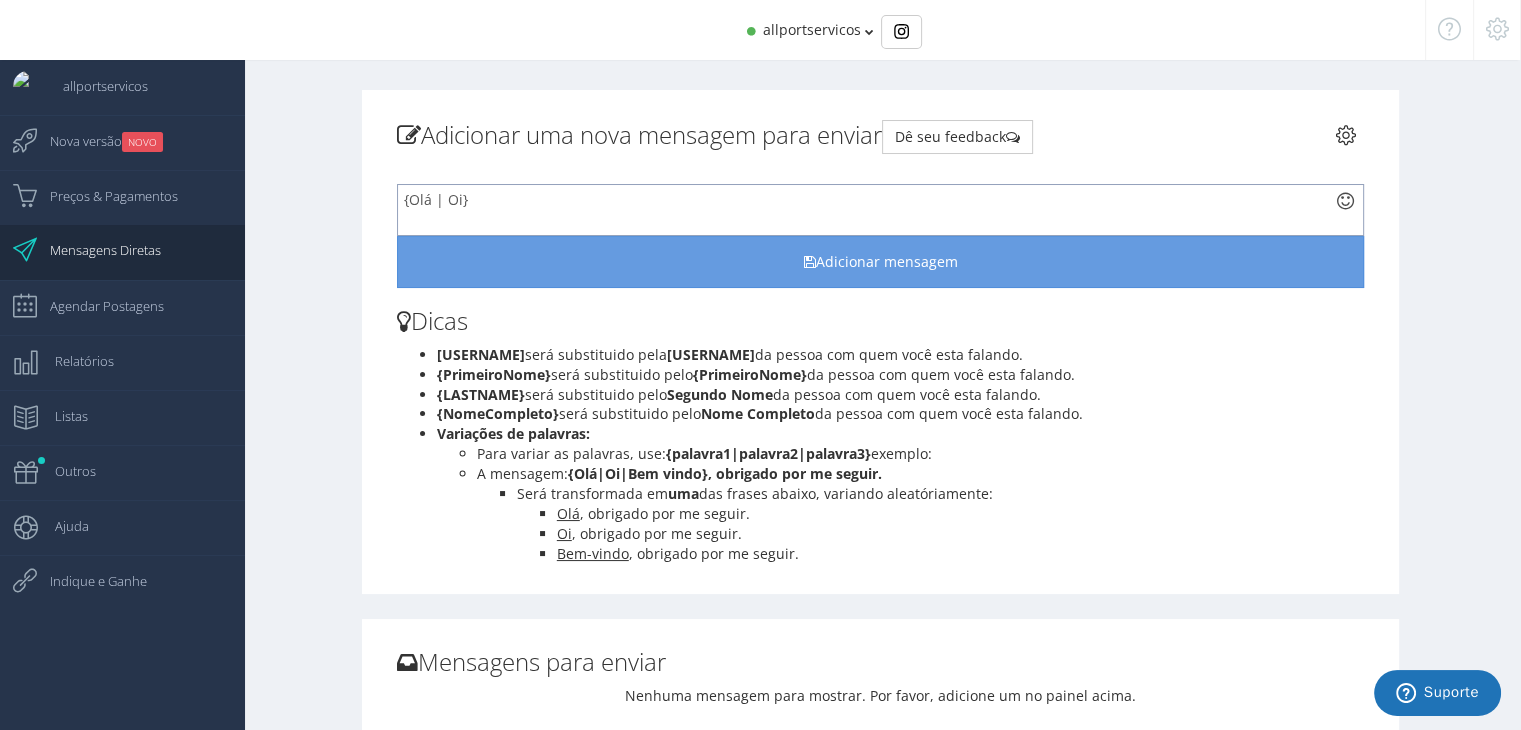 click on "{Olá | Oi}" at bounding box center (880, 210) 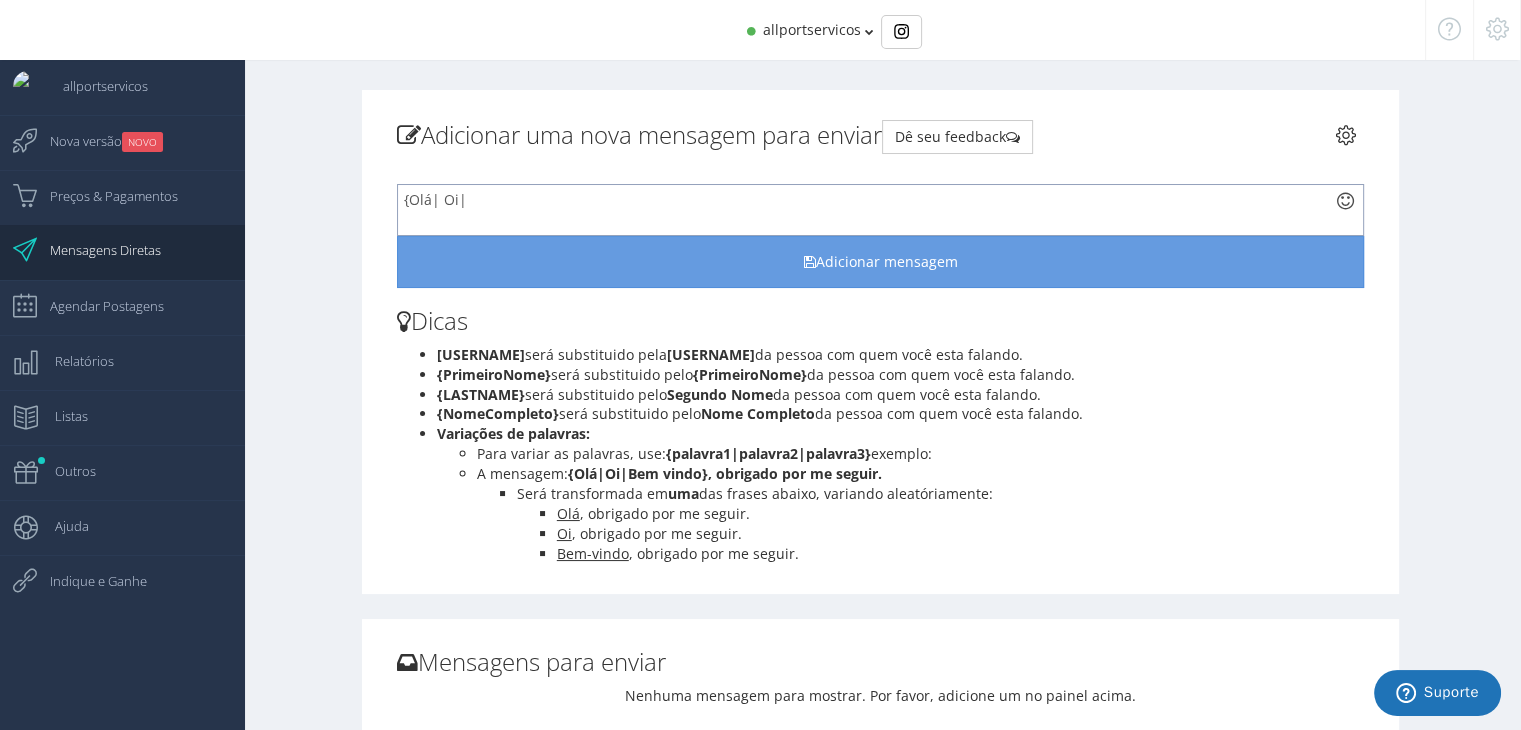 click on "{Olá| Oi|" at bounding box center [880, 210] 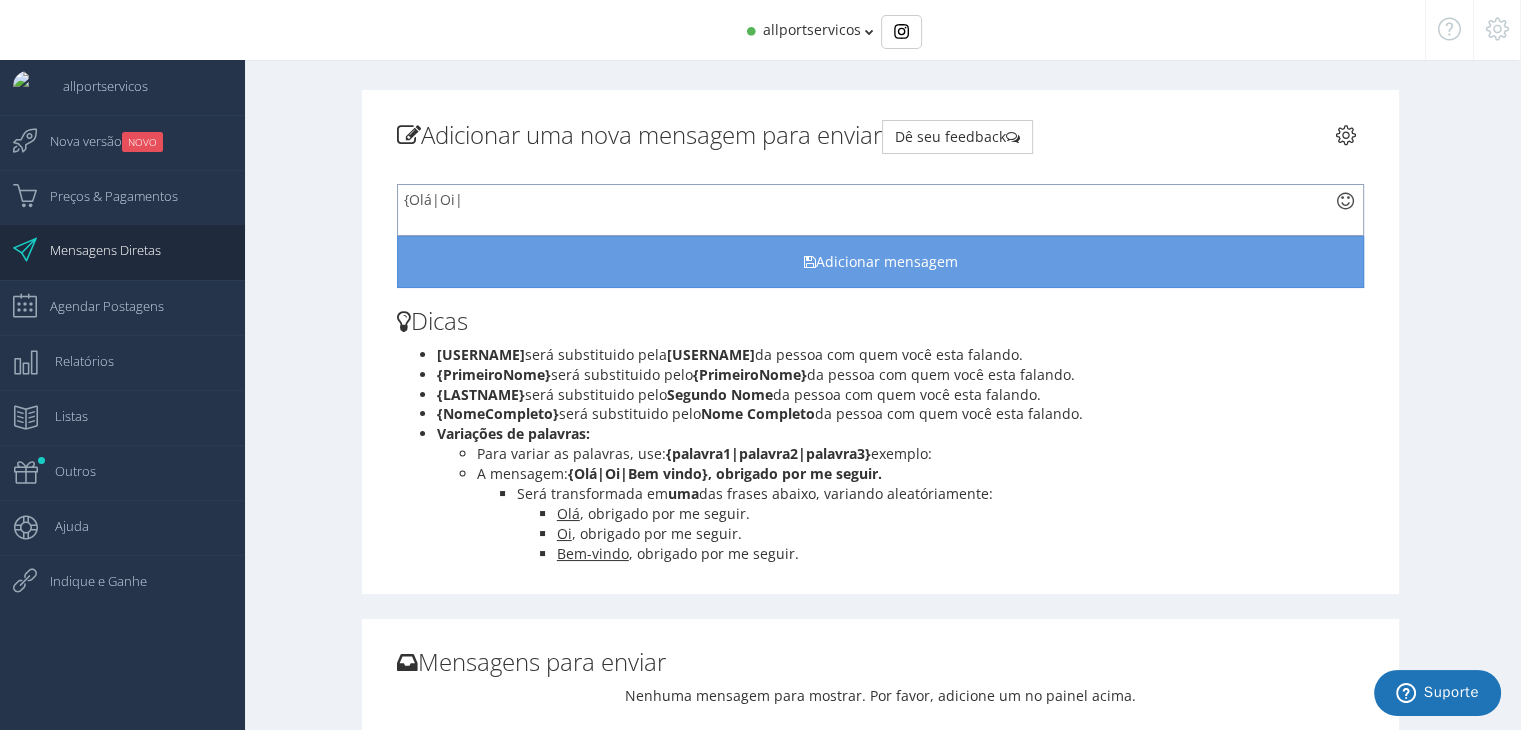 click on "{Olá|Oi|" at bounding box center (880, 210) 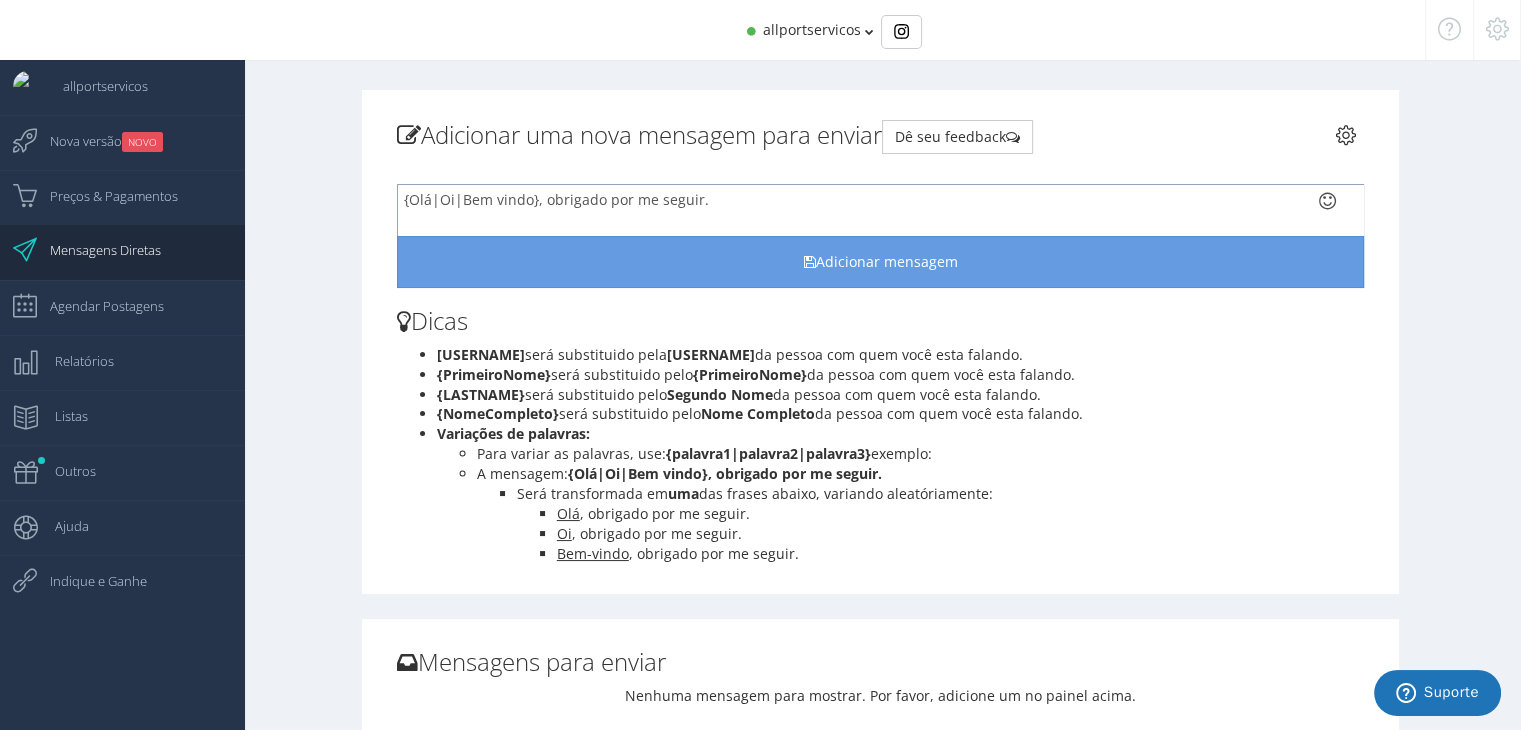 scroll, scrollTop: 7, scrollLeft: 0, axis: vertical 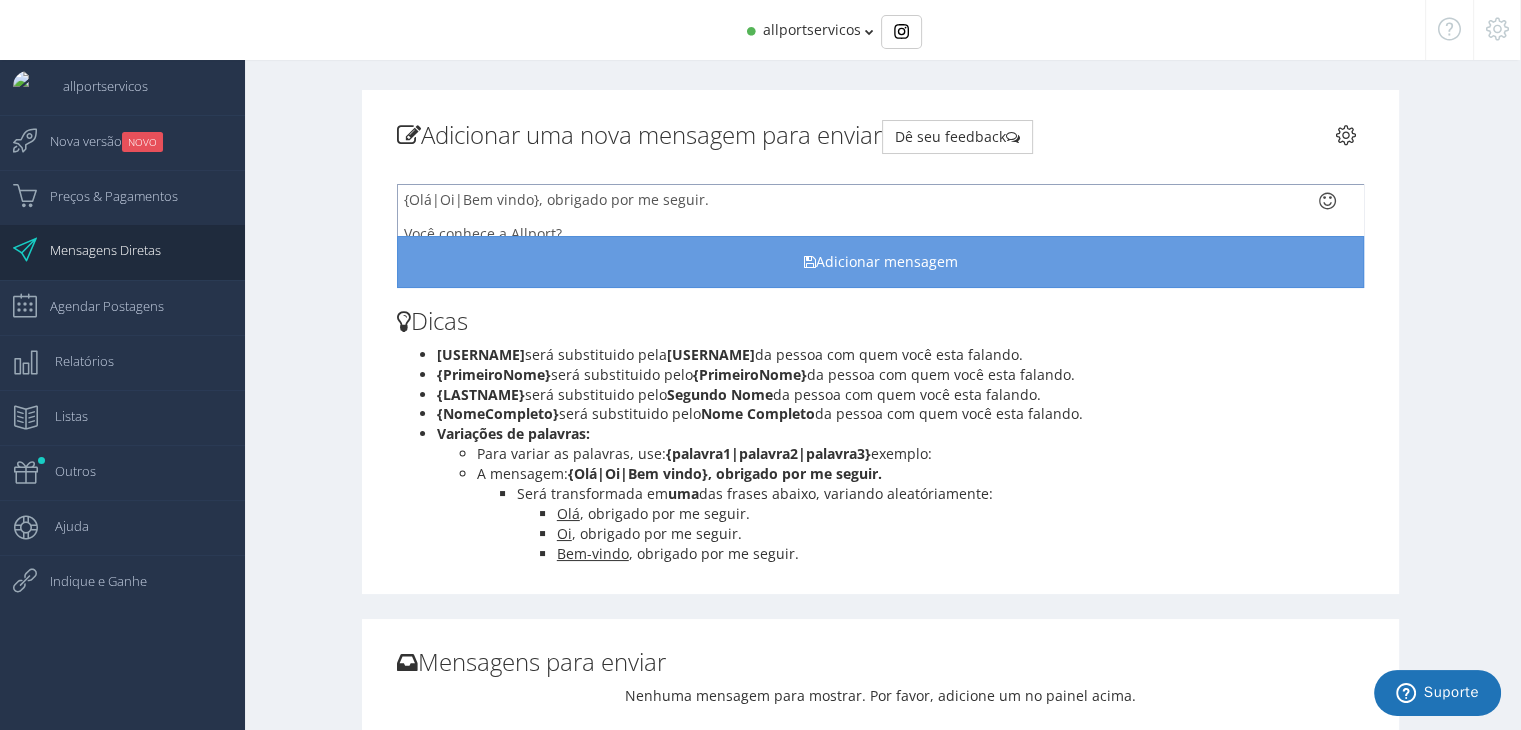 click on "Você conhece a Allport?" at bounding box center (863, 233) 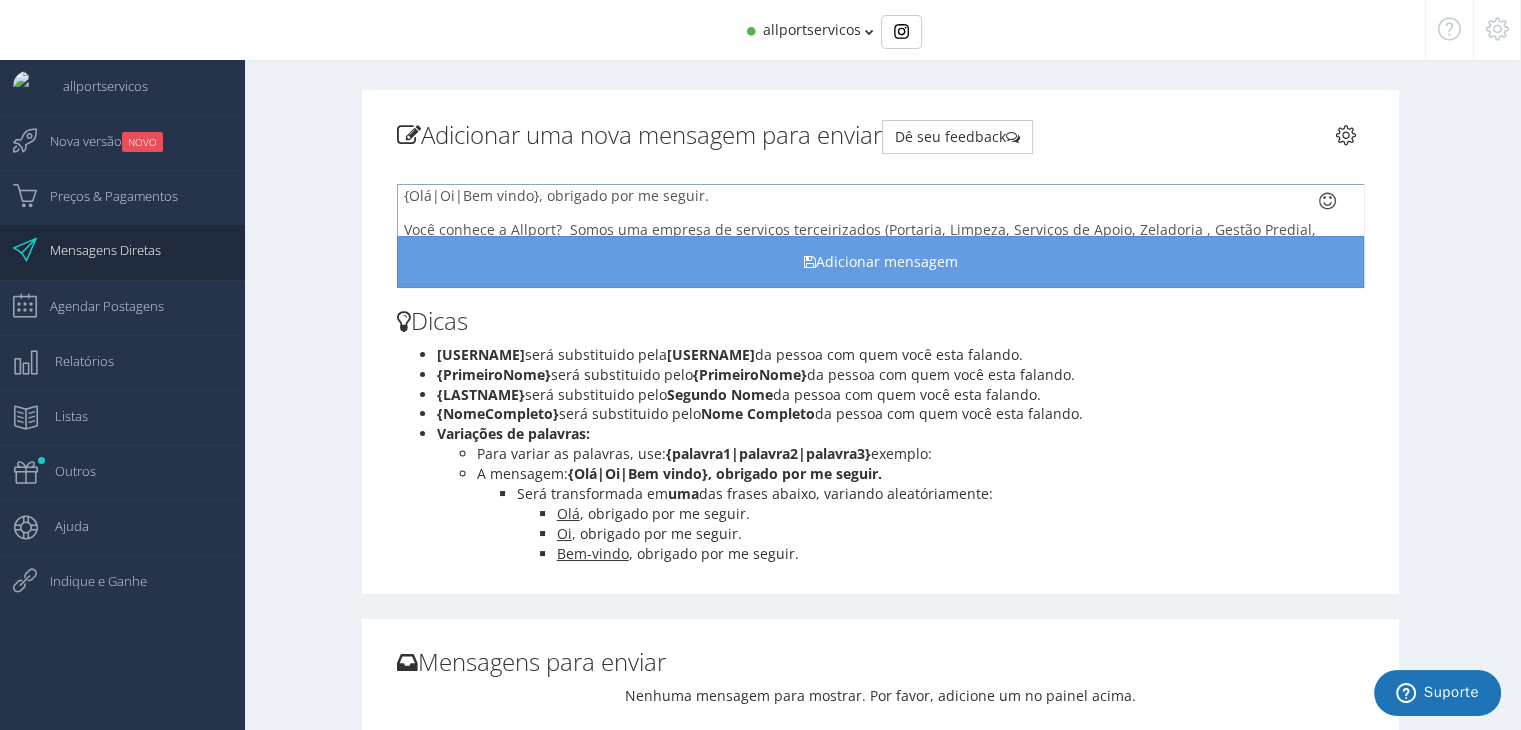 scroll, scrollTop: 0, scrollLeft: 0, axis: both 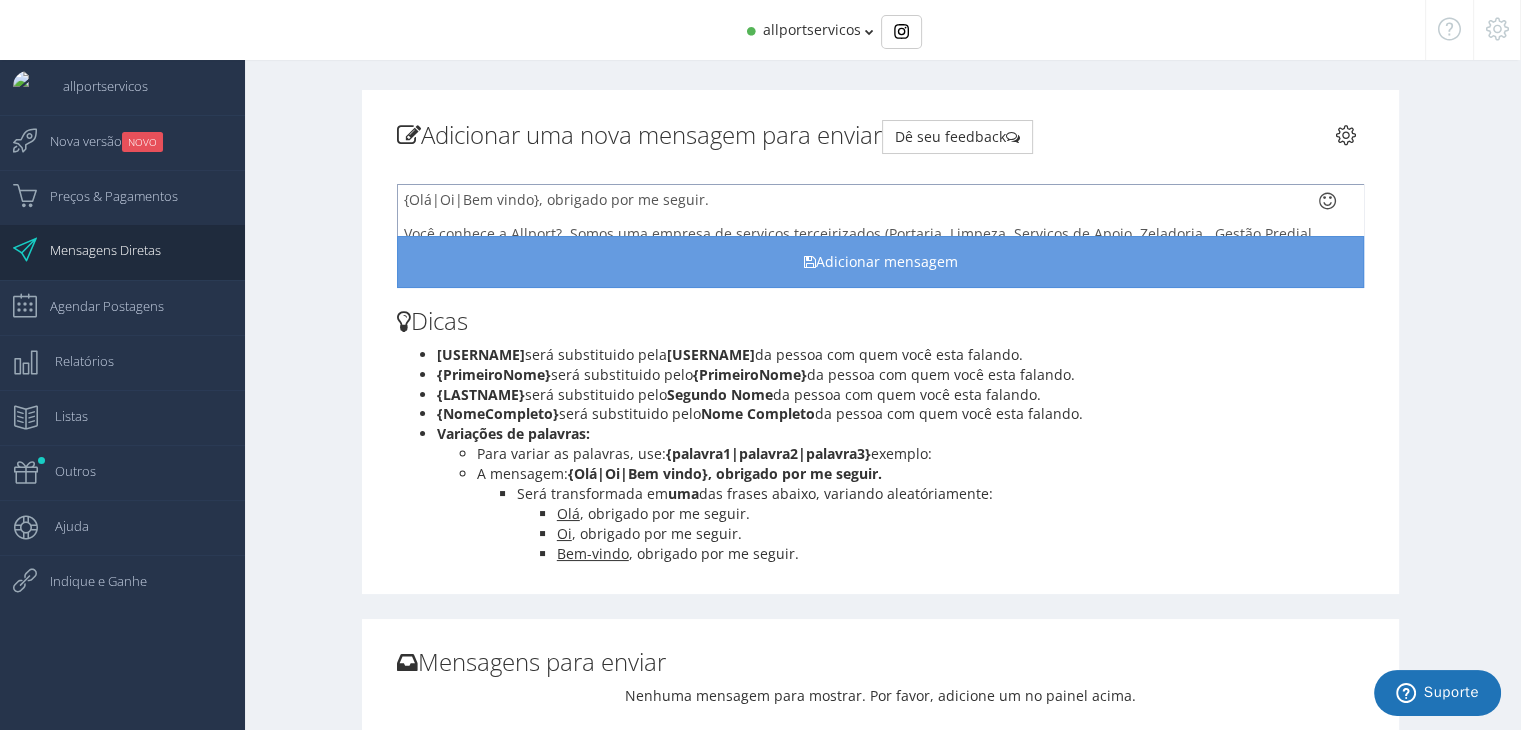 click on "{Olá|Oi|Bem vindo}, obrigado por me seguir. Você conhece a Allport?  Somos uma empresa de serviços terceirizados (Portaria, Limpeza, Serviços de Apoio, Zeladoria , Gestão Predial, Monitoramento de cameras) Curta a nossa pagina e fique por dentro de todos os nossos serviços" at bounding box center (880, 210) 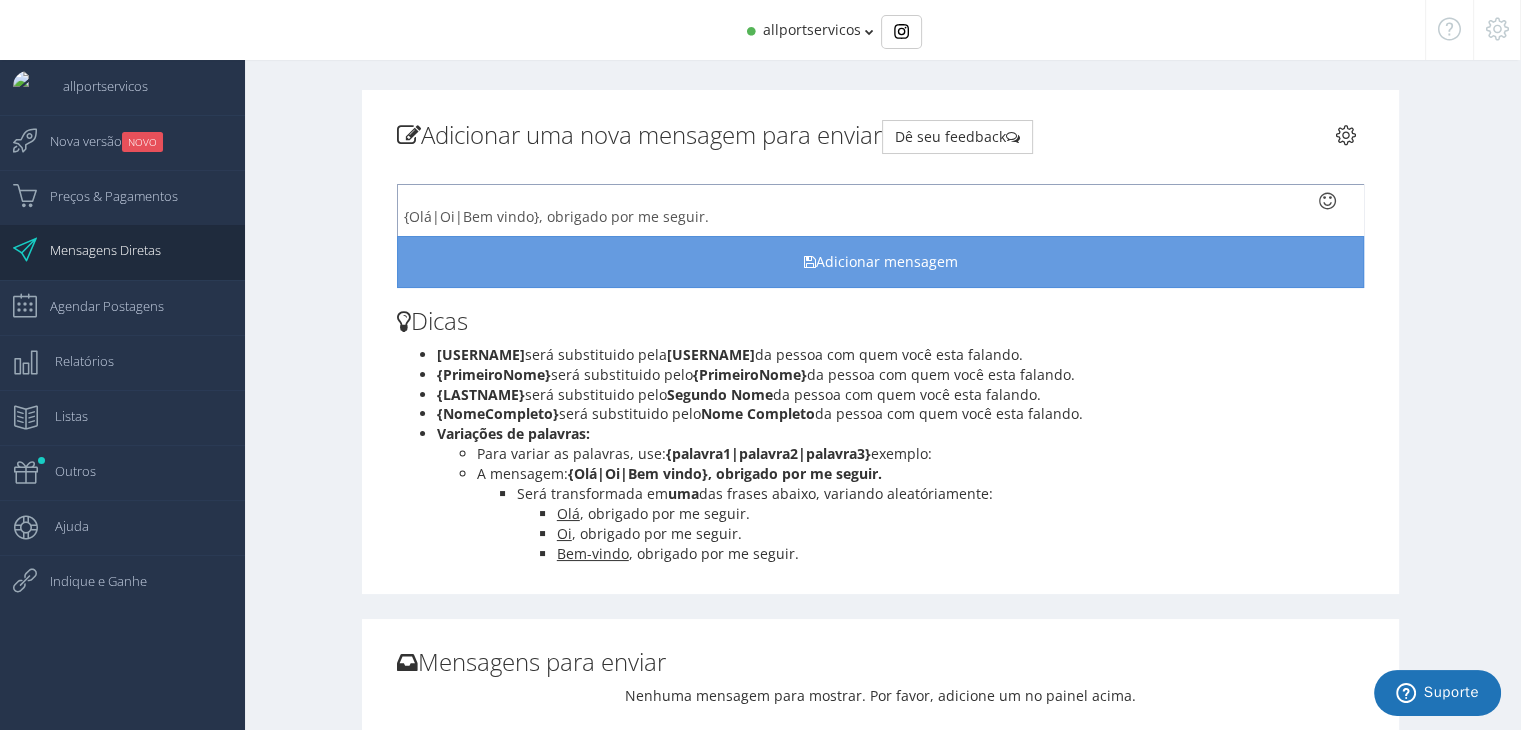 click at bounding box center (863, 199) 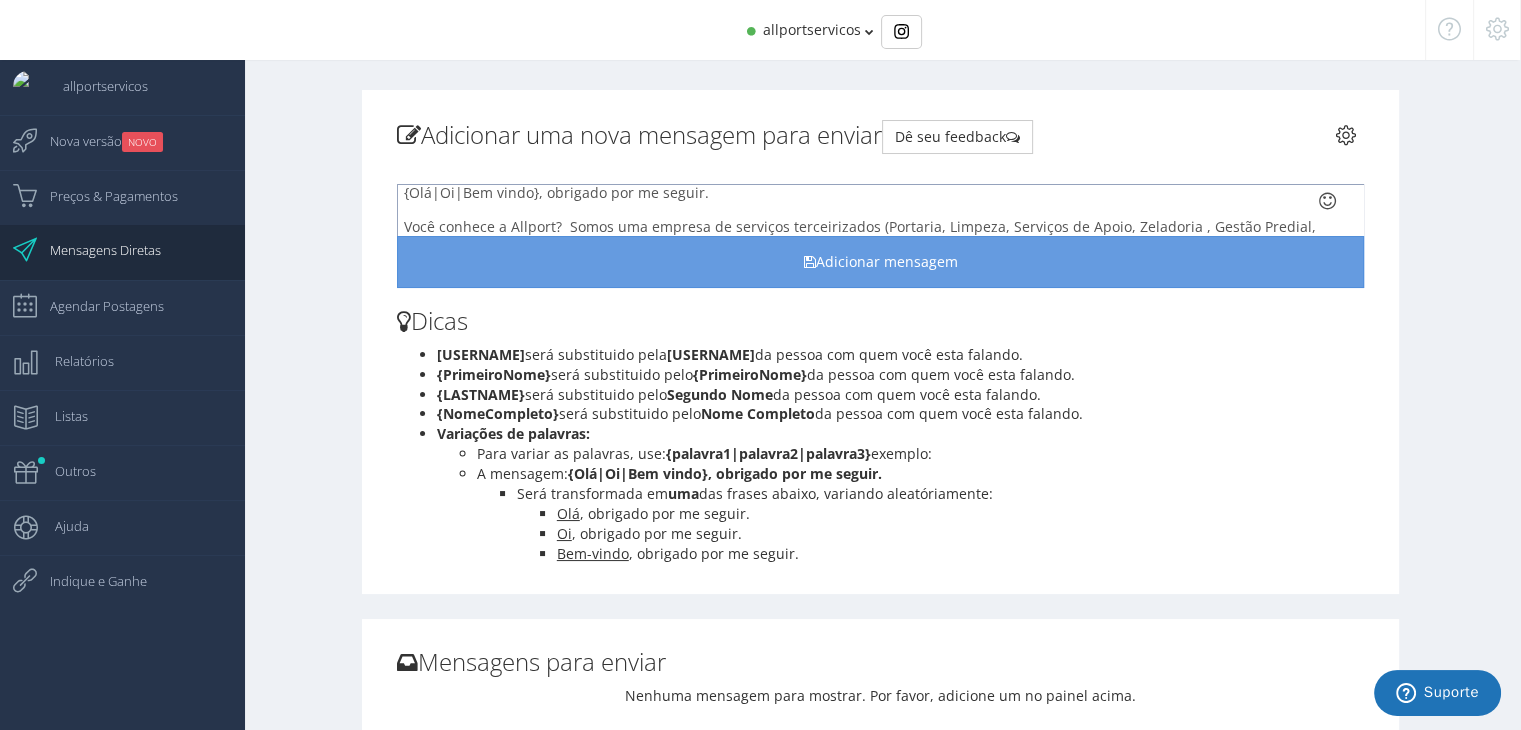 scroll, scrollTop: 41, scrollLeft: 0, axis: vertical 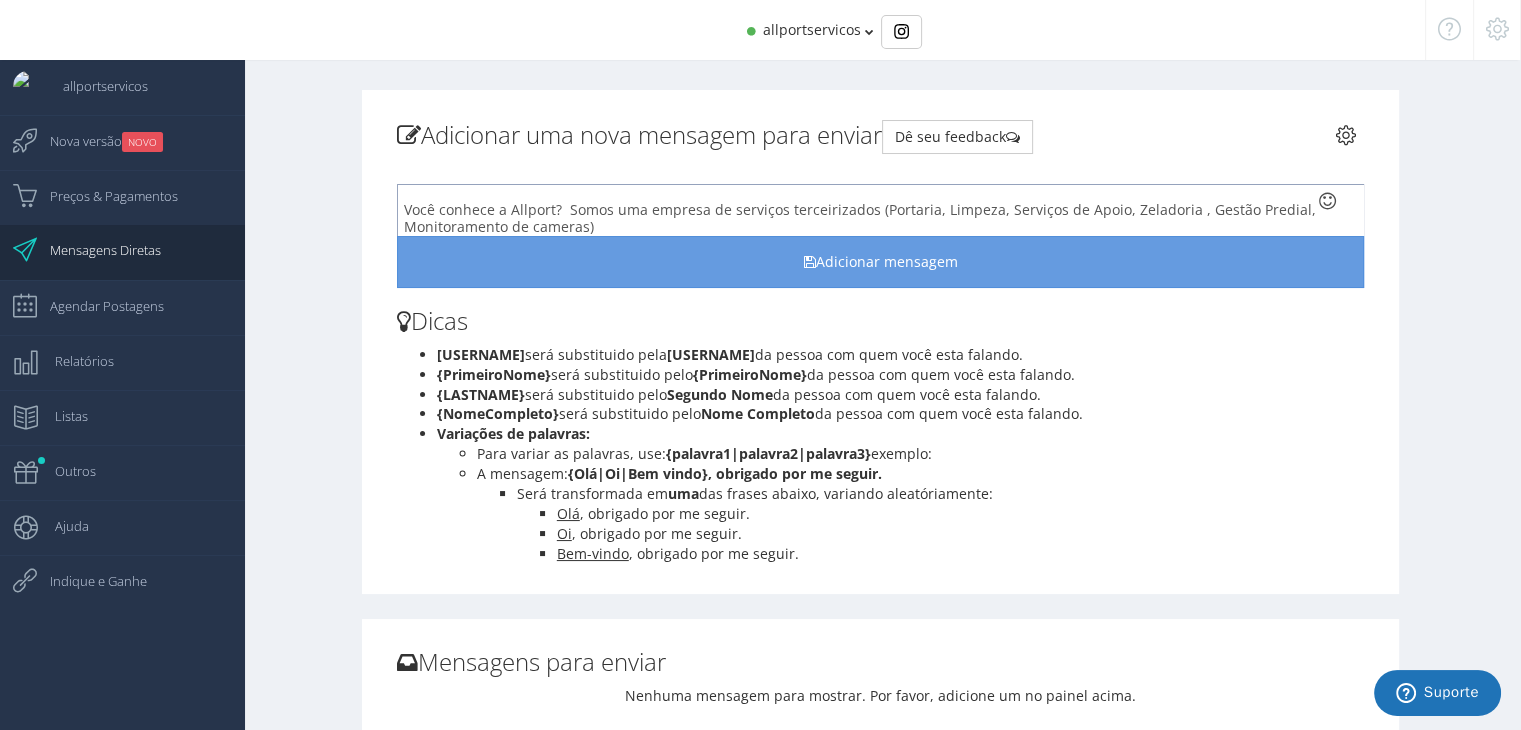 click on "Você conhece a Allport?  Somos uma empresa de serviços terceirizados (Portaria, Limpeza, Serviços de Apoio, Zeladoria , Gestão Predial, Monitoramento de cameras)" at bounding box center (863, 218) 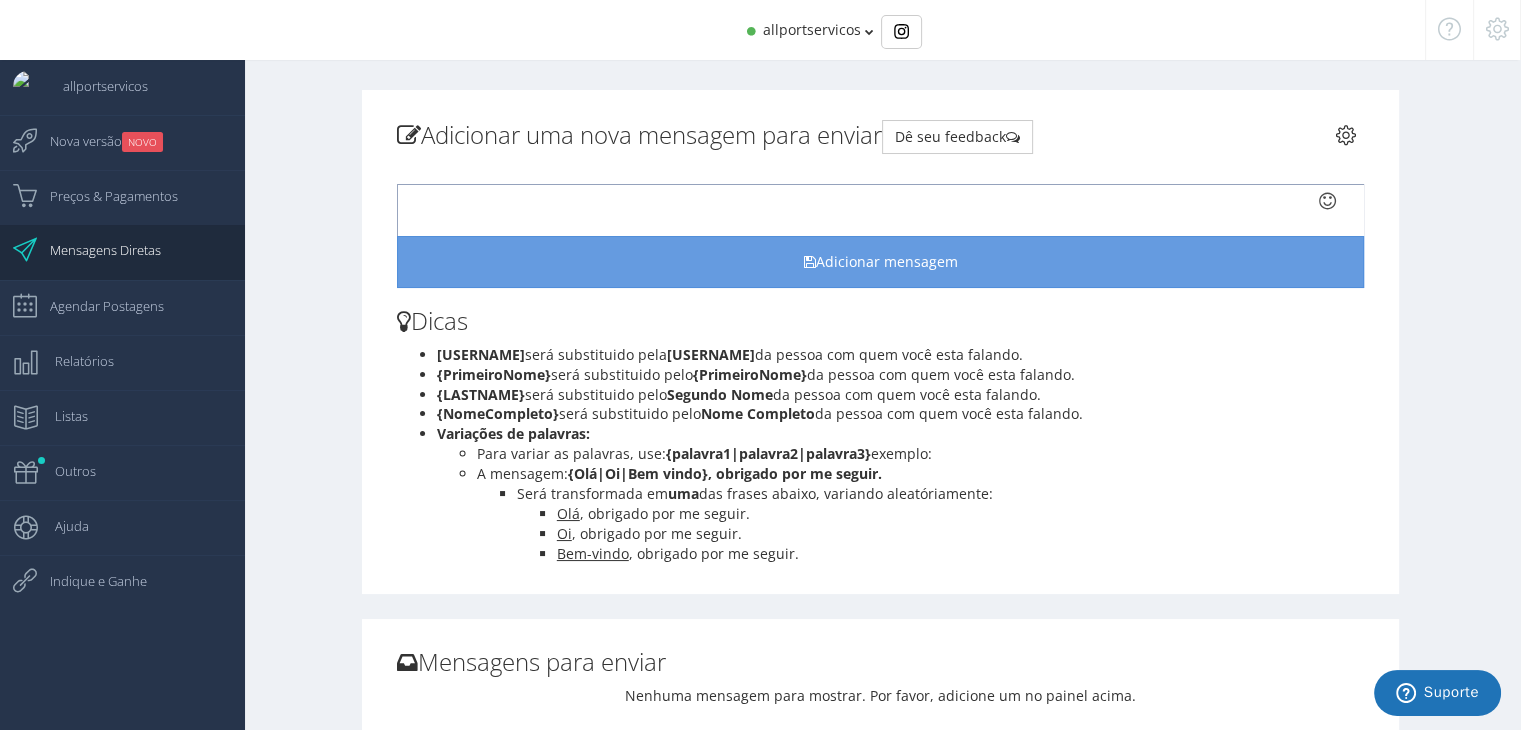 scroll, scrollTop: 136, scrollLeft: 0, axis: vertical 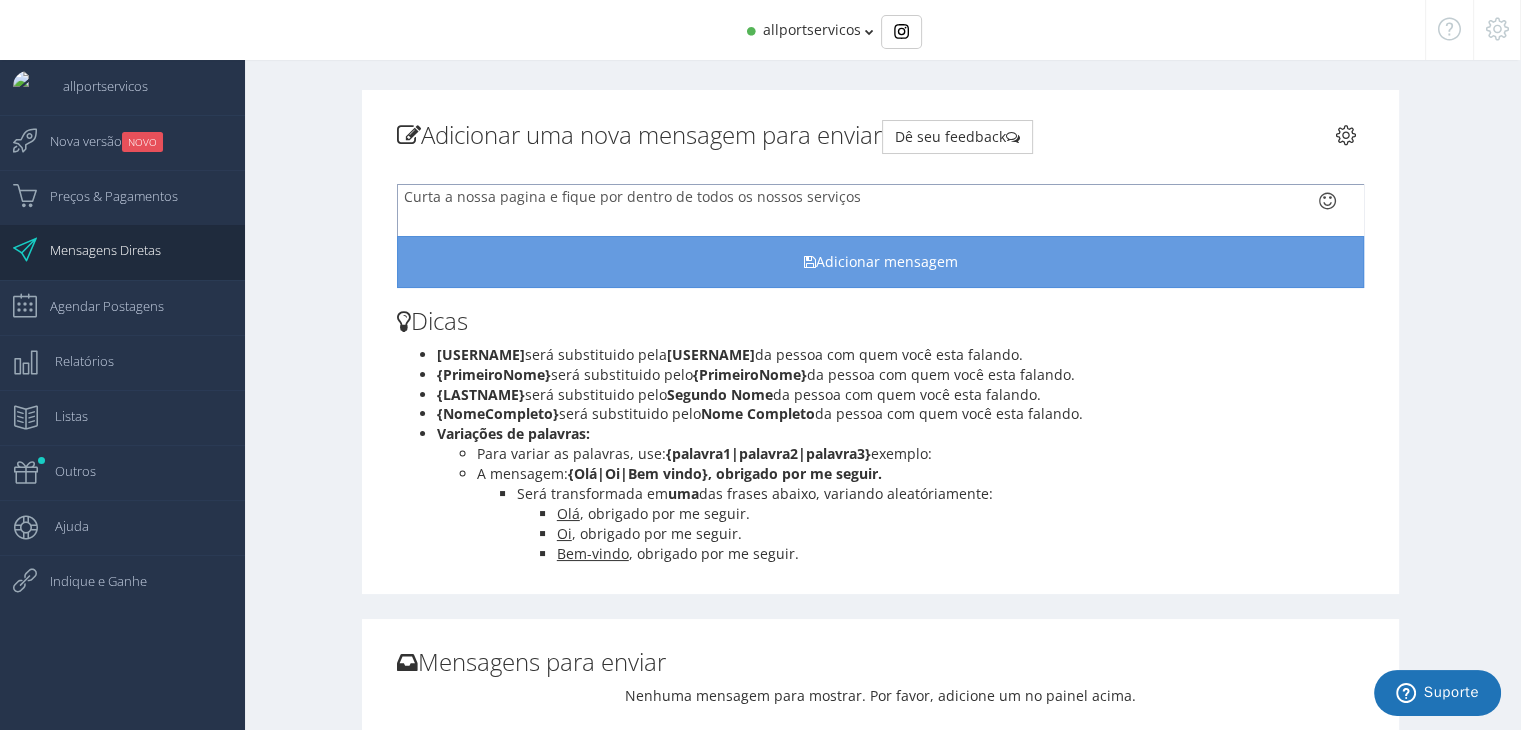 click on "Curta a nossa pagina e fique por dentro de todos os nossos serviços" at bounding box center [863, 196] 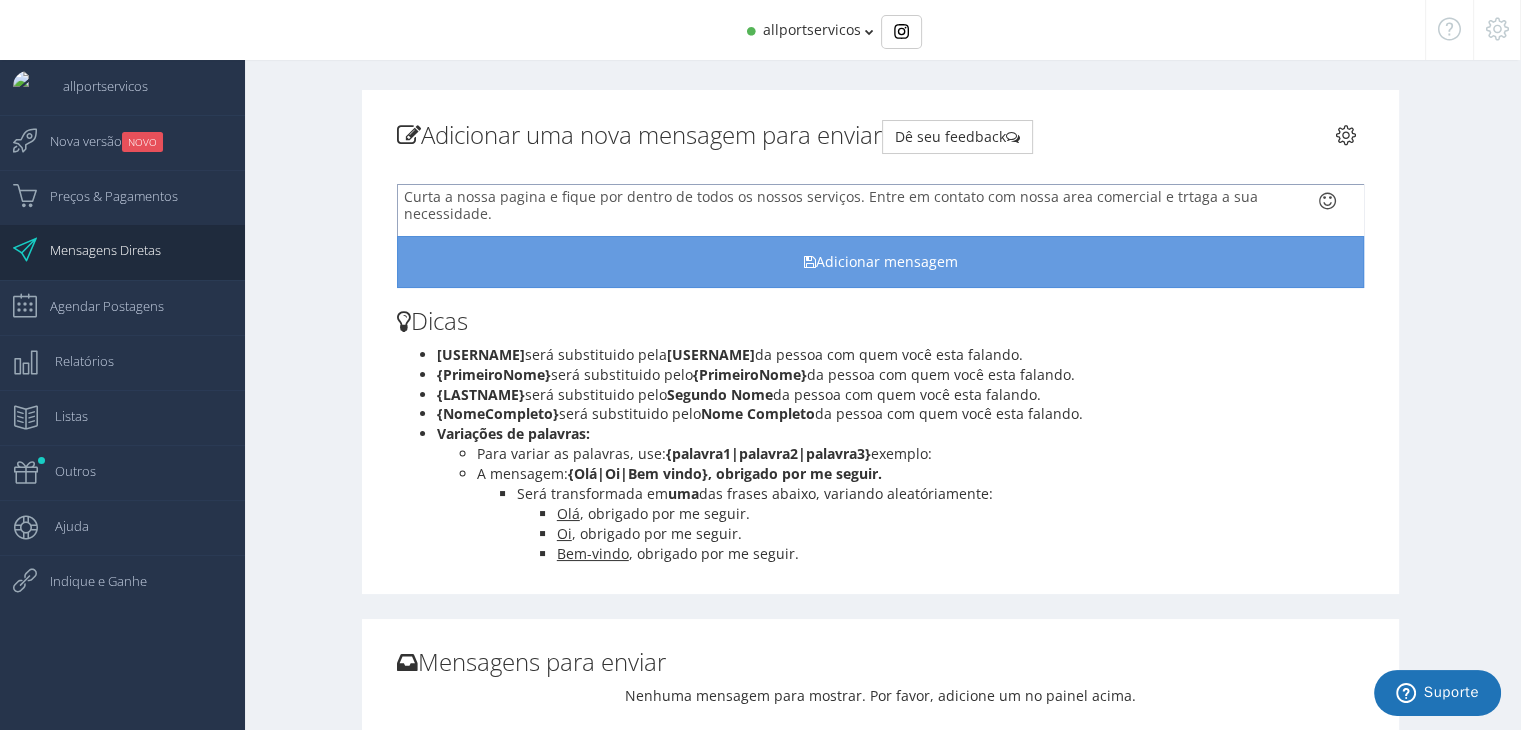 click on "Curta a nossa pagina e fique por dentro de todos os nossos serviços. Entre em contato com nossa area comercial e trtaga a sua necessidade." at bounding box center [863, 205] 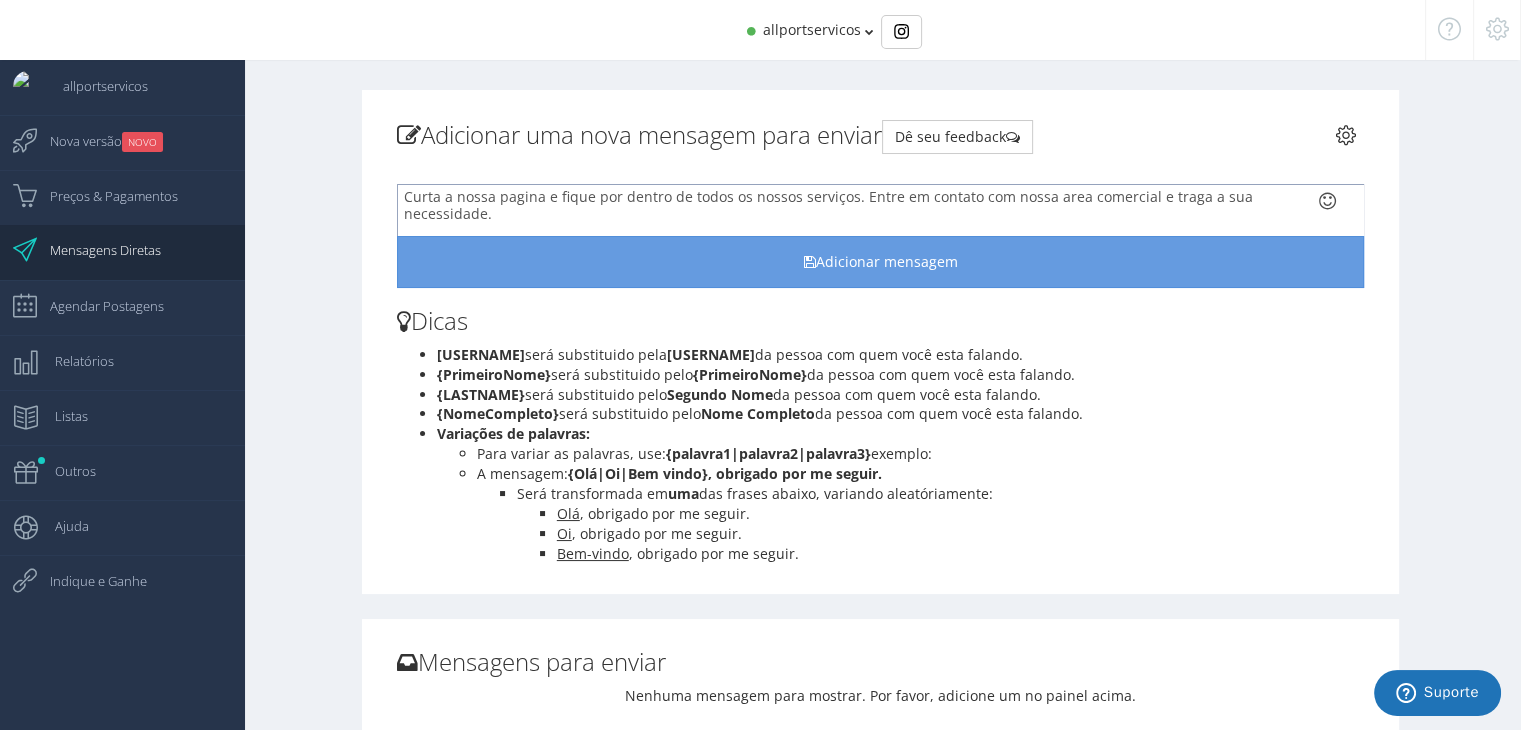 click on "Curta a nossa pagina e fique por dentro de todos os nossos serviços. Entre em contato com nossa area comercial e traga a sua necessidade." at bounding box center (863, 205) 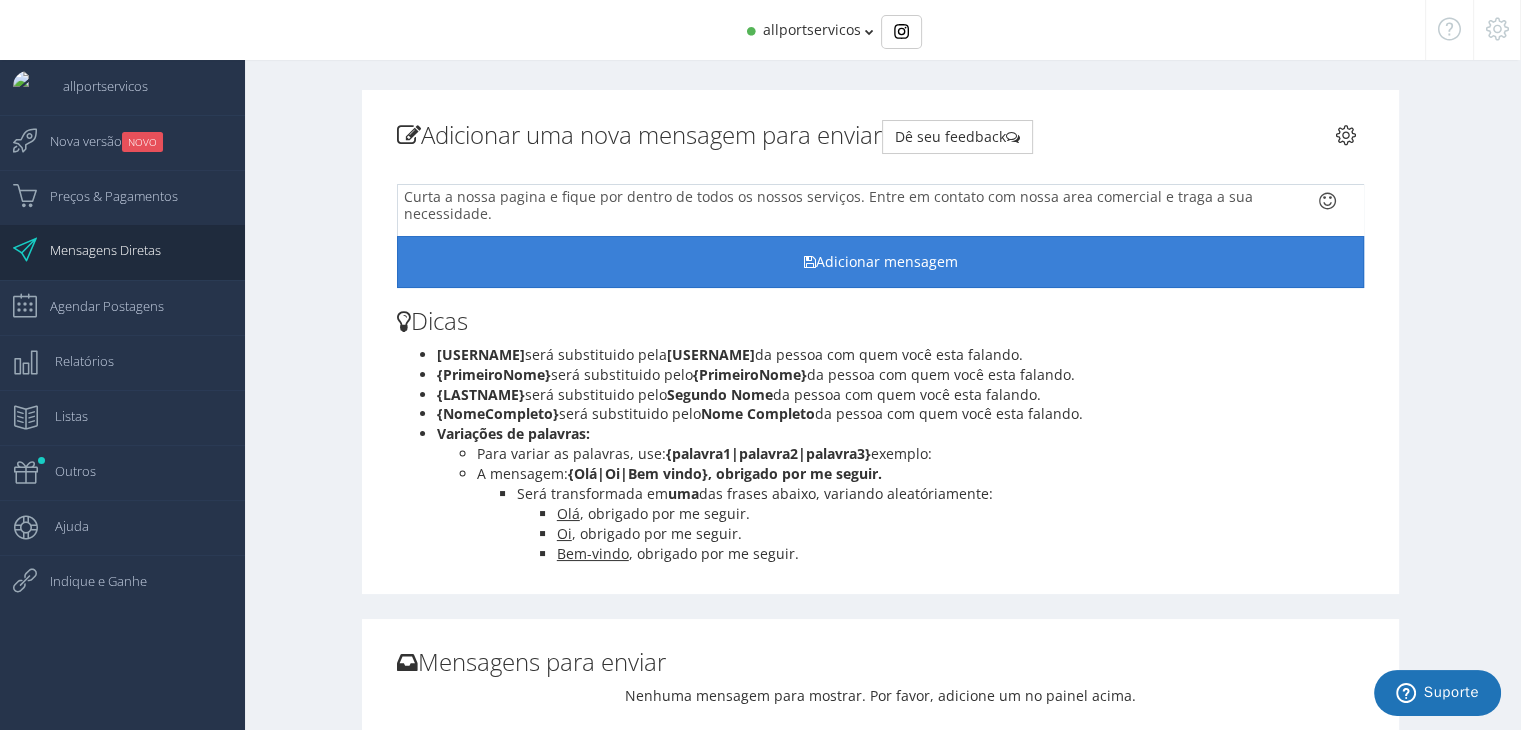 click on "Adicionar mensagem" at bounding box center [880, 262] 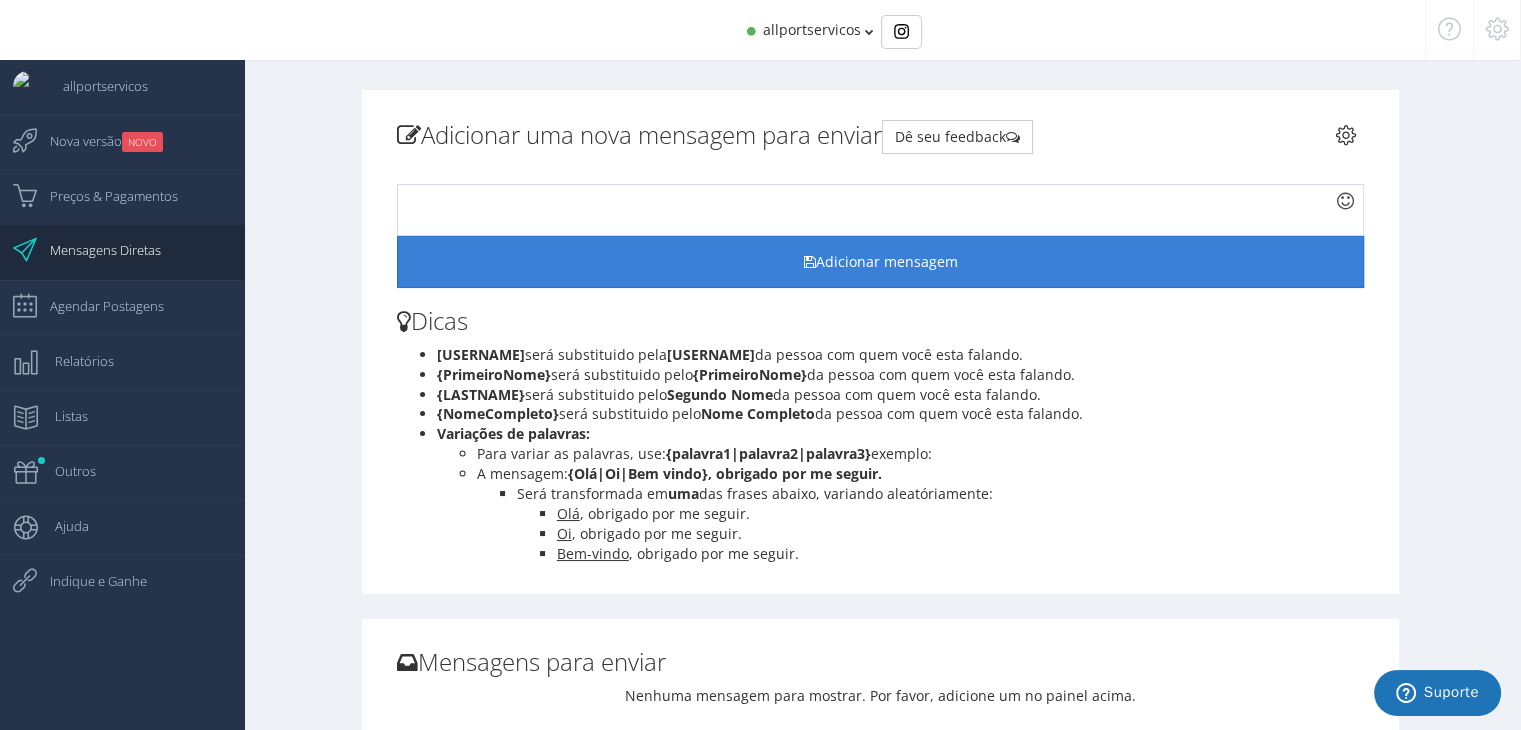 scroll, scrollTop: 0, scrollLeft: 0, axis: both 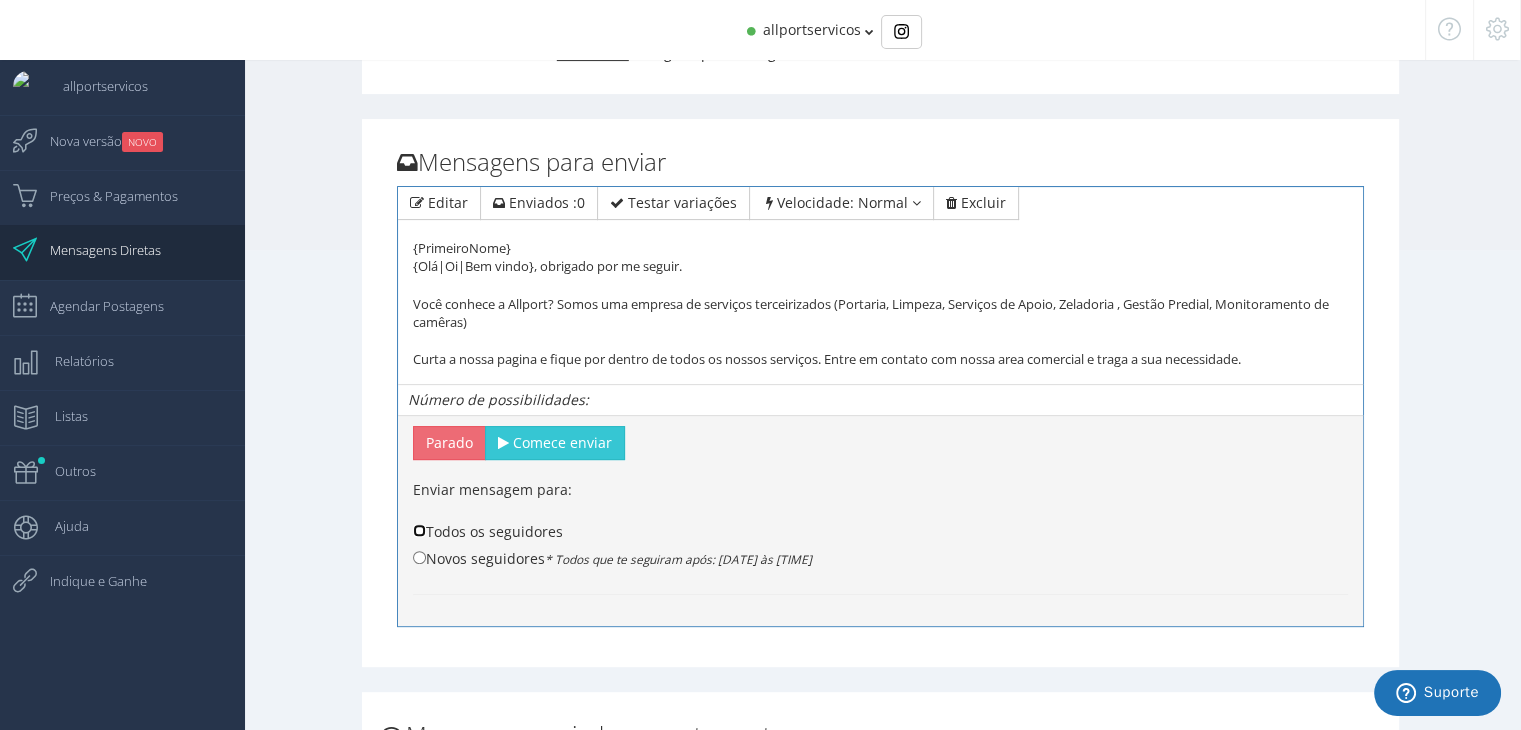 click on "Todos os seguidores" at bounding box center [419, 530] 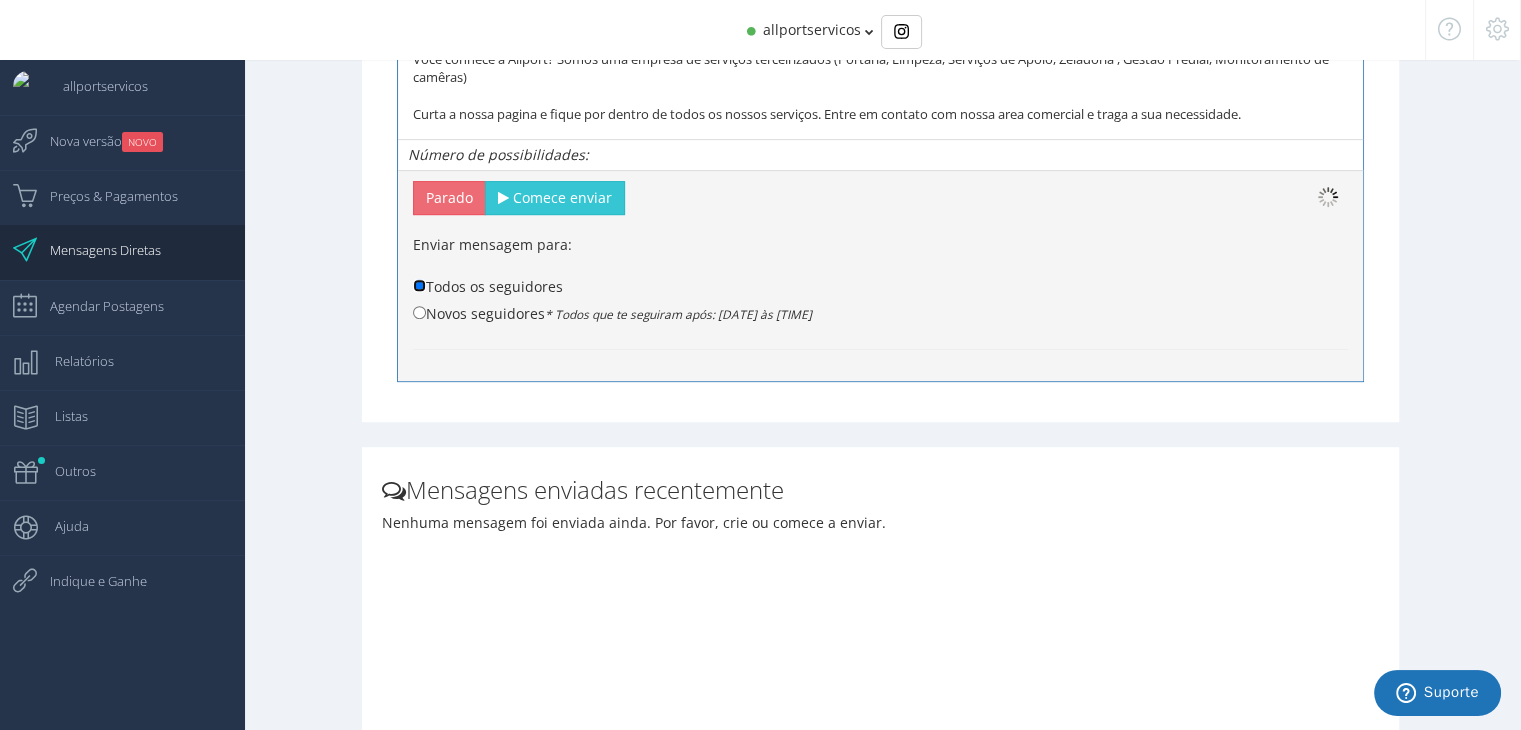 scroll, scrollTop: 800, scrollLeft: 0, axis: vertical 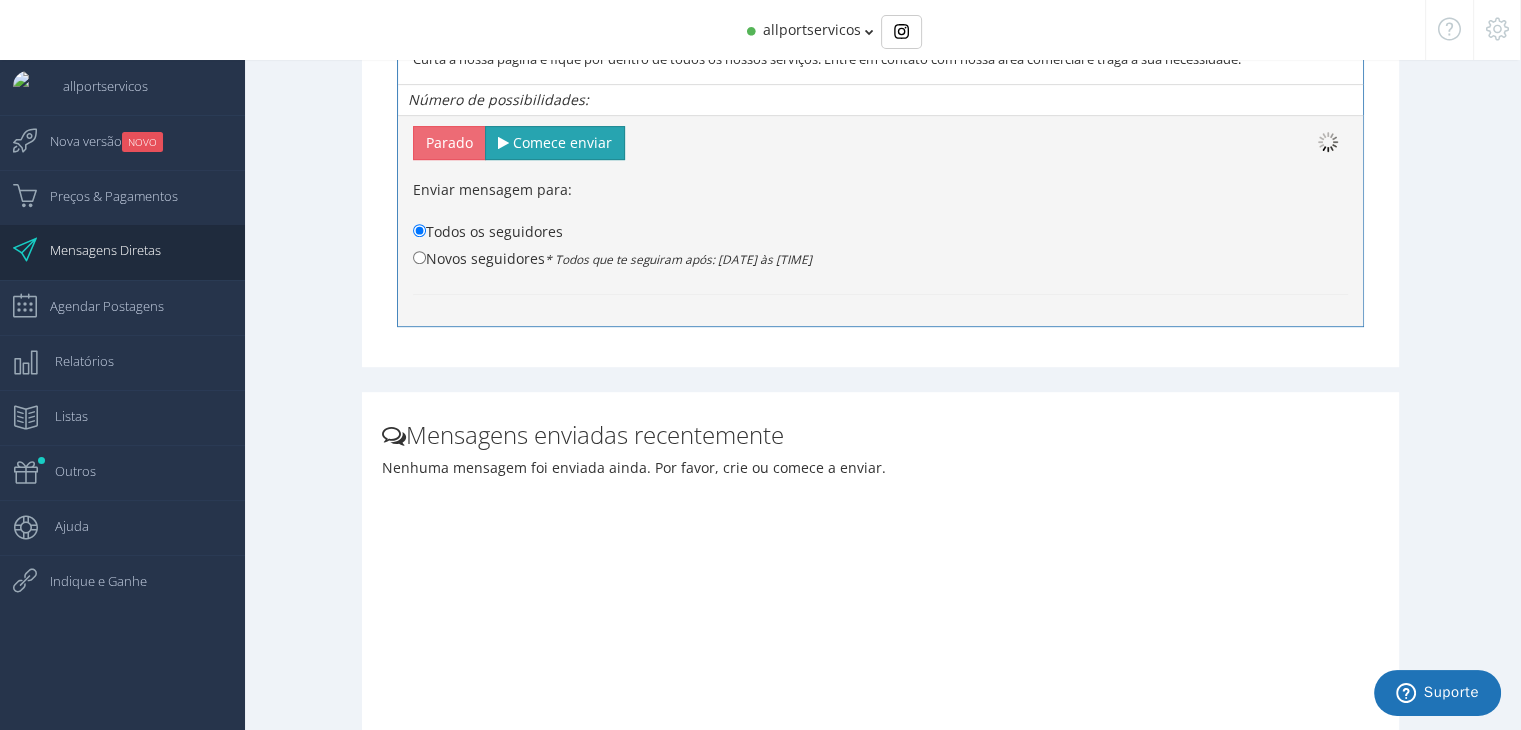 click on "Comece enviar" at bounding box center (562, 142) 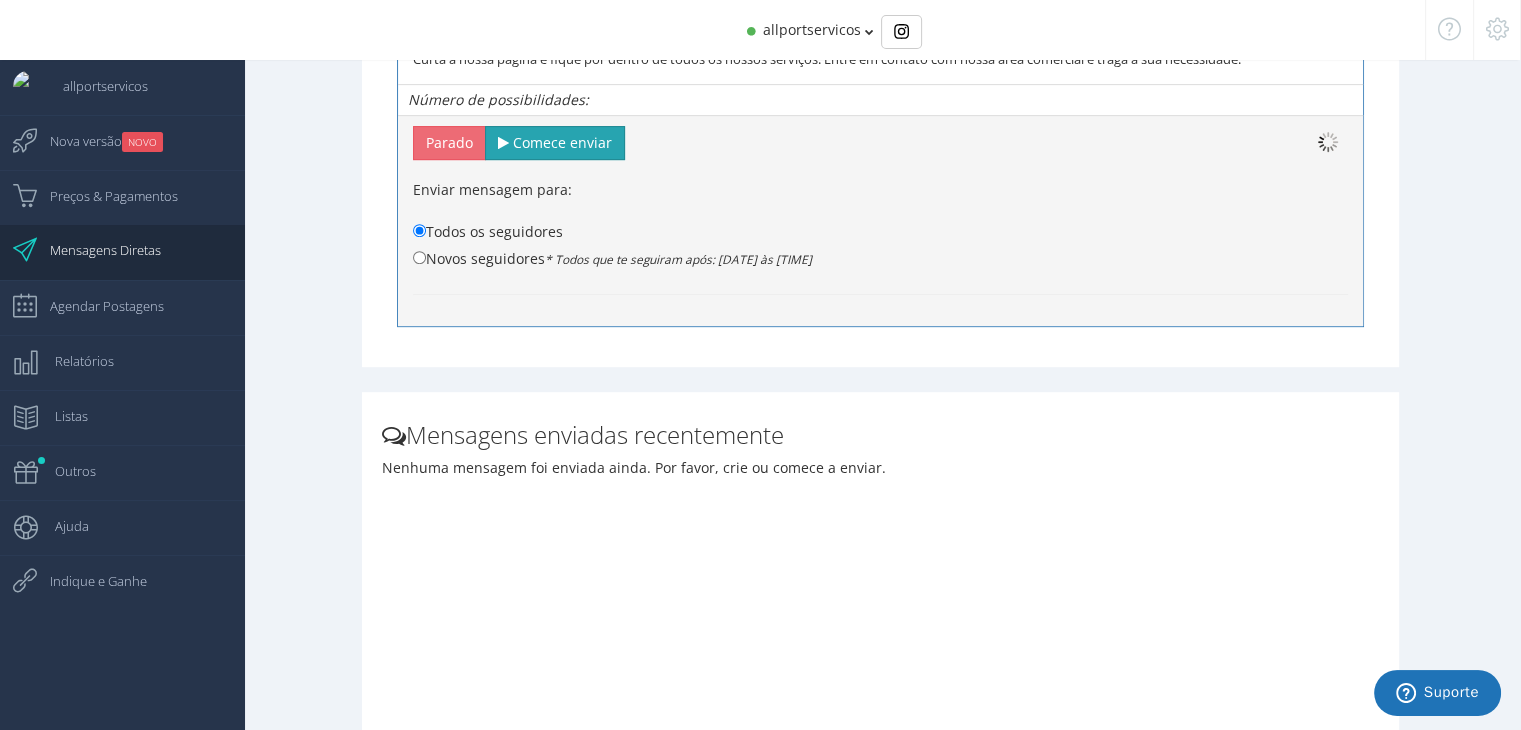 click on "Comece enviar" at bounding box center [562, 142] 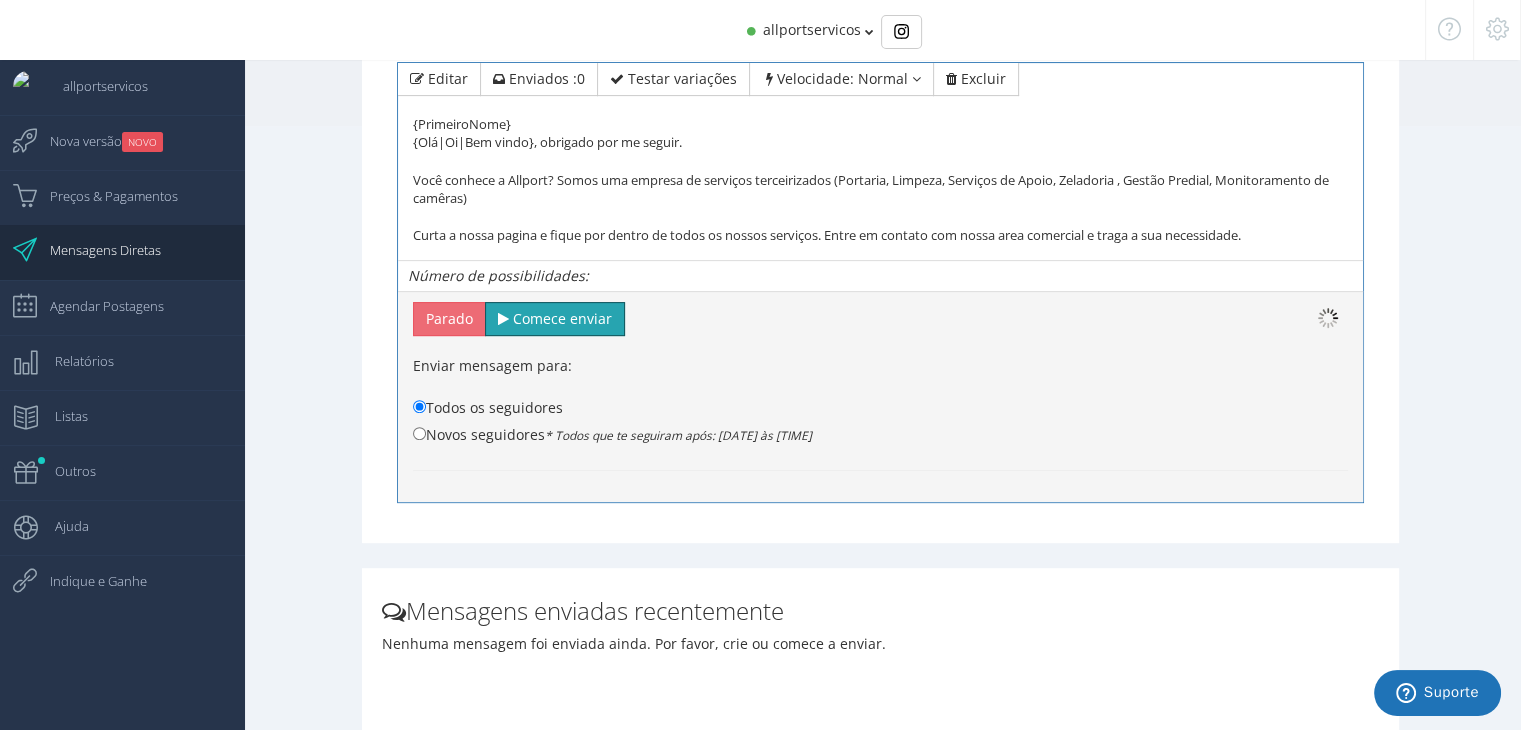 scroll, scrollTop: 571, scrollLeft: 0, axis: vertical 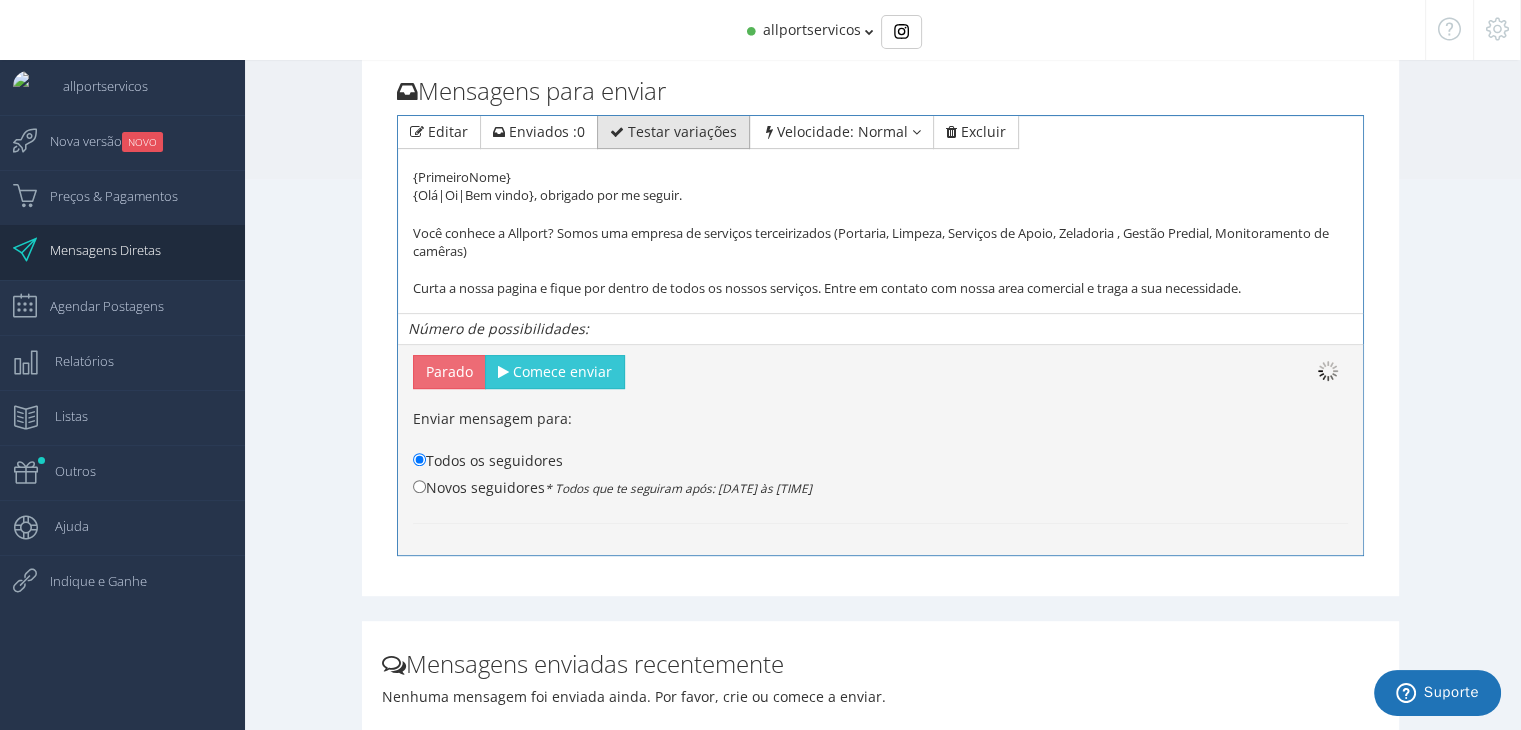 click on "Testar variações" at bounding box center (448, 131) 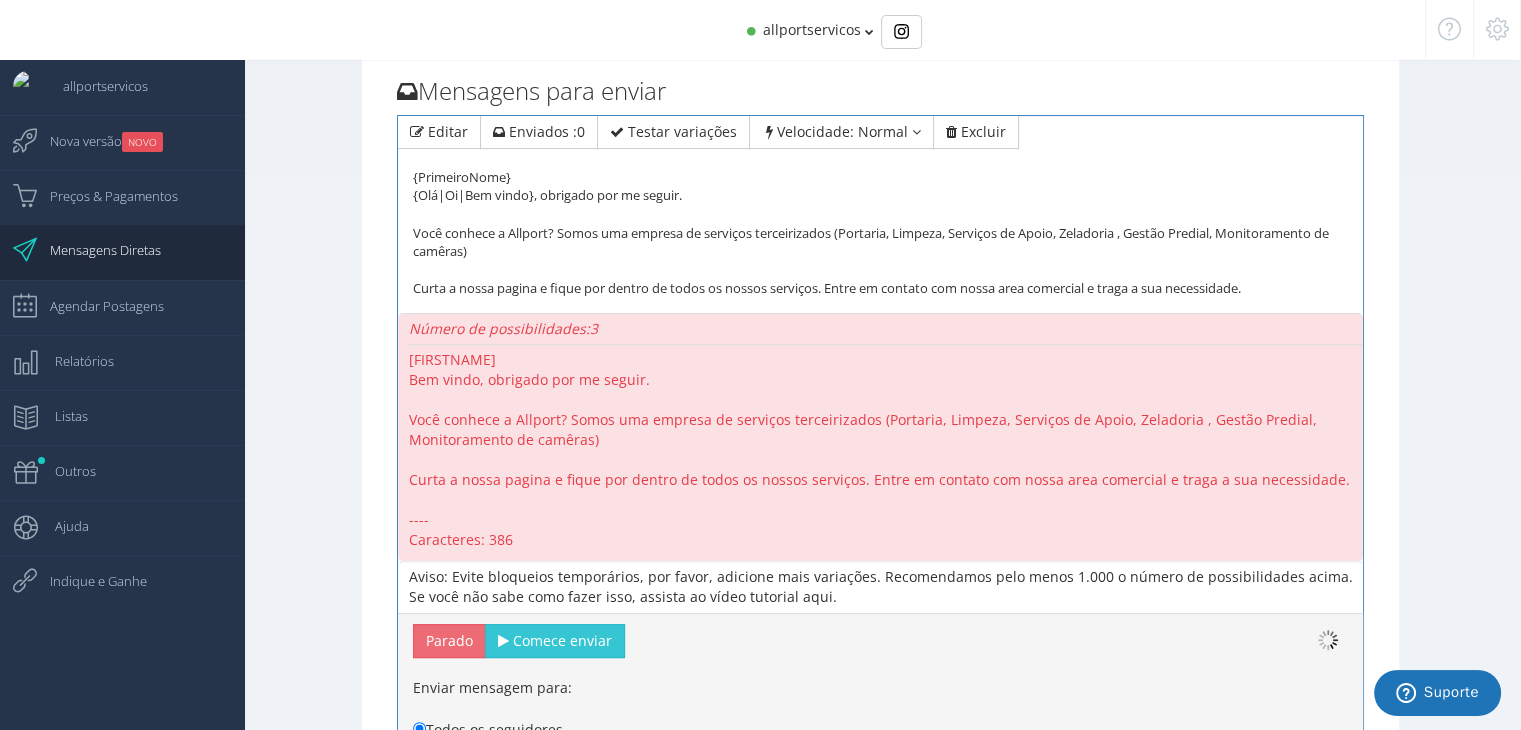 click on "Aviso: Evite bloqueios temporários, por favor, adicione mais variações. Recomendamos pelo menos 1.000 o número de possibilidades acima. Se você não sabe como fazer isso, assista ao vídeo tutorial aqui." at bounding box center (881, 586) 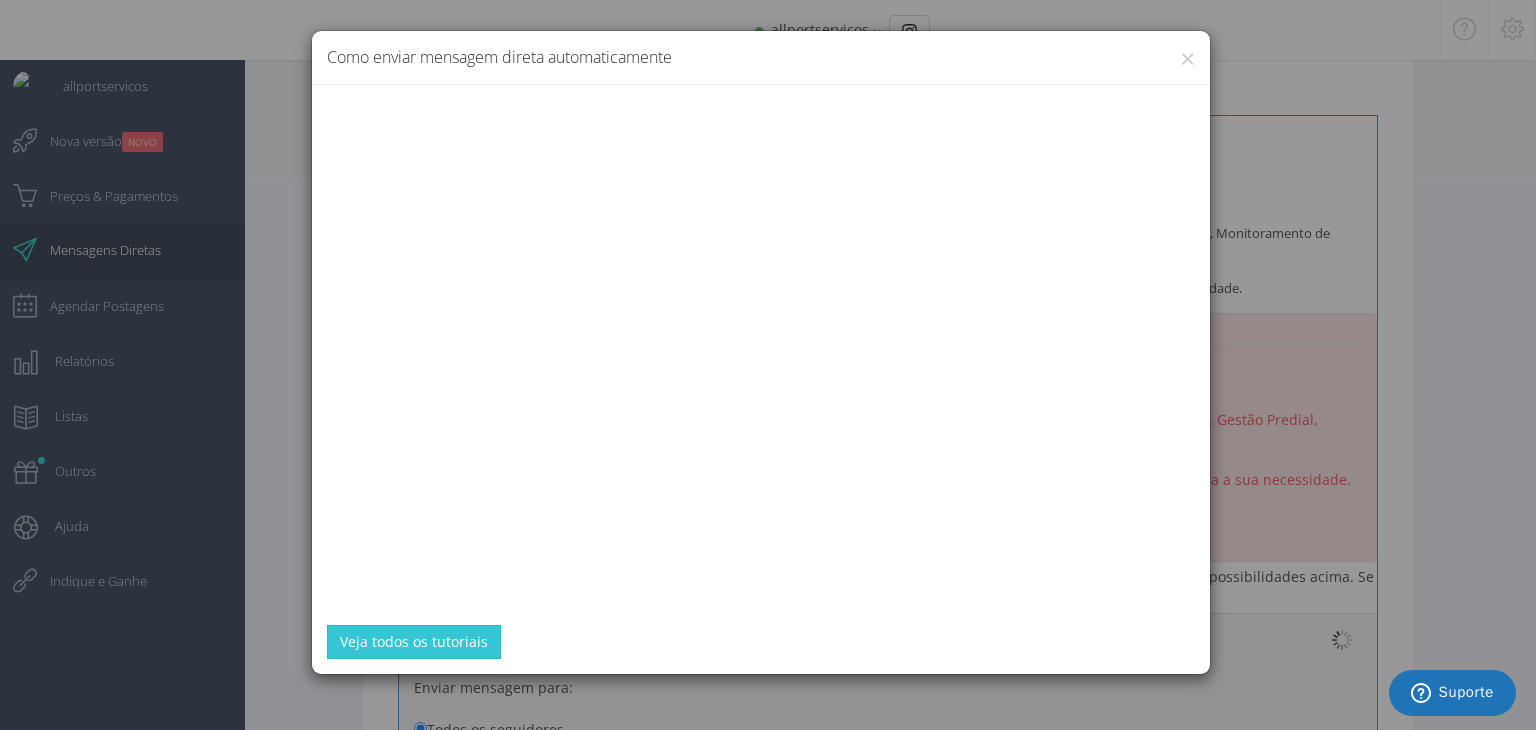 click on "× Como enviar mensagem direta automaticamente Veja todos os tutoriais" at bounding box center [768, 365] 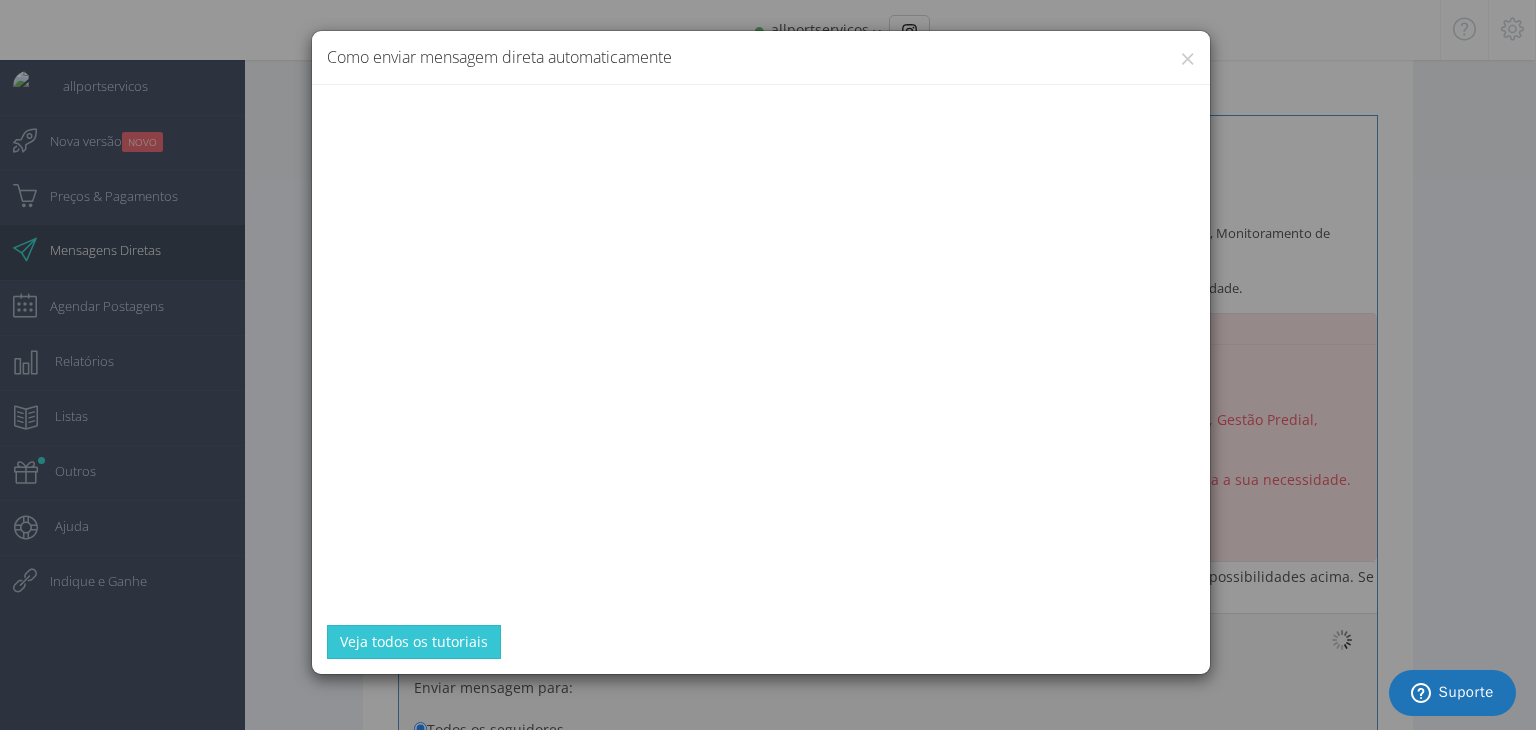 click on "× Como enviar mensagem direta automaticamente Veja todos os tutoriais" at bounding box center (768, 365) 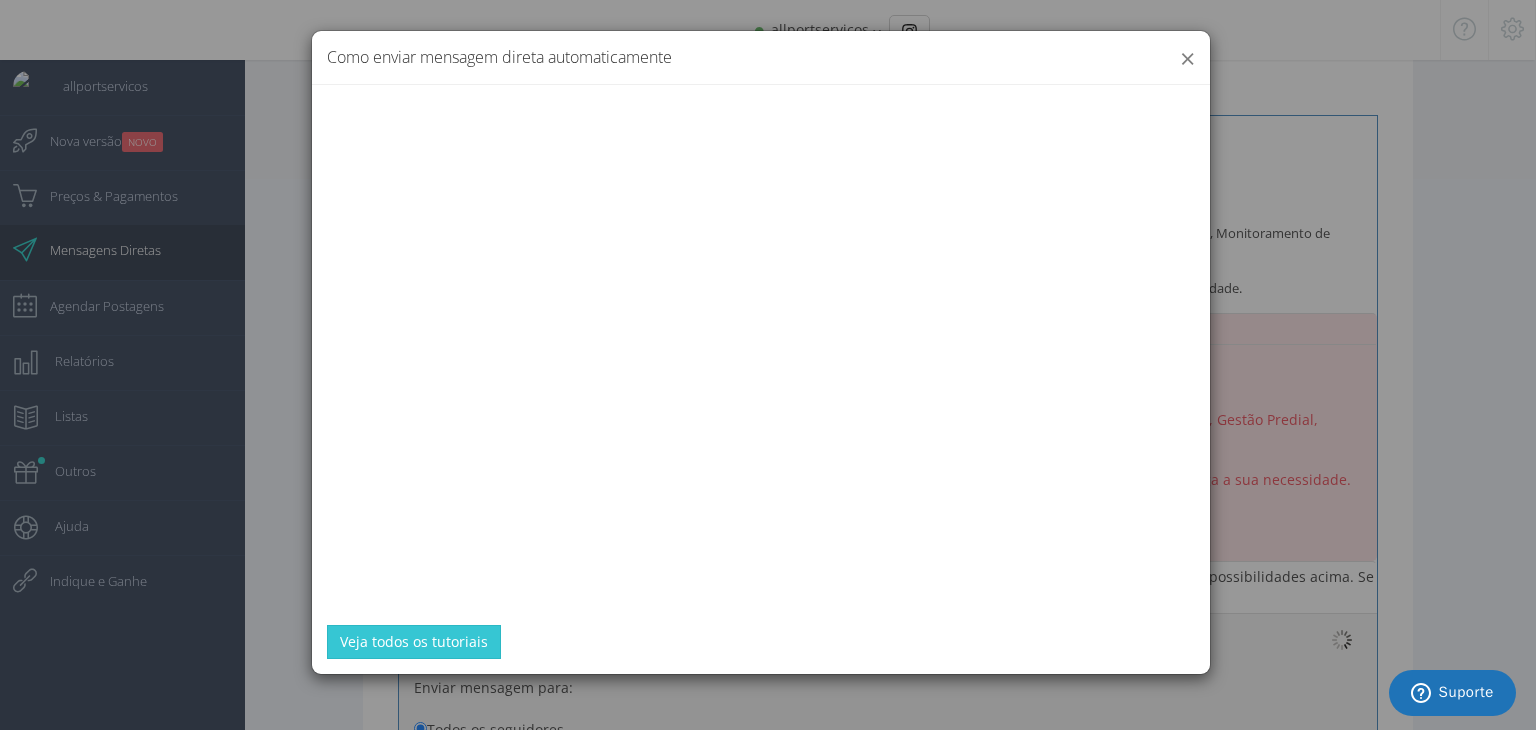 click on "×" at bounding box center [1187, 58] 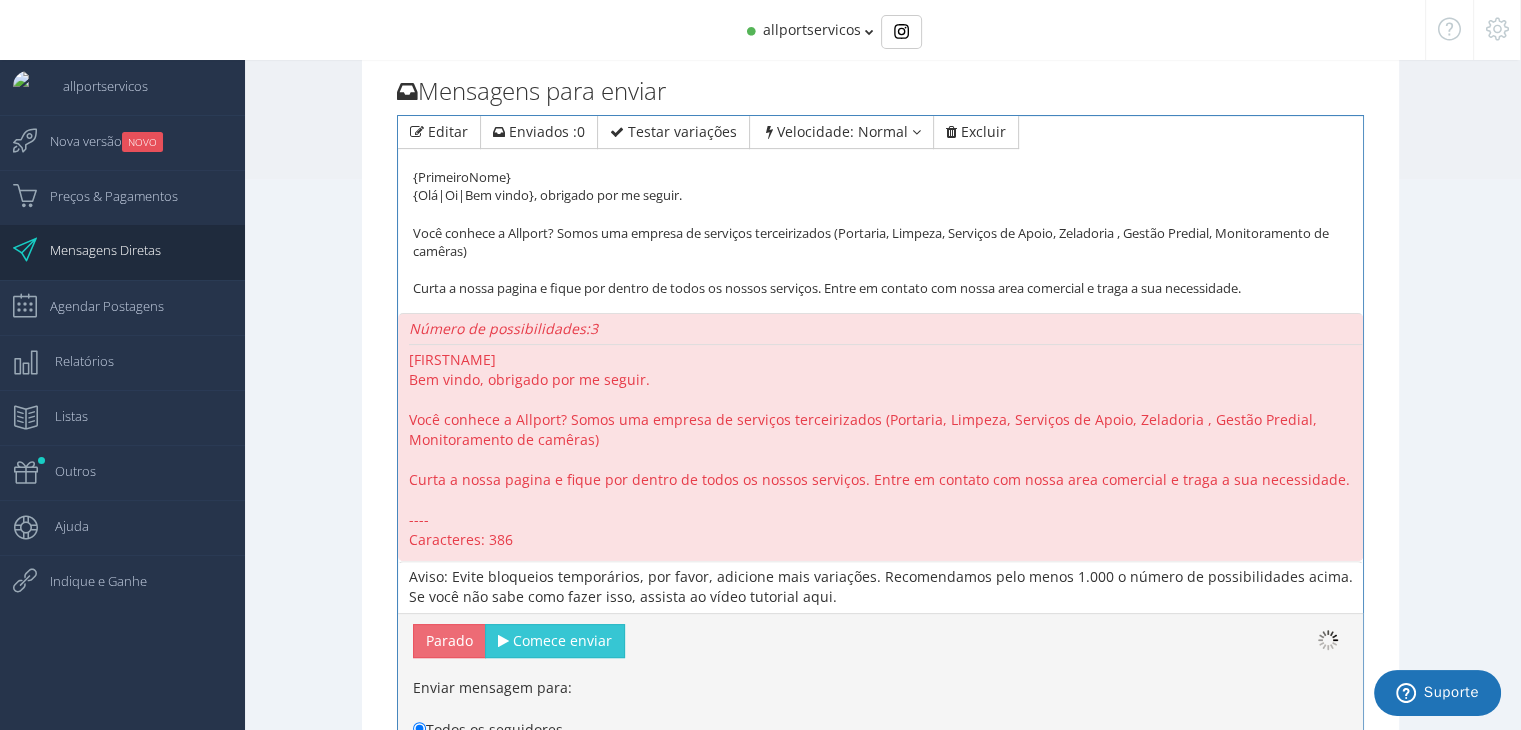 click on "{PrimeiroNome}
{Olá|Oi|Bem vindo}, obrigado por me seguir.
Você conhece a Allport?  Somos uma empresa de serviços terceirizados (Portaria, Limpeza, Serviços de Apoio, Zeladoria , Gestão Predial, Monitoramento de camêras)
Curta a nossa pagina e fique por dentro de todos os nossos serviços. Entre em contato com nossa area comercial e traga a sua necessidade." at bounding box center [880, 214] 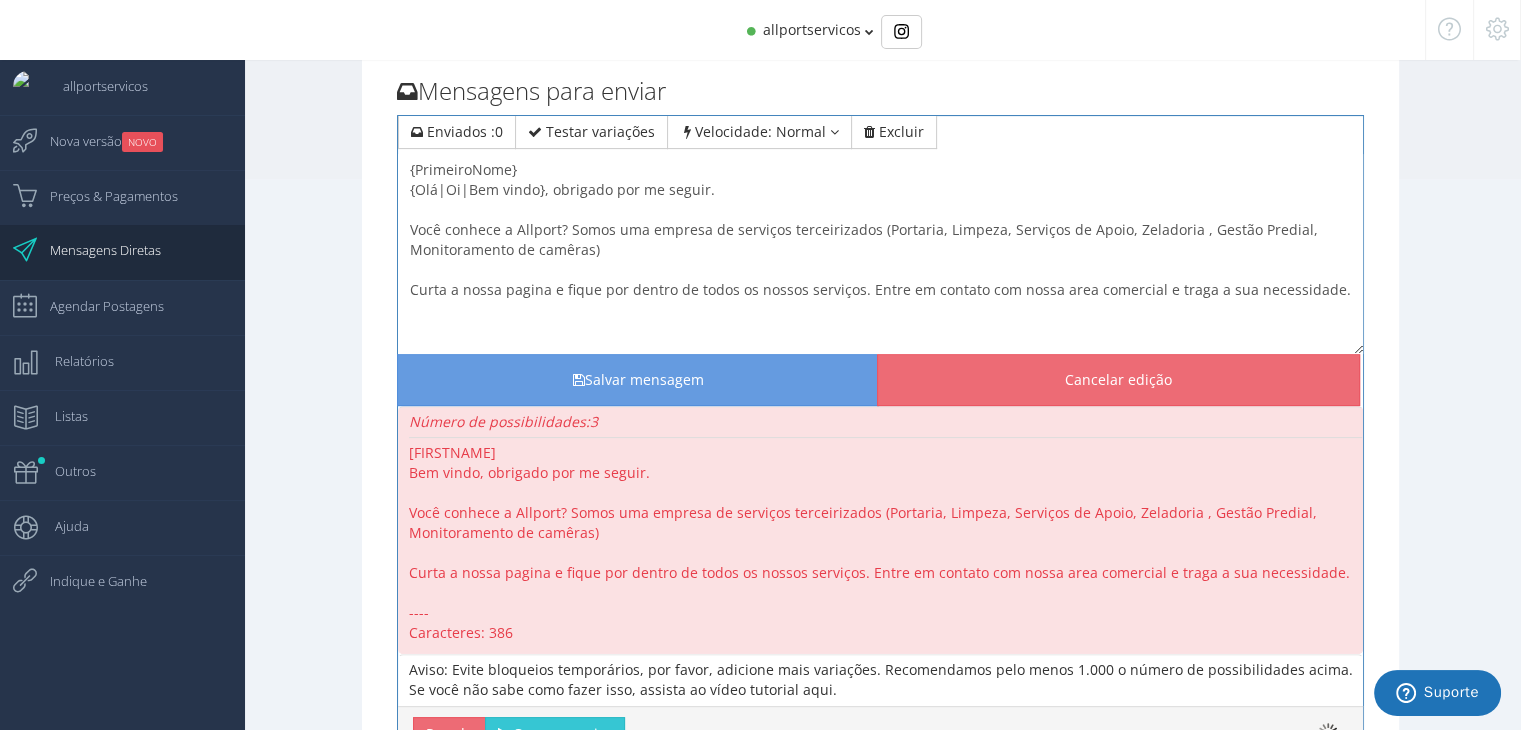 click on "{PrimeiroNome}
{Olá|Oi|Bem vindo}, obrigado por me seguir.
Você conhece a Allport? Somos uma empresa de serviços terceirizados (Portaria, Limpeza, Serviços de Apoio, Zeladoria , Gestão Predial, Monitoramento de camêras)
Curta a nossa pagina e fique por dentro de todos os nossos serviços. Entre em contato com nossa area comercial e traga a sua necessidade." at bounding box center (880, 254) 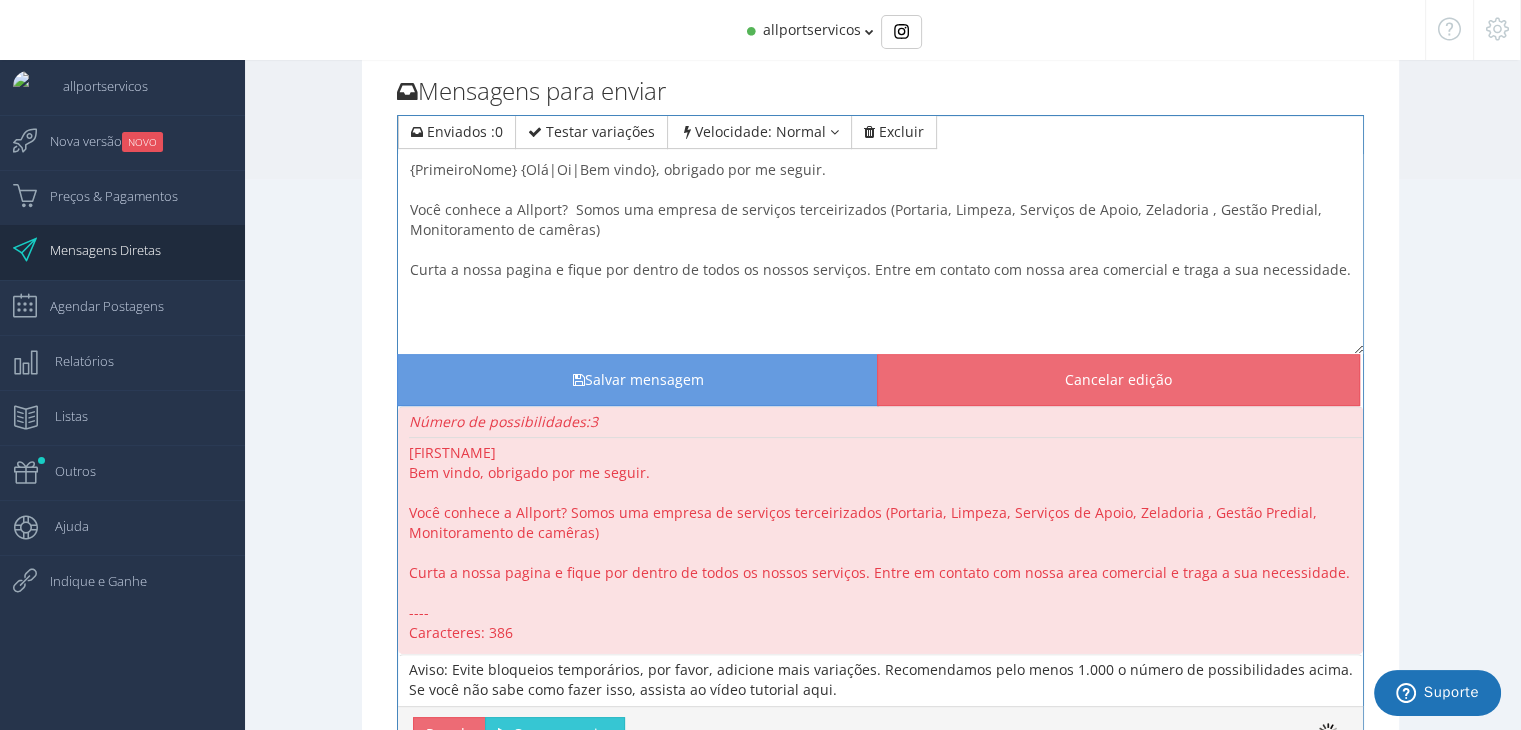 drag, startPoint x: 516, startPoint y: 168, endPoint x: 404, endPoint y: 169, distance: 112.00446 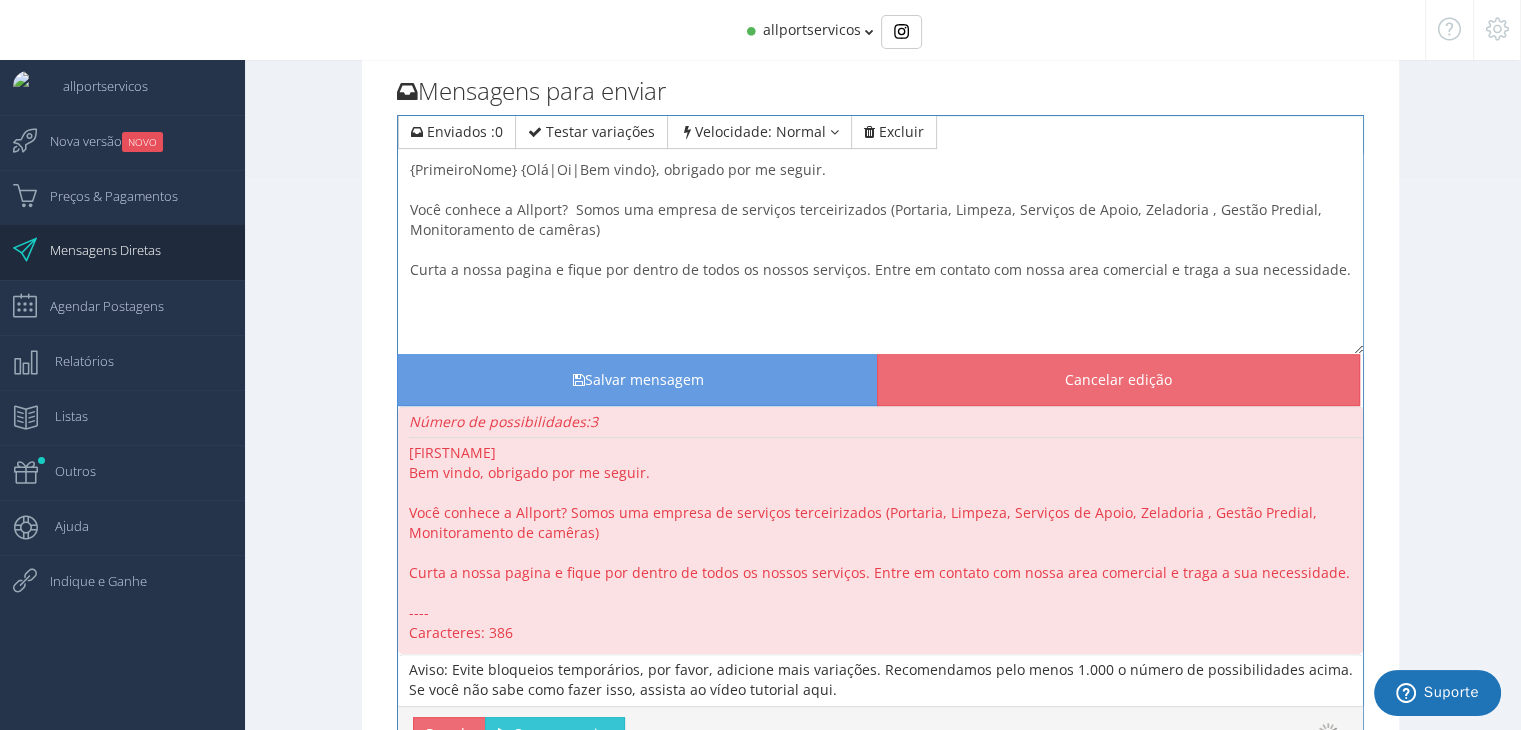 click on "{PrimeiroNome}
{Olá|Oi|Bem vindo}, obrigado por me seguir.
Você conhece a Allport? Somos uma empresa de serviços terceirizados (Portaria, Limpeza, Serviços de Apoio, Zeladoria , Gestão Predial, Monitoramento de camêras)
Curta a nossa pagina e fique por dentro de todos os nossos serviços. Entre em contato com nossa area comercial e traga a sua necessidade." at bounding box center (880, 254) 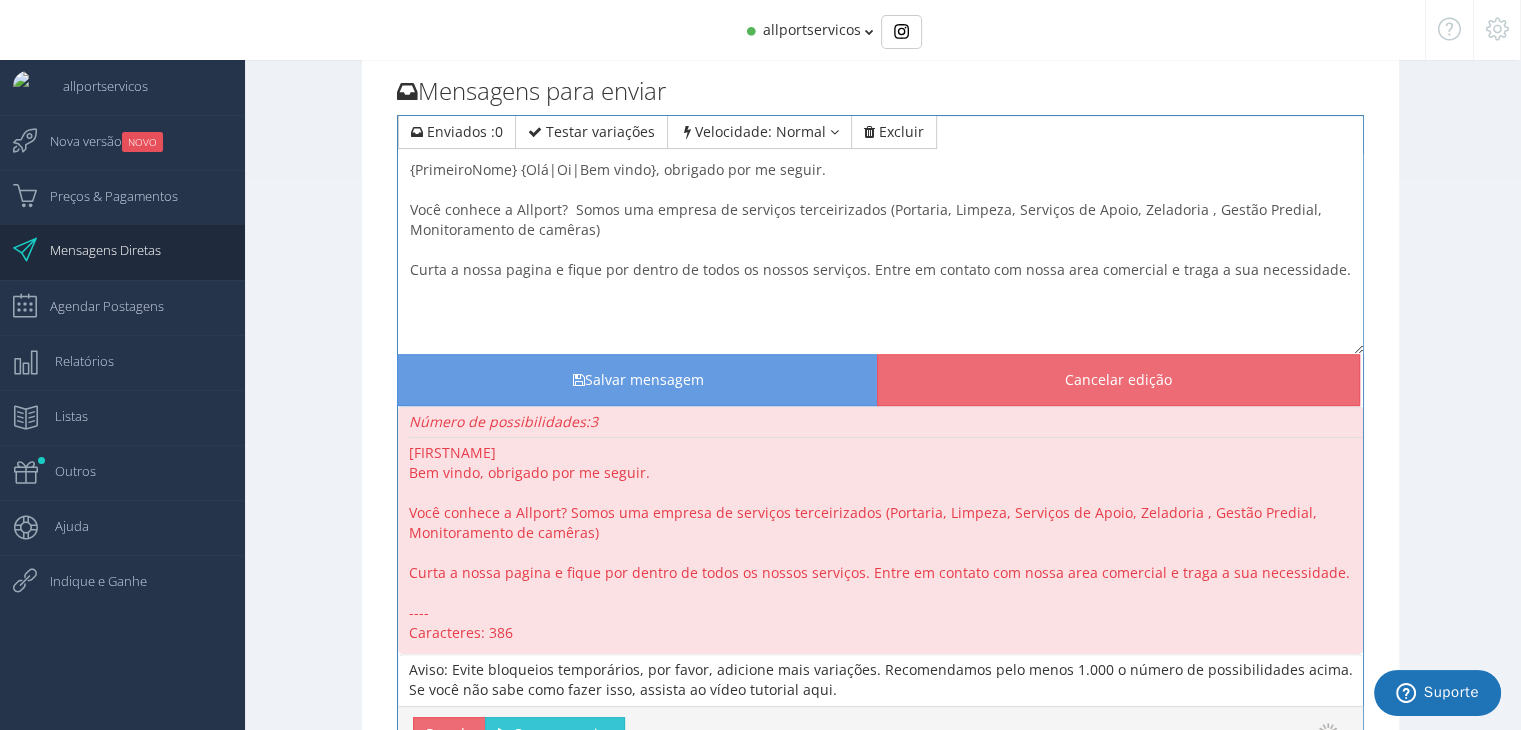 click on "{PrimeiroNome}
{Olá|Oi|Bem vindo}, obrigado por me seguir.
Você conhece a Allport? Somos uma empresa de serviços terceirizados (Portaria, Limpeza, Serviços de Apoio, Zeladoria , Gestão Predial, Monitoramento de camêras)
Curta a nossa pagina e fique por dentro de todos os nossos serviços. Entre em contato com nossa area comercial e traga a sua necessidade." at bounding box center [880, 254] 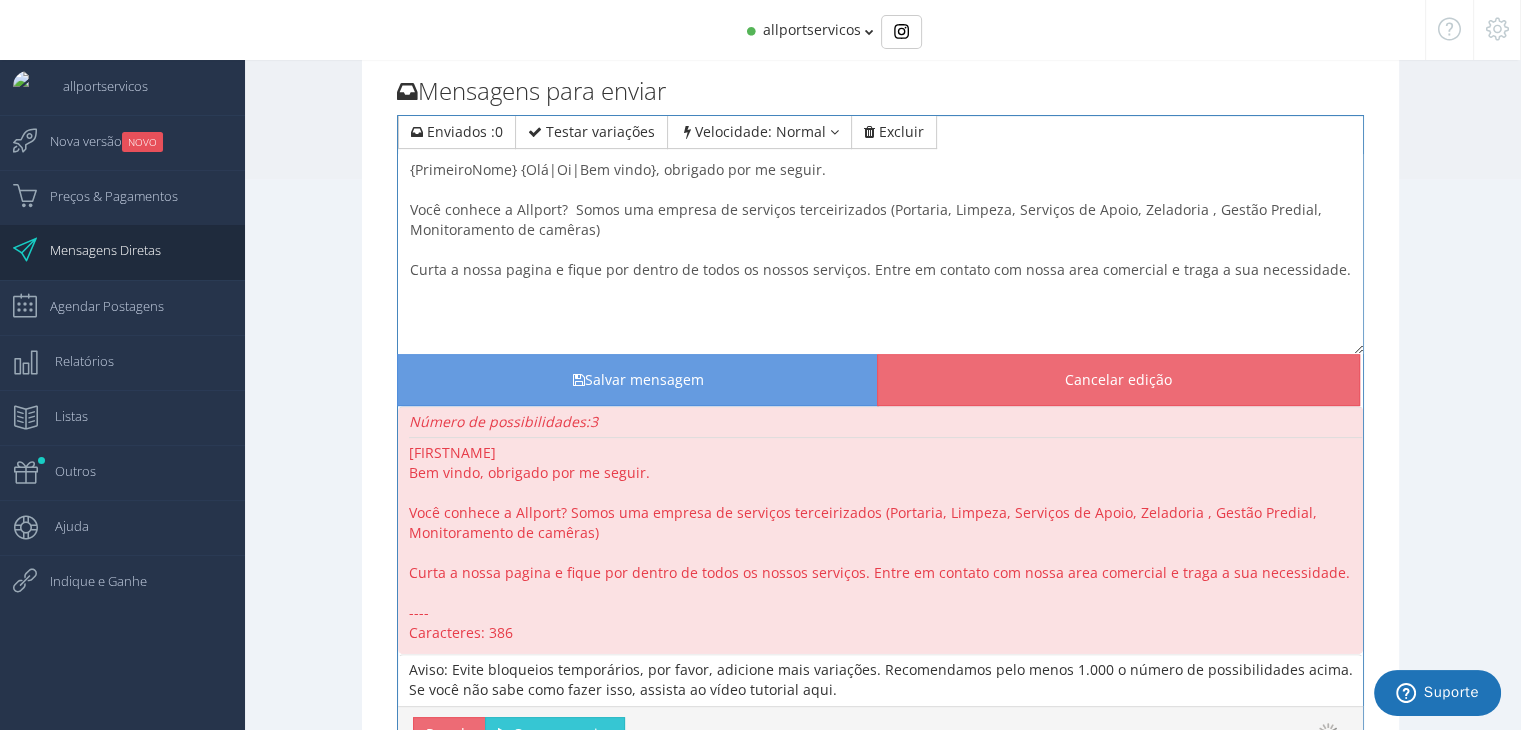 click on "{PrimeiroNome}
{Olá|Oi|Bem vindo}, obrigado por me seguir.
Você conhece a Allport? Somos uma empresa de serviços terceirizados (Portaria, Limpeza, Serviços de Apoio, Zeladoria , Gestão Predial, Monitoramento de camêras)
Curta a nossa pagina e fique por dentro de todos os nossos serviços. Entre em contato com nossa area comercial e traga a sua necessidade." at bounding box center (880, 254) 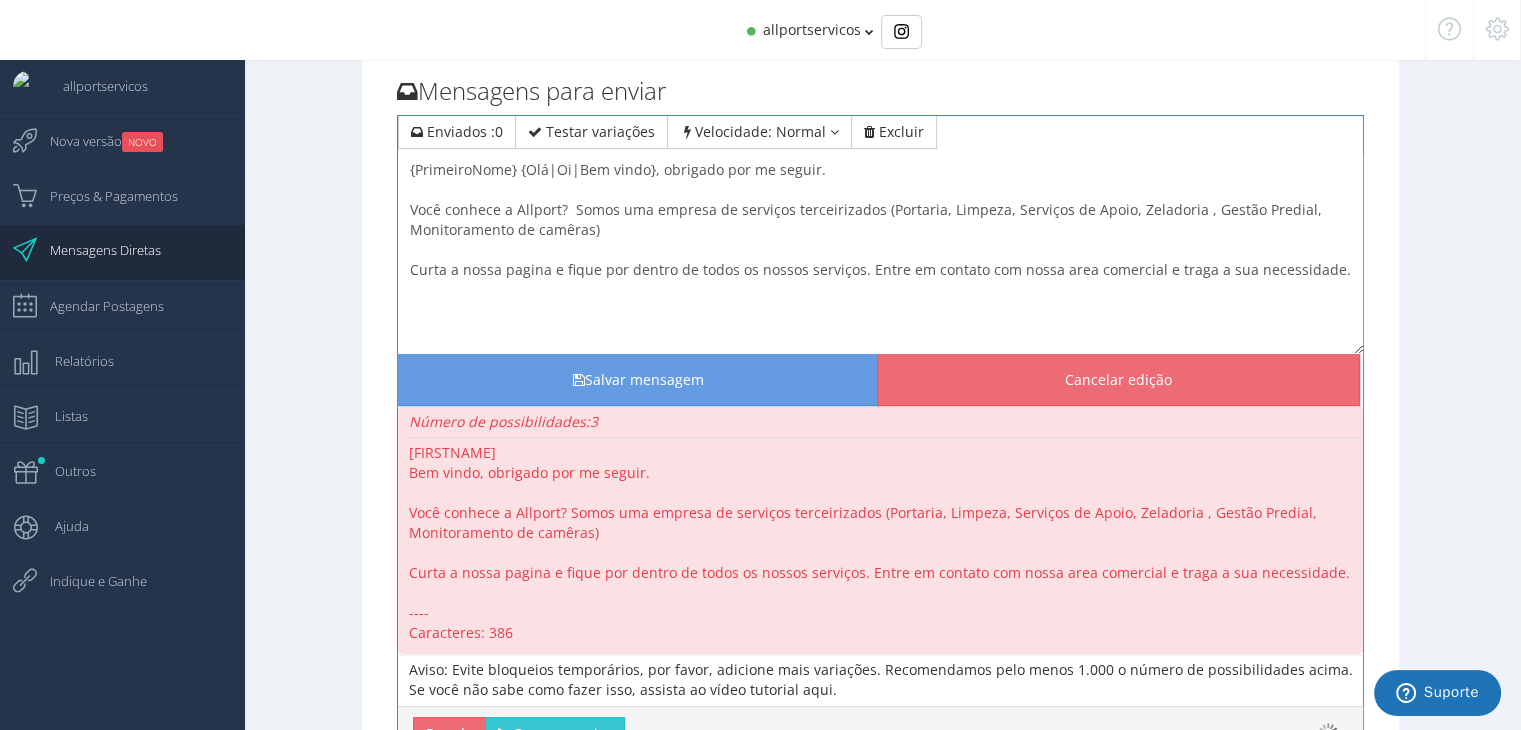 click on "{PrimeiroNome}
{Olá|Oi|Bem vindo}, obrigado por me seguir.
Você conhece a Allport? Somos uma empresa de serviços terceirizados (Portaria, Limpeza, Serviços de Apoio, Zeladoria , Gestão Predial, Monitoramento de camêras)
Curta a nossa pagina e fique por dentro de todos os nossos serviços. Entre em contato com nossa area comercial e traga a sua necessidade." at bounding box center [880, 254] 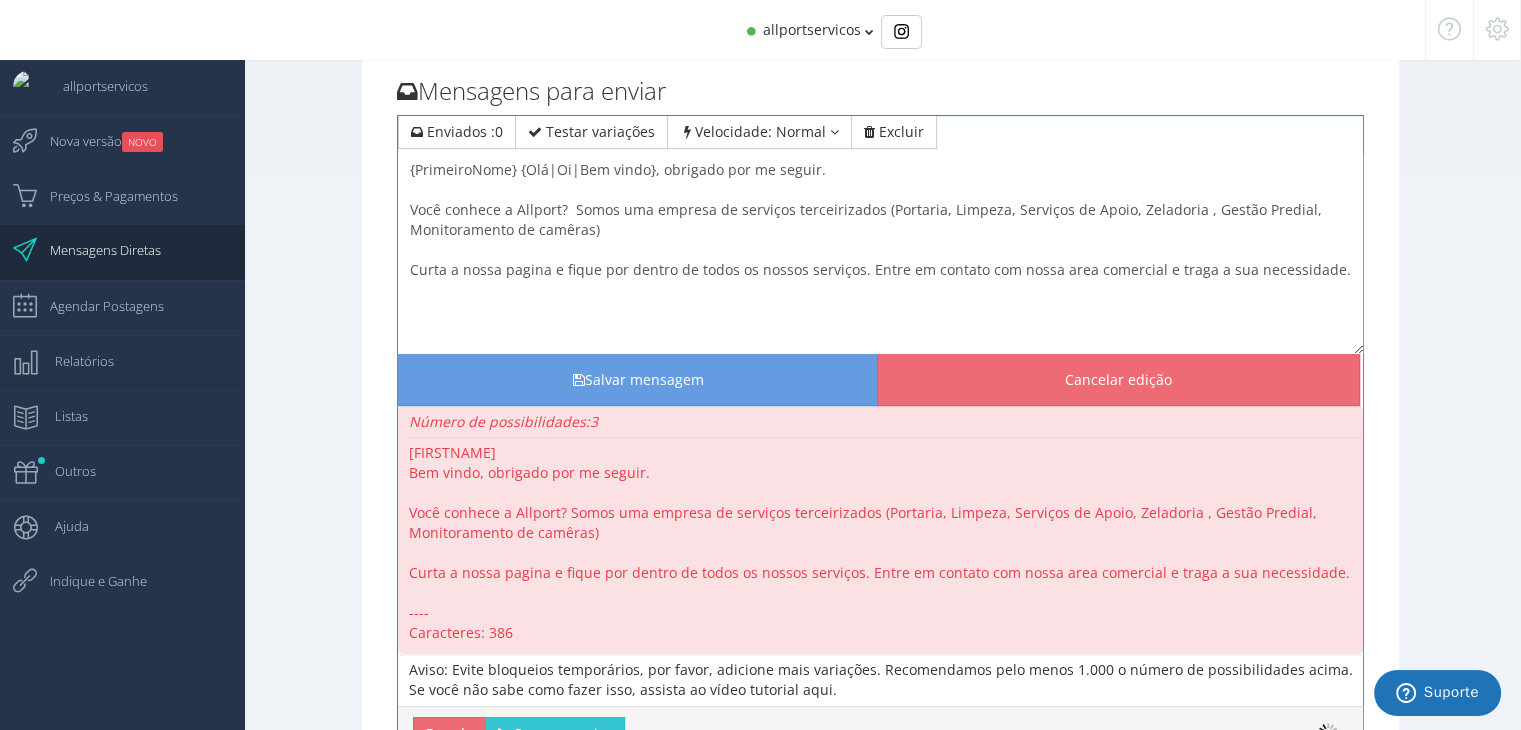 click on "{PrimeiroNome}
{Olá|Oi|Bem vindo}, obrigado por me seguir.
Você conhece a Allport? Somos uma empresa de serviços terceirizados (Portaria, Limpeza, Serviços de Apoio, Zeladoria , Gestão Predial, Monitoramento de camêras)
Curta a nossa pagina e fique por dentro de todos os nossos serviços. Entre em contato com nossa area comercial e traga a sua necessidade." at bounding box center [880, 254] 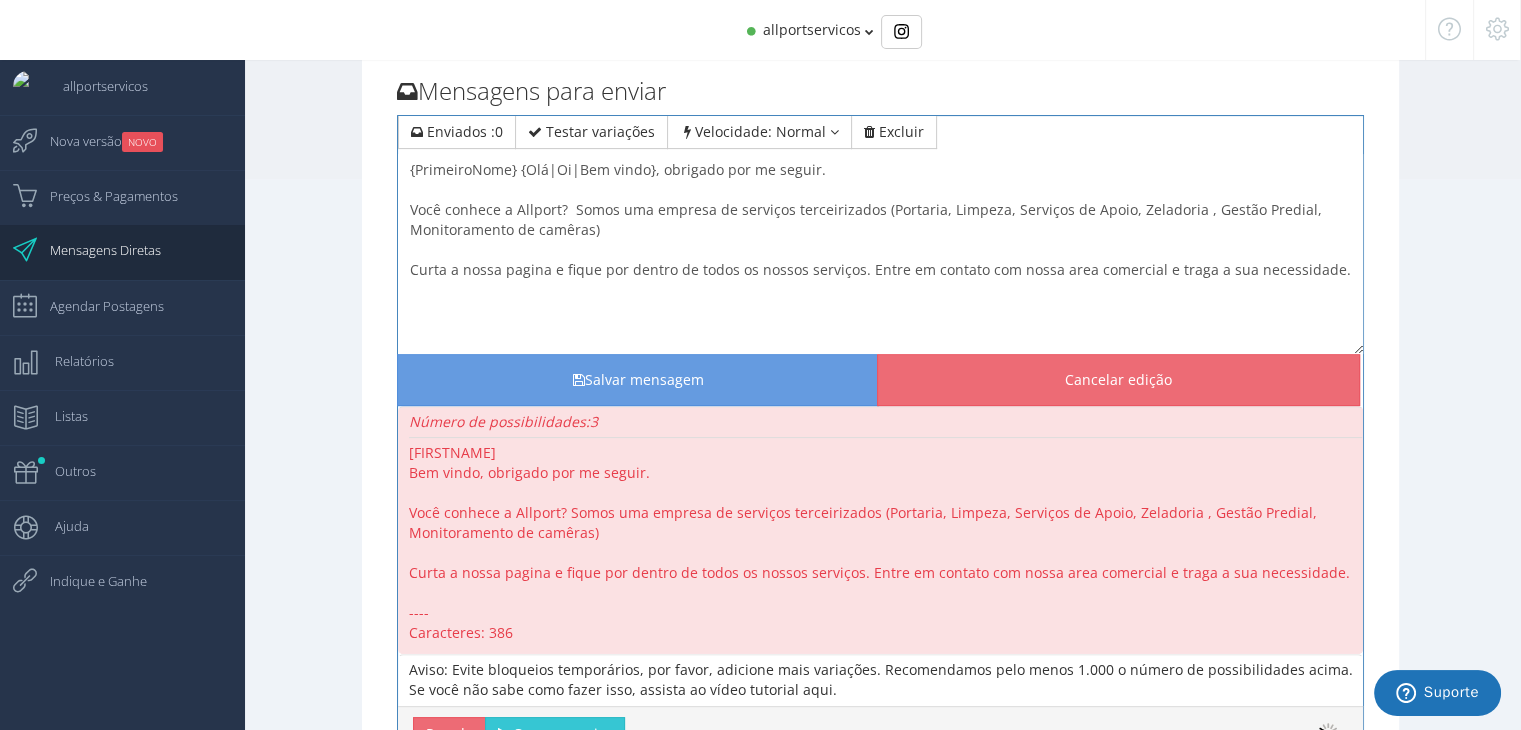 click on "{PrimeiroNome}
{Olá|Oi|Bem vindo}, obrigado por me seguir.
Você conhece a Allport? Somos uma empresa de serviços terceirizados (Portaria, Limpeza, Serviços de Apoio, Zeladoria , Gestão Predial, Monitoramento de camêras)
Curta a nossa pagina e fique por dentro de todos os nossos serviços. Entre em contato com nossa area comercial e traga a sua necessidade." at bounding box center (880, 254) 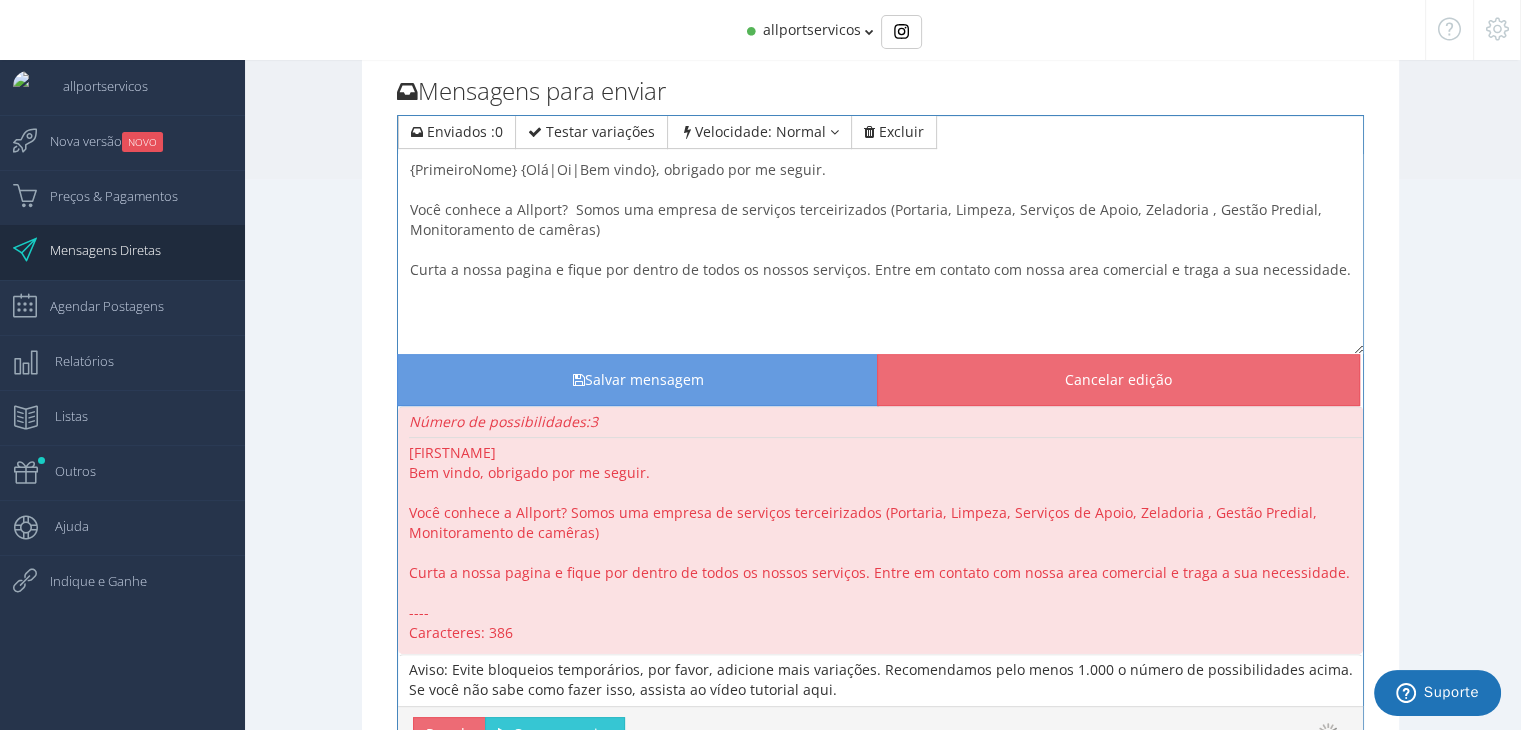 click on "{PrimeiroNome}
{Olá|Oi|Bem vindo}, obrigado por me seguir.
Você conhece a Allport? Somos uma empresa de serviços terceirizados (Portaria, Limpeza, Serviços de Apoio, Zeladoria , Gestão Predial, Monitoramento de camêras)
Curta a nossa pagina e fique por dentro de todos os nossos serviços. Entre em contato com nossa area comercial e traga a sua necessidade." at bounding box center (880, 254) 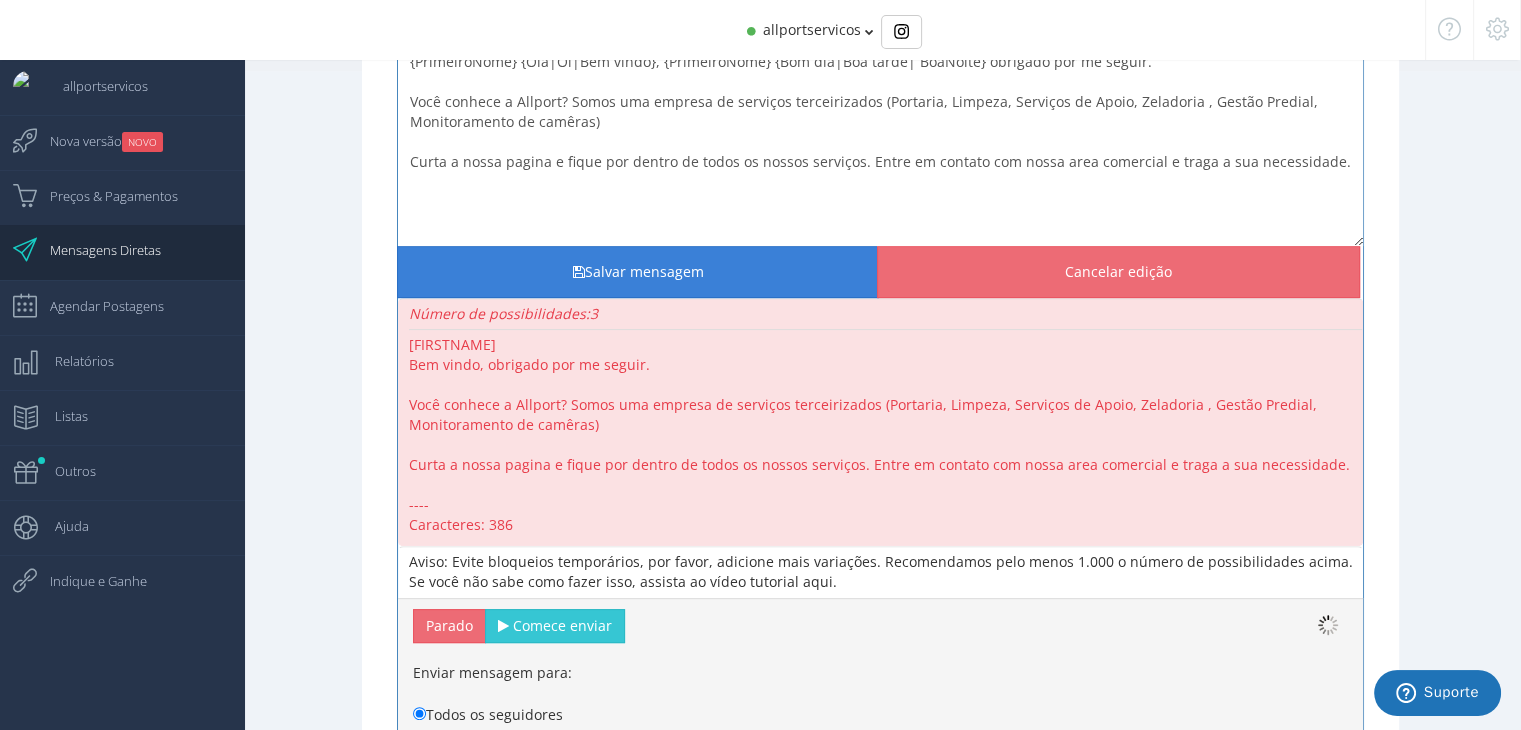scroll, scrollTop: 671, scrollLeft: 0, axis: vertical 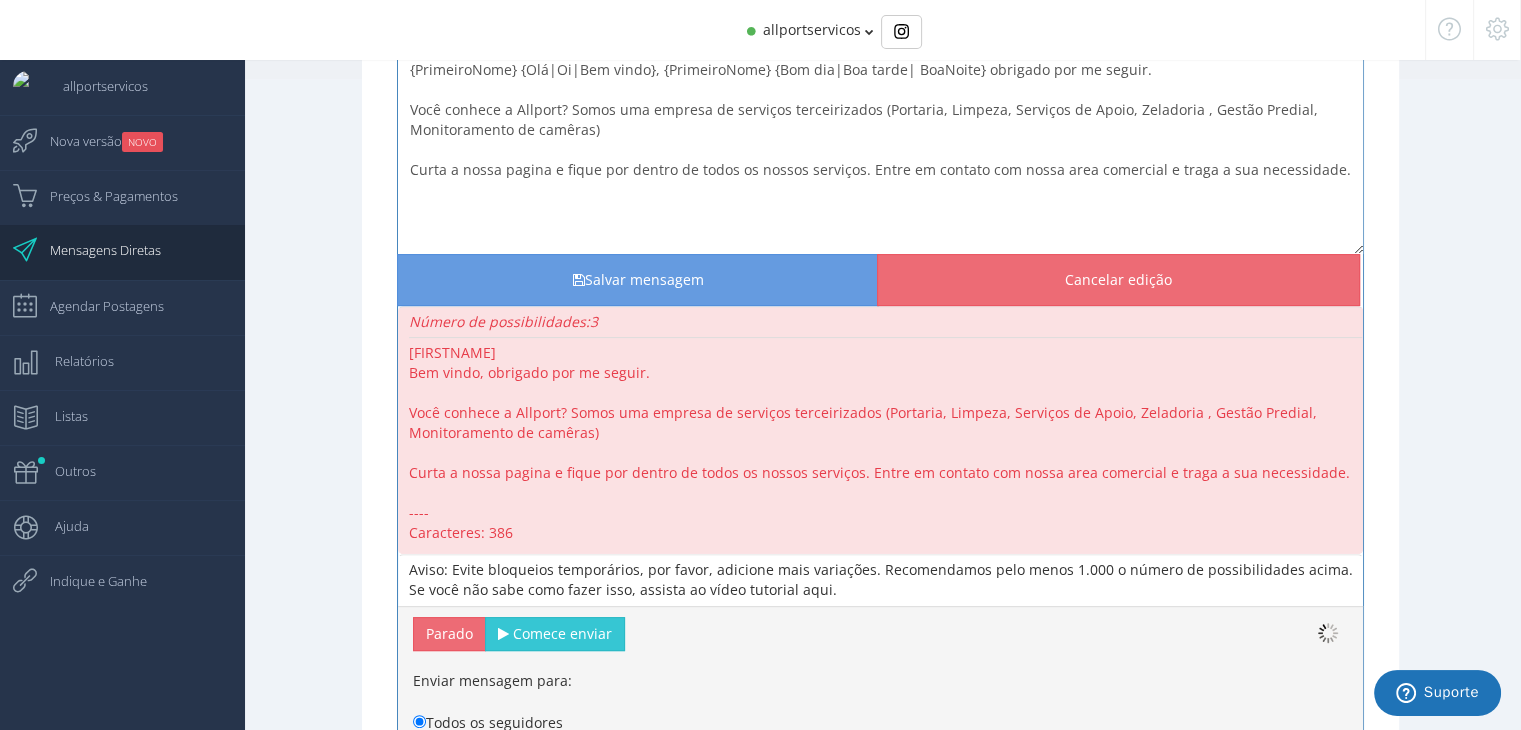 click on "Aviso: Evite bloqueios temporários, por favor, adicione mais variações. Recomendamos pelo menos 1.000 o número de possibilidades acima. Se você não sabe como fazer isso, assista ao vídeo tutorial aqui." at bounding box center (881, 579) 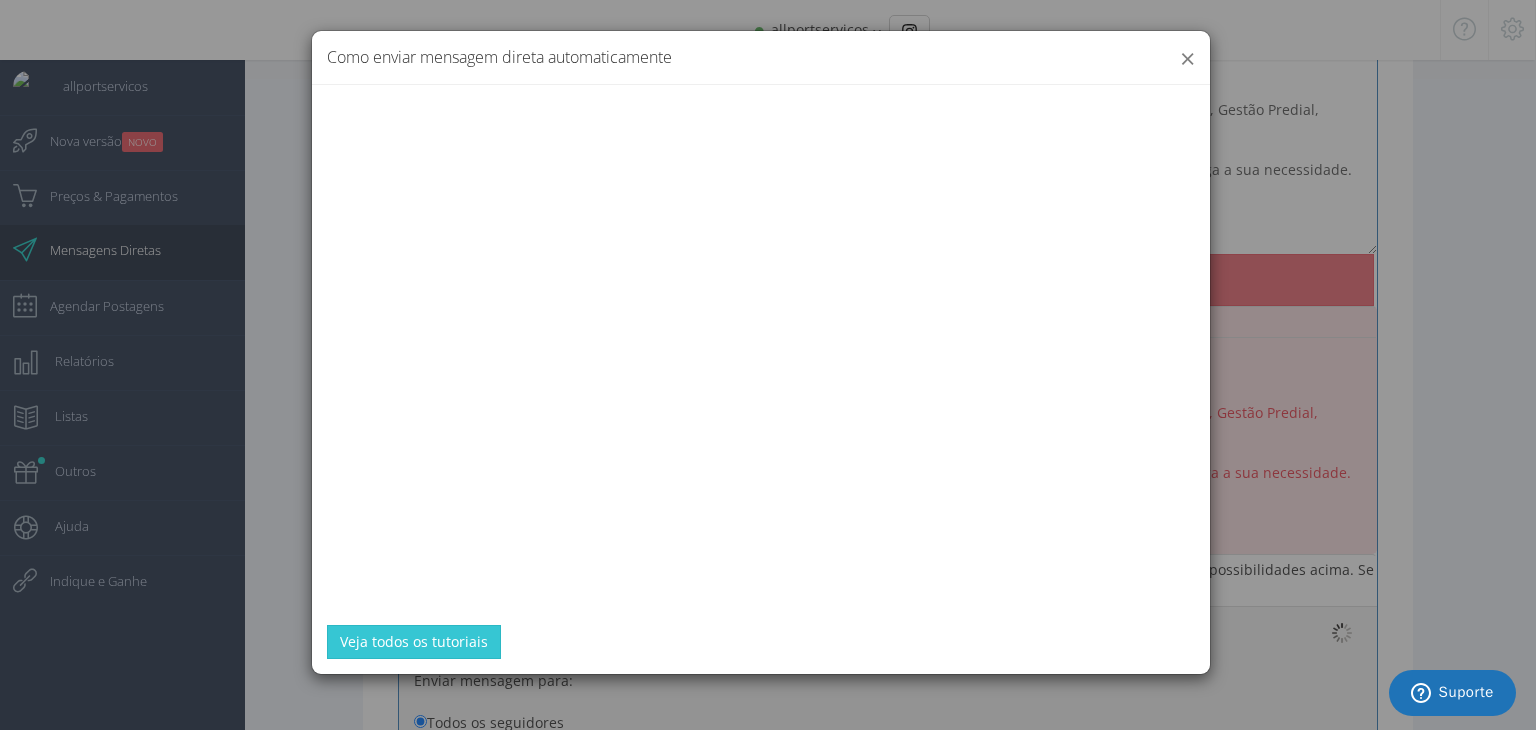 click on "×" at bounding box center [1187, 58] 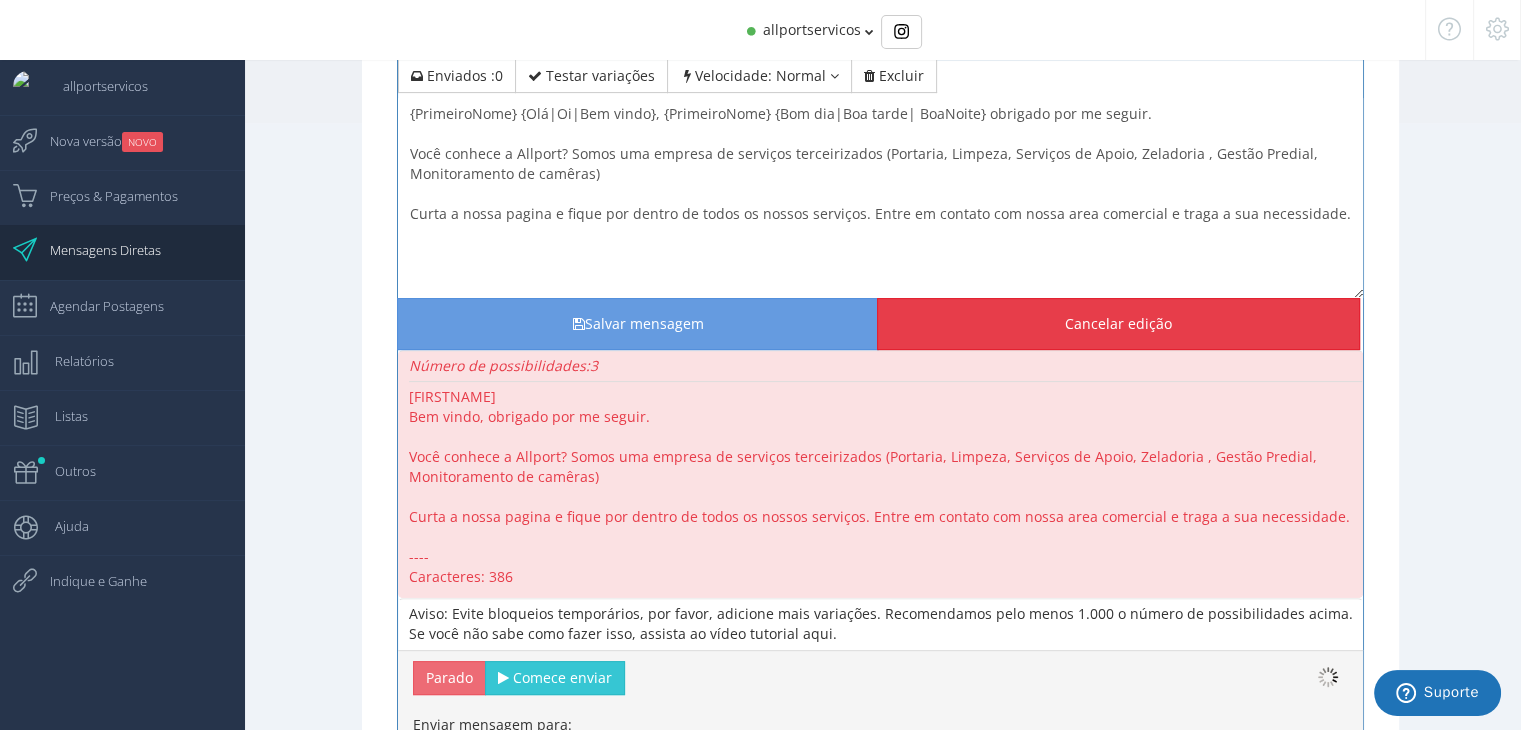 scroll, scrollTop: 671, scrollLeft: 0, axis: vertical 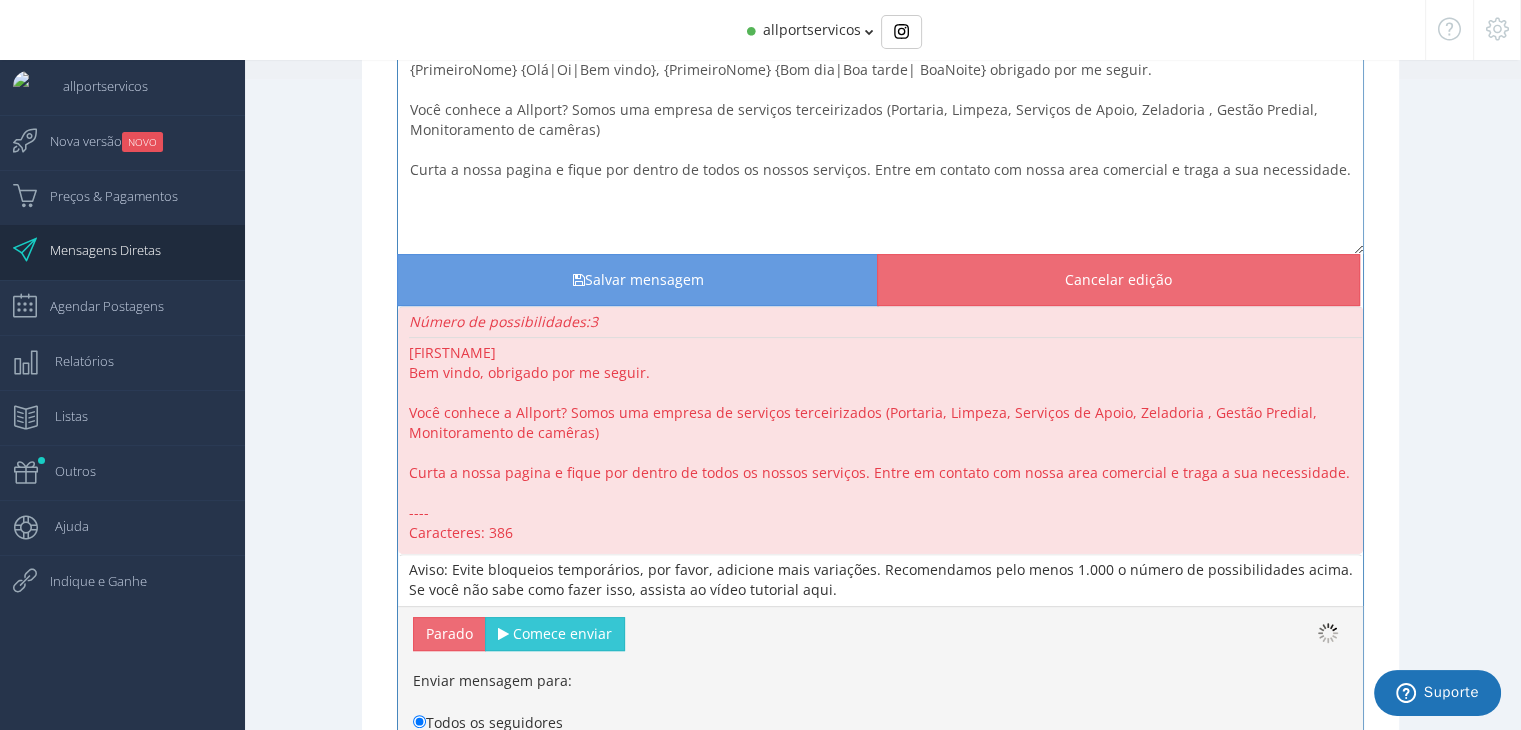 click on "Aviso: Evite bloqueios temporários, por favor, adicione mais variações. Recomendamos pelo menos 1.000 o número de possibilidades acima. Se você não sabe como fazer isso, assista ao vídeo tutorial aqui." at bounding box center (881, 579) 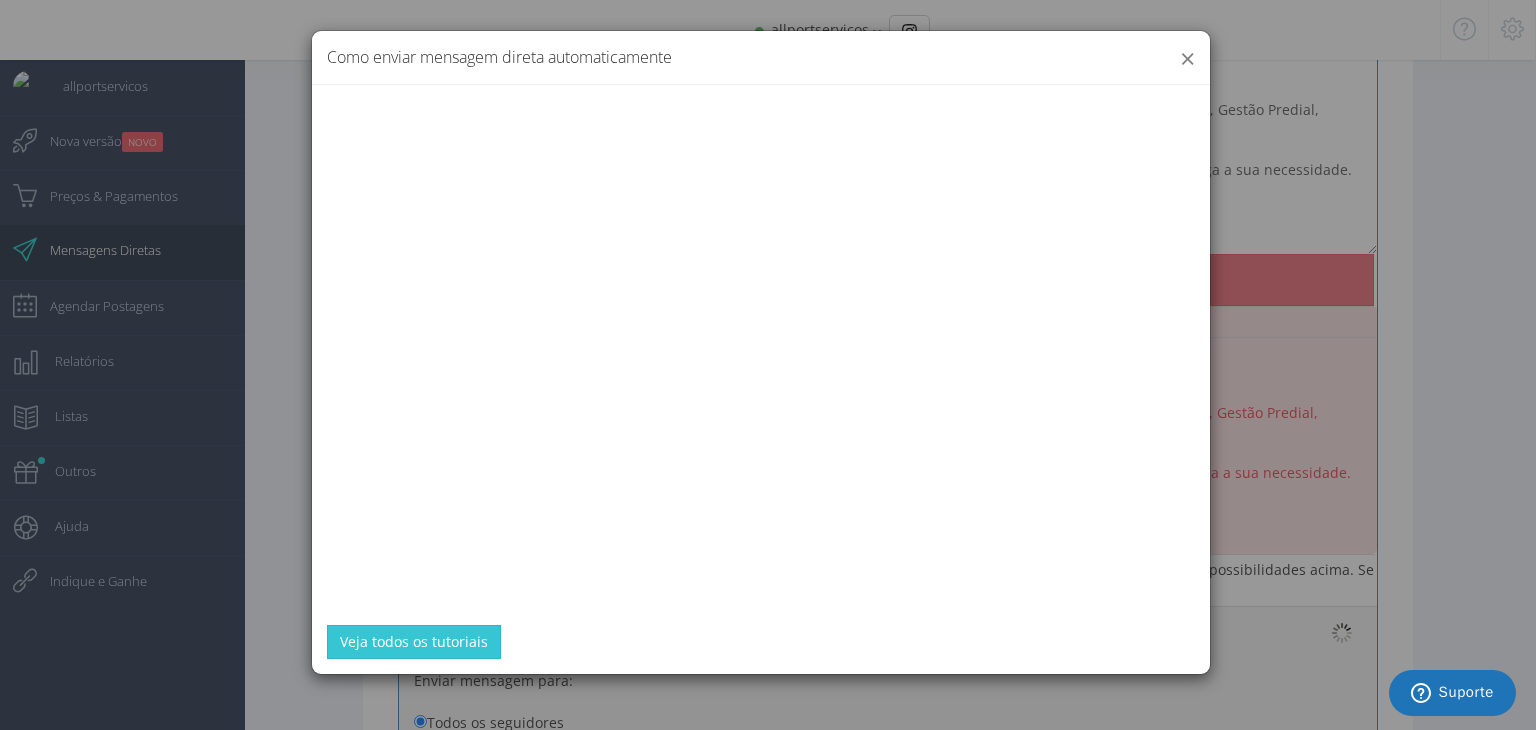 click on "×" at bounding box center (1187, 58) 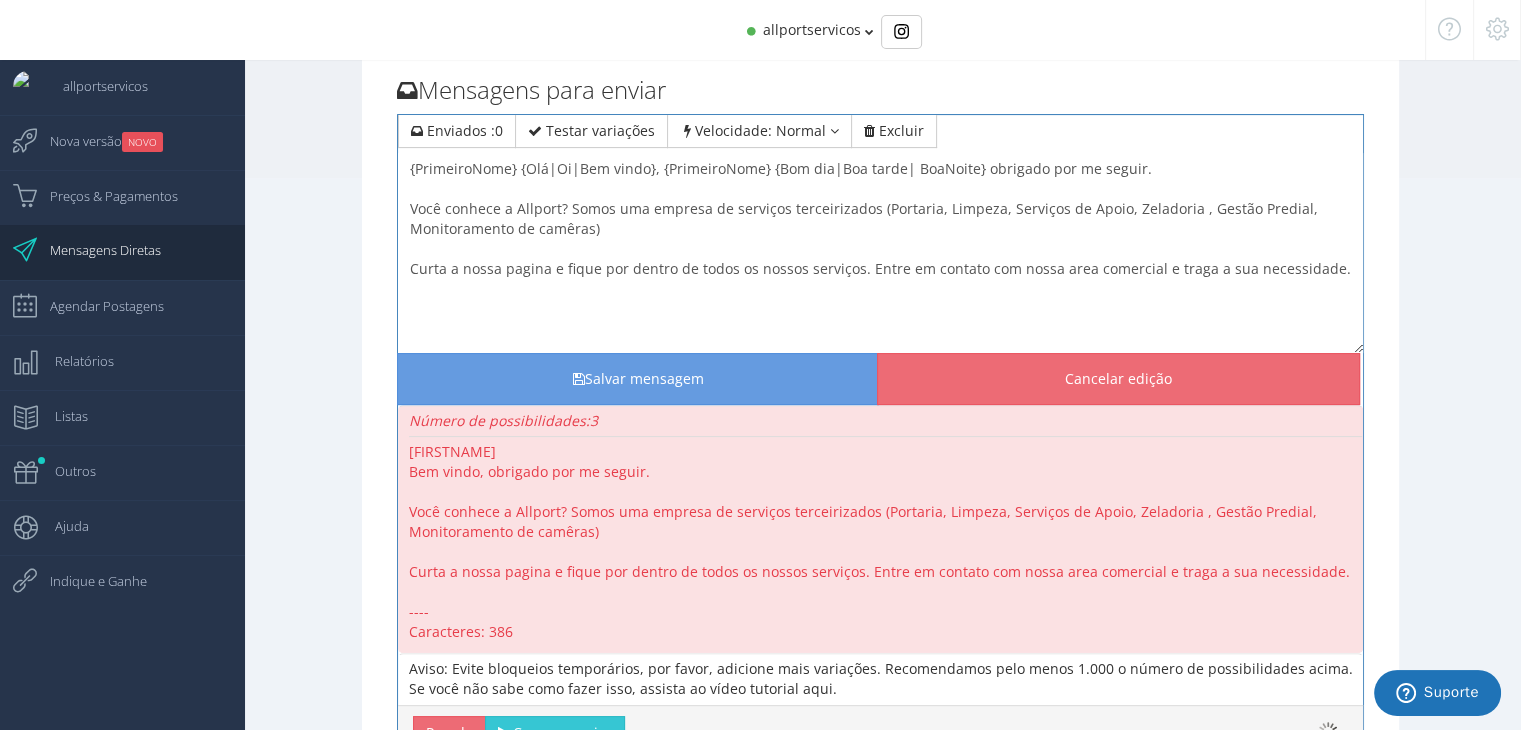 scroll, scrollTop: 571, scrollLeft: 0, axis: vertical 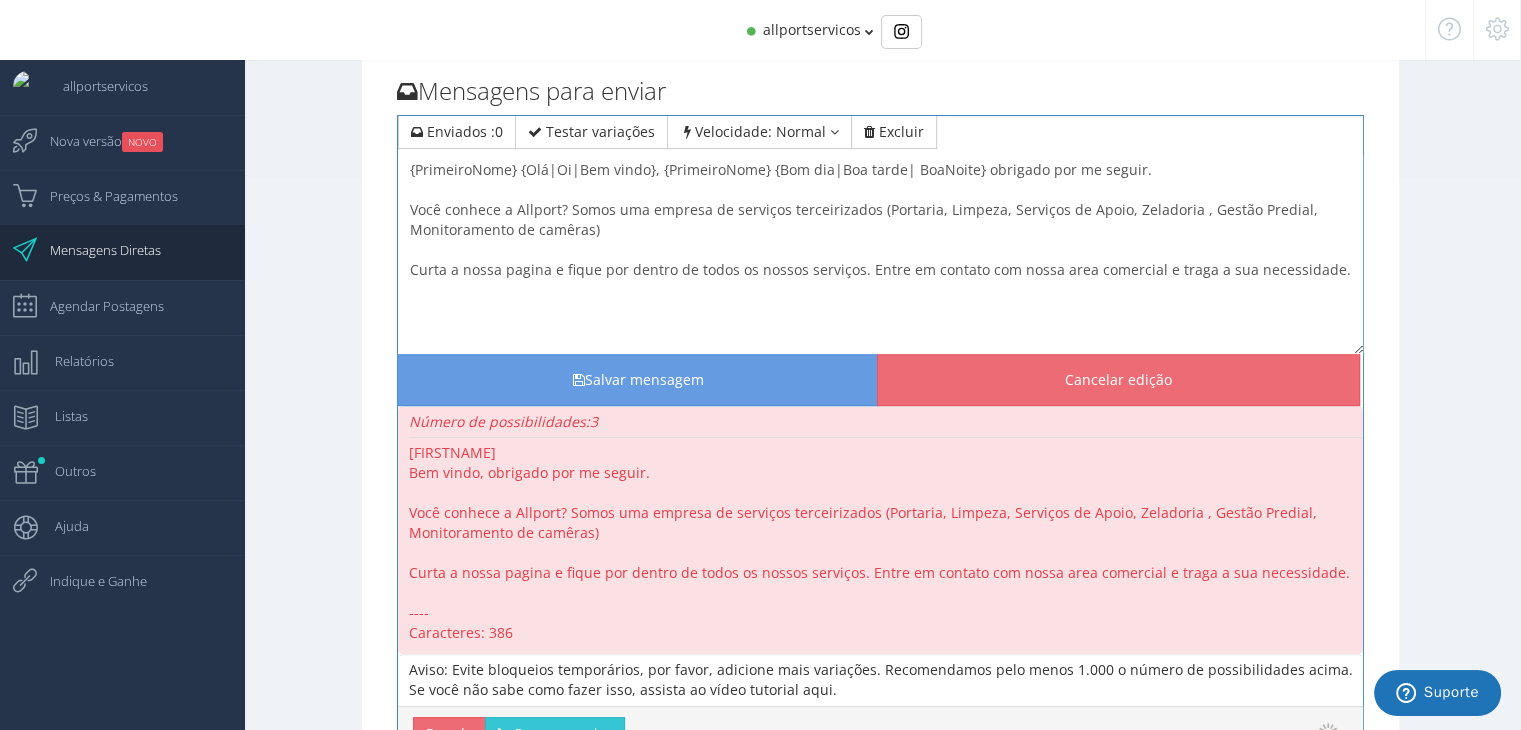 click on "{PrimeiroNome}
{Olá|Oi|Bem vindo}, obrigado por me seguir.
Você conhece a Allport? Somos uma empresa de serviços terceirizados (Portaria, Limpeza, Serviços de Apoio, Zeladoria , Gestão Predial, Monitoramento de camêras)
Curta a nossa pagina e fique por dentro de todos os nossos serviços. Entre em contato com nossa area comercial e traga a sua necessidade." at bounding box center [880, 254] 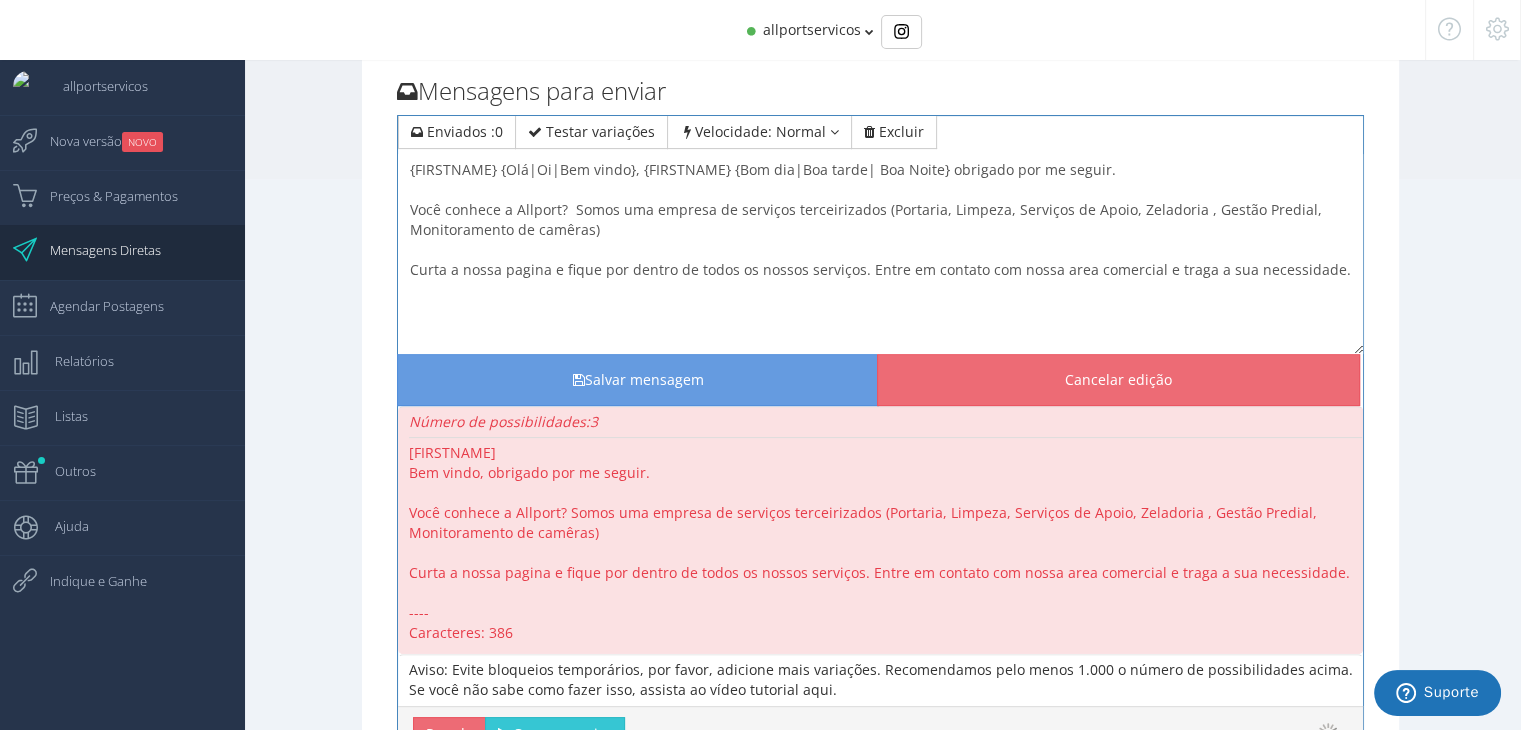 click on "{PrimeiroNome}
{Olá|Oi|Bem vindo}, obrigado por me seguir.
Você conhece a Allport? Somos uma empresa de serviços terceirizados (Portaria, Limpeza, Serviços de Apoio, Zeladoria , Gestão Predial, Monitoramento de camêras)
Curta a nossa pagina e fique por dentro de todos os nossos serviços. Entre em contato com nossa area comercial e traga a sua necessidade." at bounding box center (880, 254) 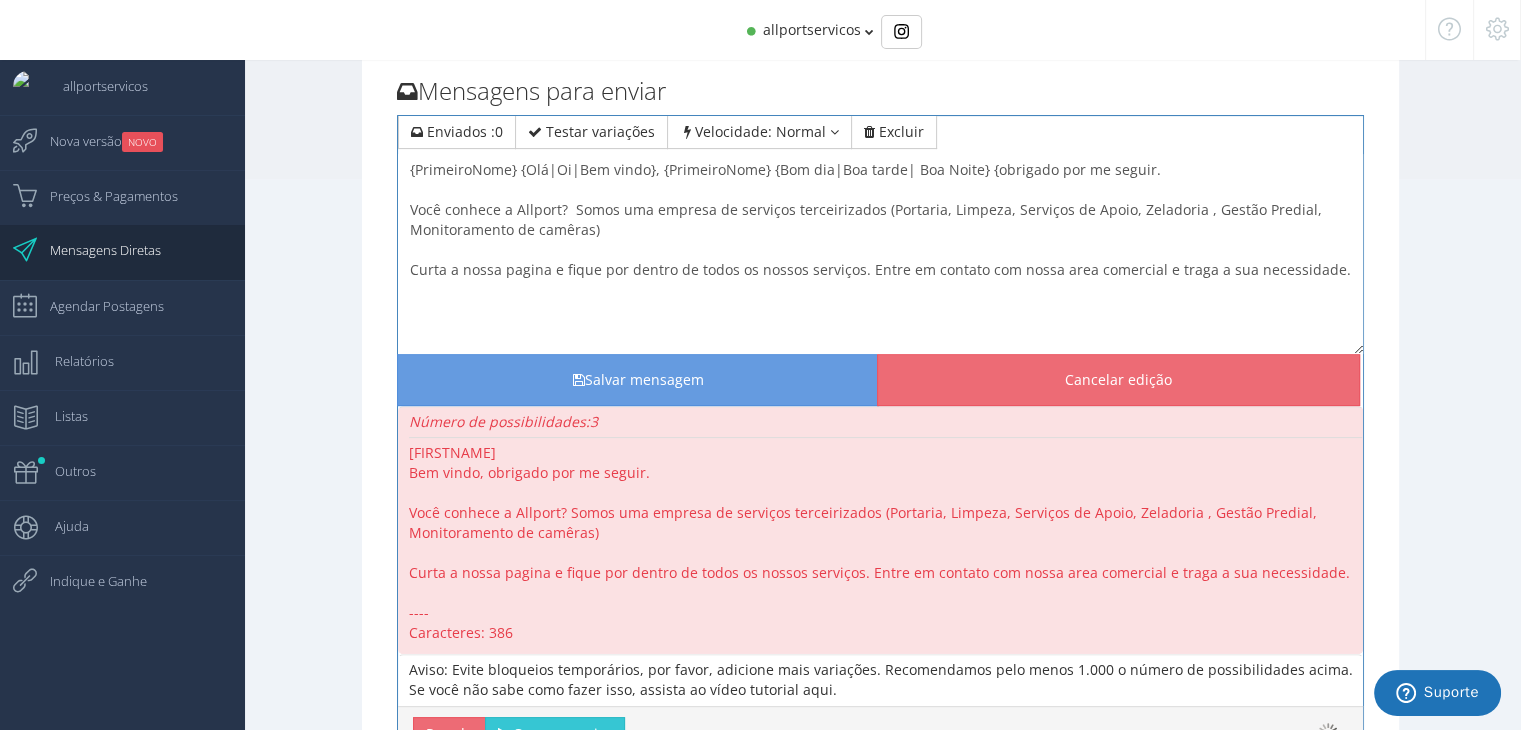 click on "{PrimeiroNome}
{Olá|Oi|Bem vindo}, obrigado por me seguir.
Você conhece a Allport? Somos uma empresa de serviços terceirizados (Portaria, Limpeza, Serviços de Apoio, Zeladoria , Gestão Predial, Monitoramento de camêras)
Curta a nossa pagina e fique por dentro de todos os nossos serviços. Entre em contato com nossa area comercial e traga a sua necessidade." at bounding box center (880, 254) 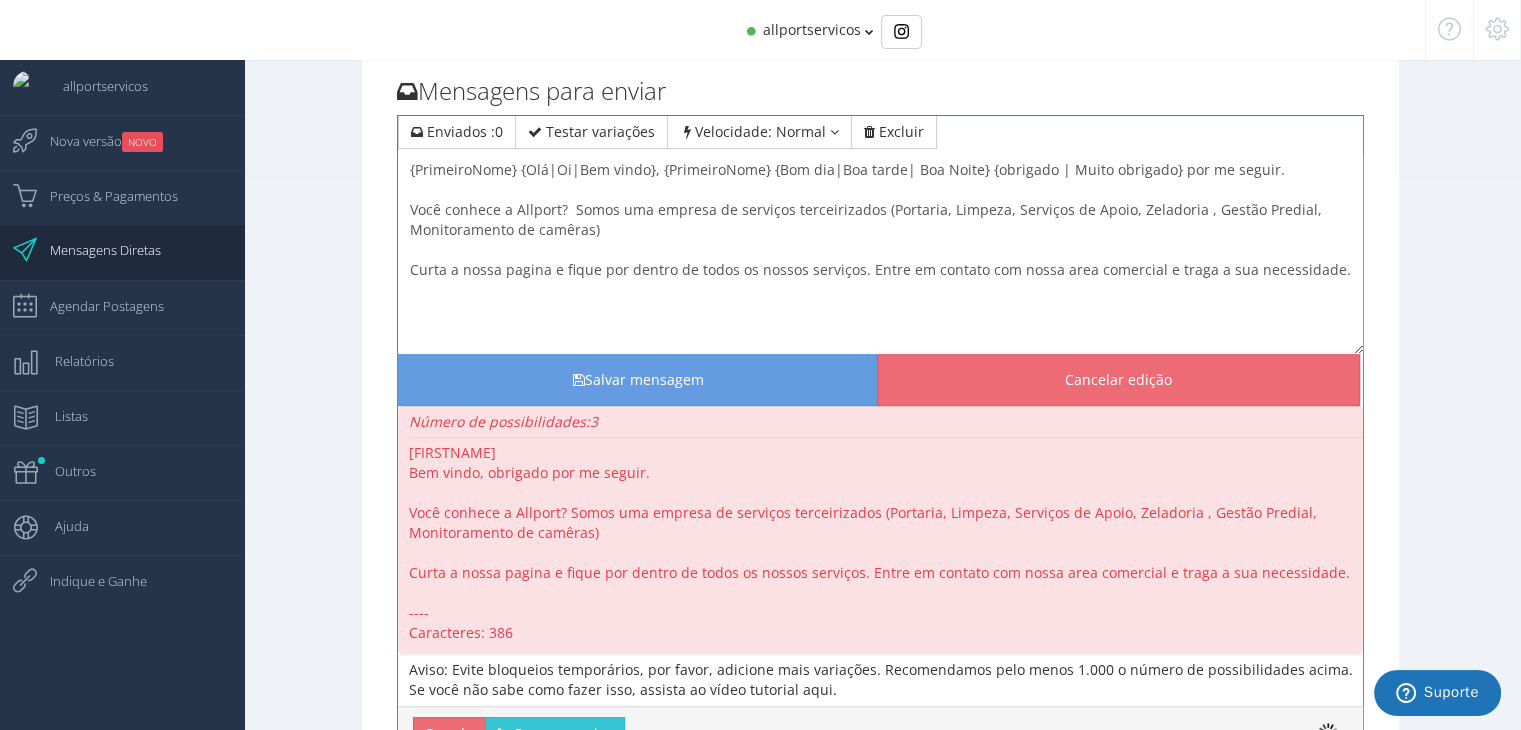 drag, startPoint x: 514, startPoint y: 167, endPoint x: 400, endPoint y: 172, distance: 114.1096 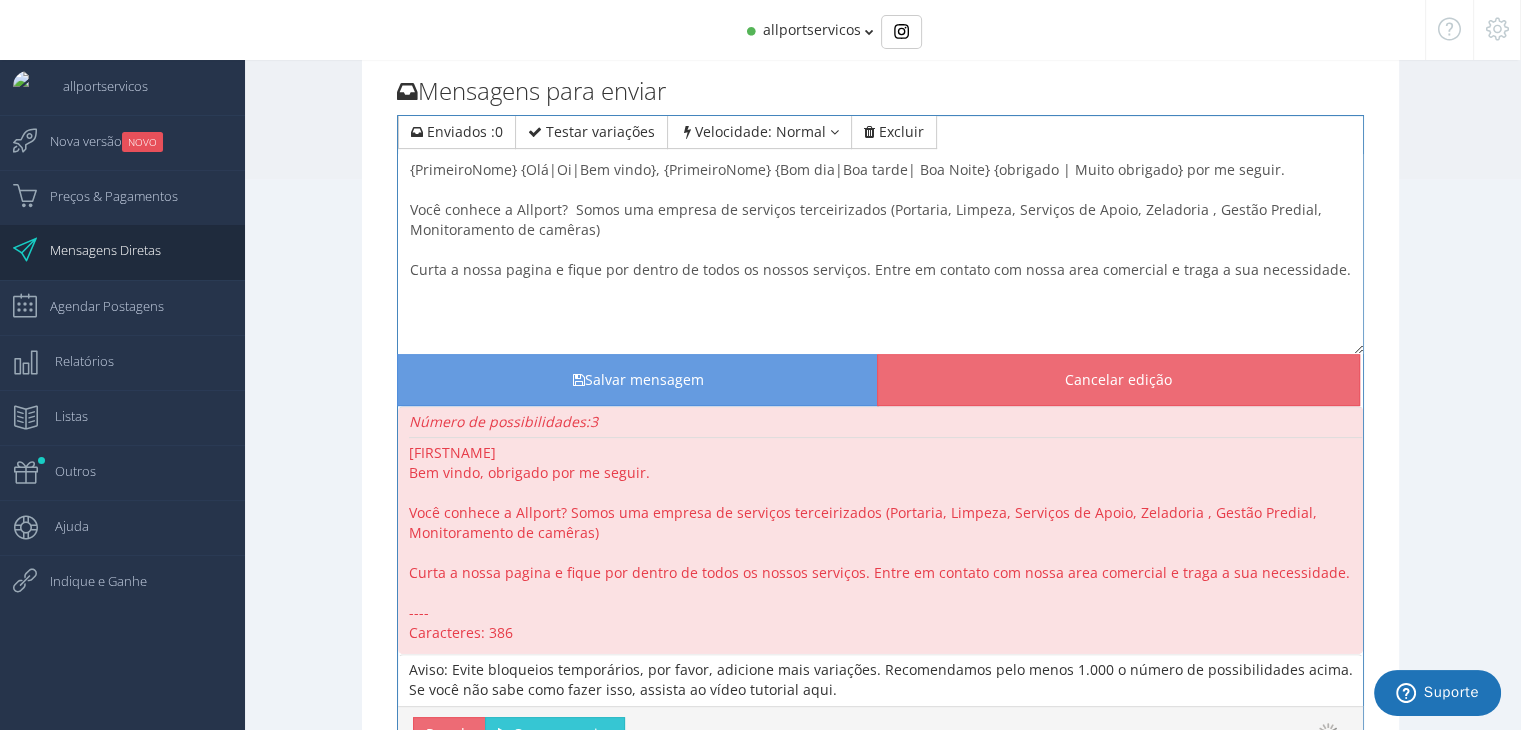 click on "{PrimeiroNome}
{Olá|Oi|Bem vindo}, obrigado por me seguir.
Você conhece a Allport? Somos uma empresa de serviços terceirizados (Portaria, Limpeza, Serviços de Apoio, Zeladoria , Gestão Predial, Monitoramento de camêras)
Curta a nossa pagina e fique por dentro de todos os nossos serviços. Entre em contato com nossa area comercial e traga a sua necessidade." at bounding box center (880, 254) 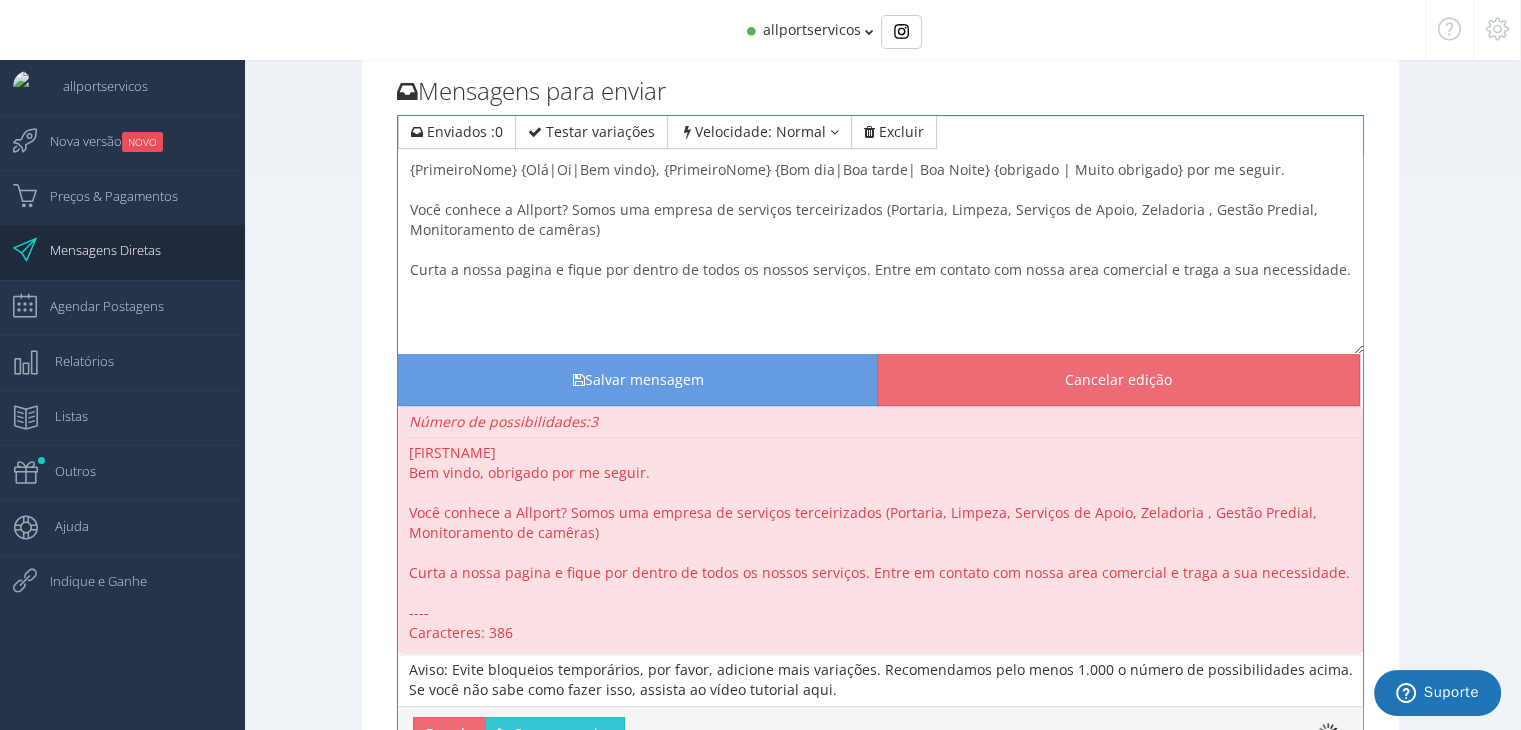 click on "{PrimeiroNome}
{Olá|Oi|Bem vindo}, obrigado por me seguir.
Você conhece a Allport? Somos uma empresa de serviços terceirizados (Portaria, Limpeza, Serviços de Apoio, Zeladoria , Gestão Predial, Monitoramento de camêras)
Curta a nossa pagina e fique por dentro de todos os nossos serviços. Entre em contato com nossa area comercial e traga a sua necessidade." at bounding box center (880, 254) 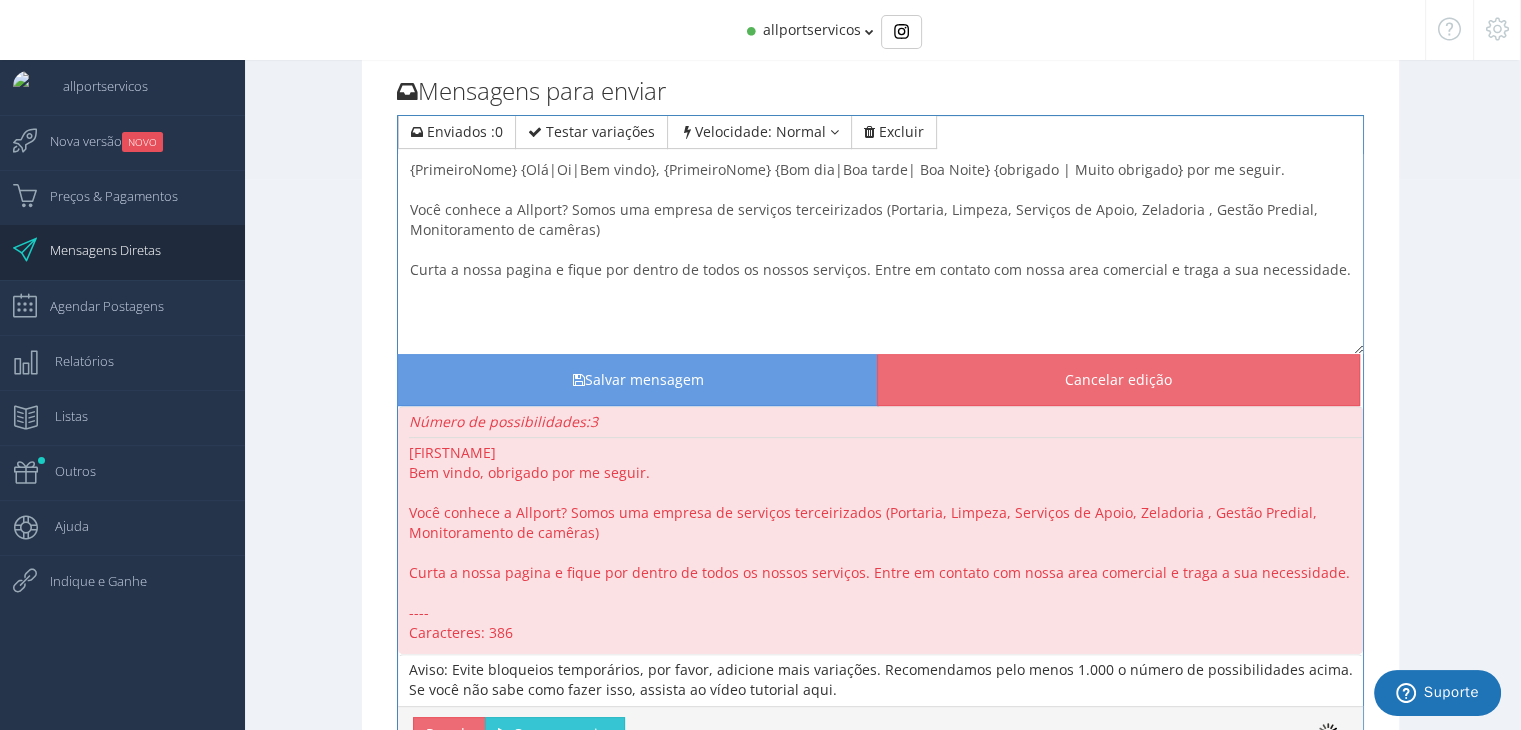 click on "{PrimeiroNome}
{Olá|Oi|Bem vindo}, obrigado por me seguir.
Você conhece a Allport? Somos uma empresa de serviços terceirizados (Portaria, Limpeza, Serviços de Apoio, Zeladoria , Gestão Predial, Monitoramento de camêras)
Curta a nossa pagina e fique por dentro de todos os nossos serviços. Entre em contato com nossa area comercial e traga a sua necessidade." at bounding box center (880, 254) 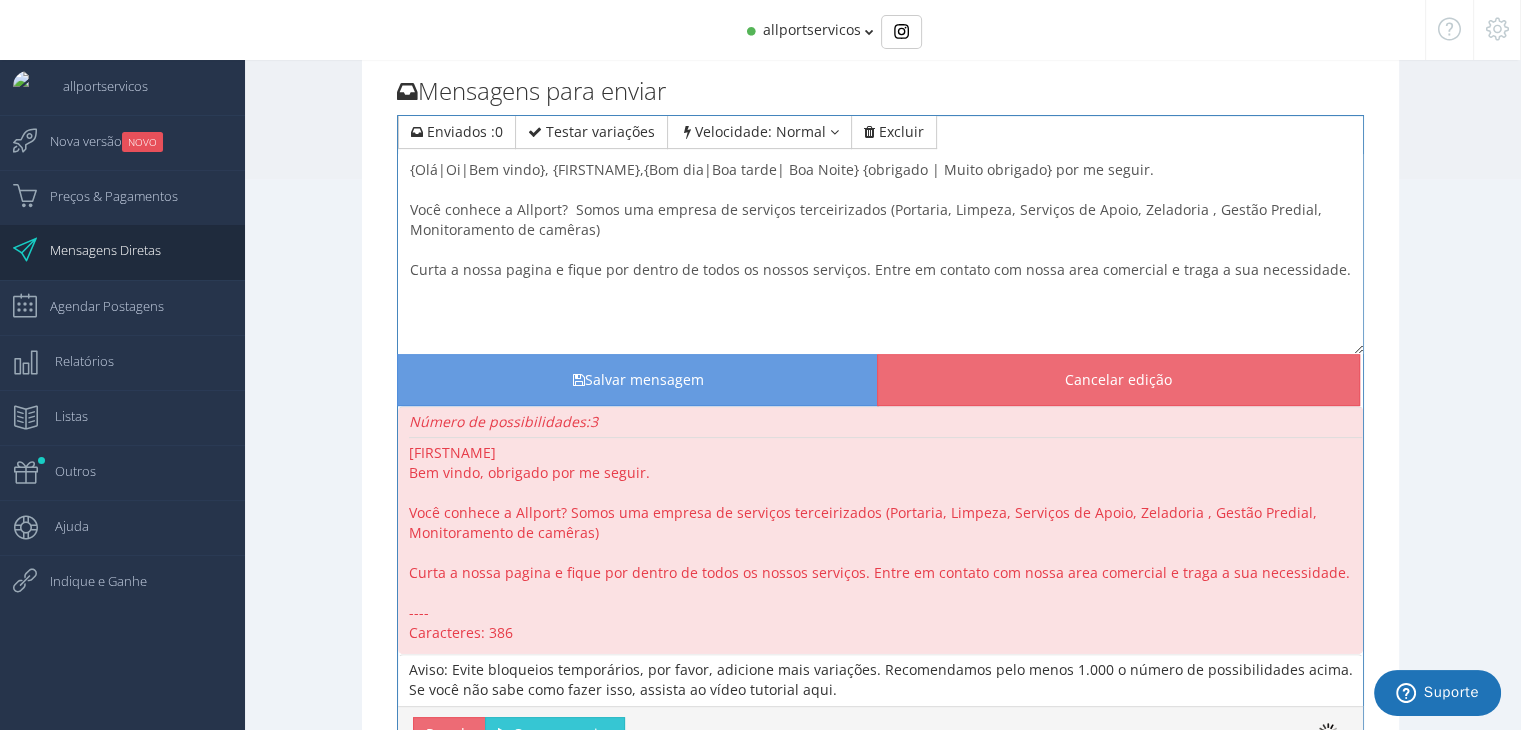 click on "{PrimeiroNome}
{Olá|Oi|Bem vindo}, obrigado por me seguir.
Você conhece a Allport? Somos uma empresa de serviços terceirizados (Portaria, Limpeza, Serviços de Apoio, Zeladoria , Gestão Predial, Monitoramento de camêras)
Curta a nossa pagina e fique por dentro de todos os nossos serviços. Entre em contato com nossa area comercial e traga a sua necessidade." at bounding box center (880, 254) 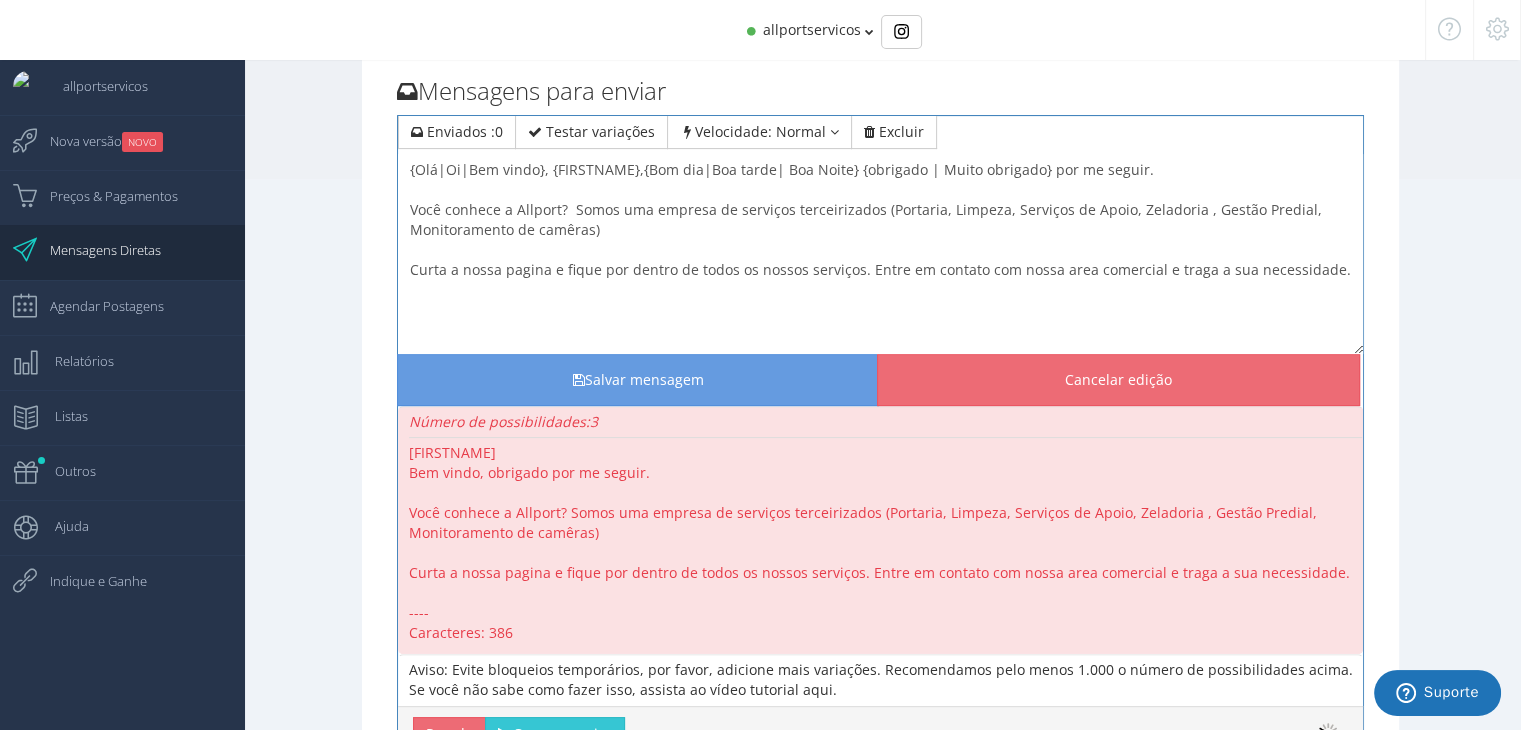 click on "{PrimeiroNome}
{Olá|Oi|Bem vindo}, obrigado por me seguir.
Você conhece a Allport? Somos uma empresa de serviços terceirizados (Portaria, Limpeza, Serviços de Apoio, Zeladoria , Gestão Predial, Monitoramento de camêras)
Curta a nossa pagina e fique por dentro de todos os nossos serviços. Entre em contato com nossa area comercial e traga a sua necessidade." at bounding box center (880, 254) 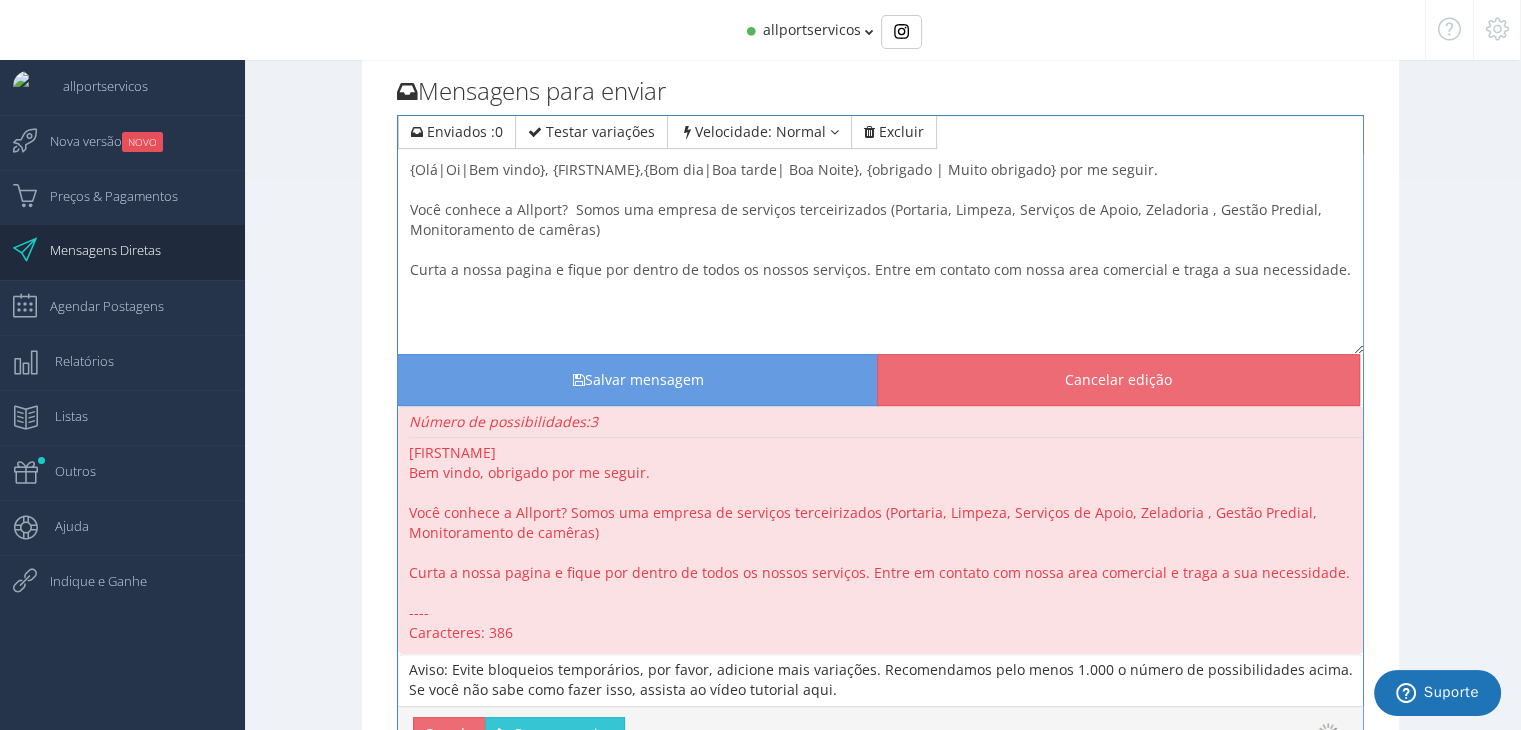 click on "Aviso: Evite bloqueios temporários, por favor, adicione mais variações. Recomendamos pelo menos 1.000 o número de possibilidades acima. Se você não sabe como fazer isso, assista ao vídeo tutorial aqui." at bounding box center [881, 679] 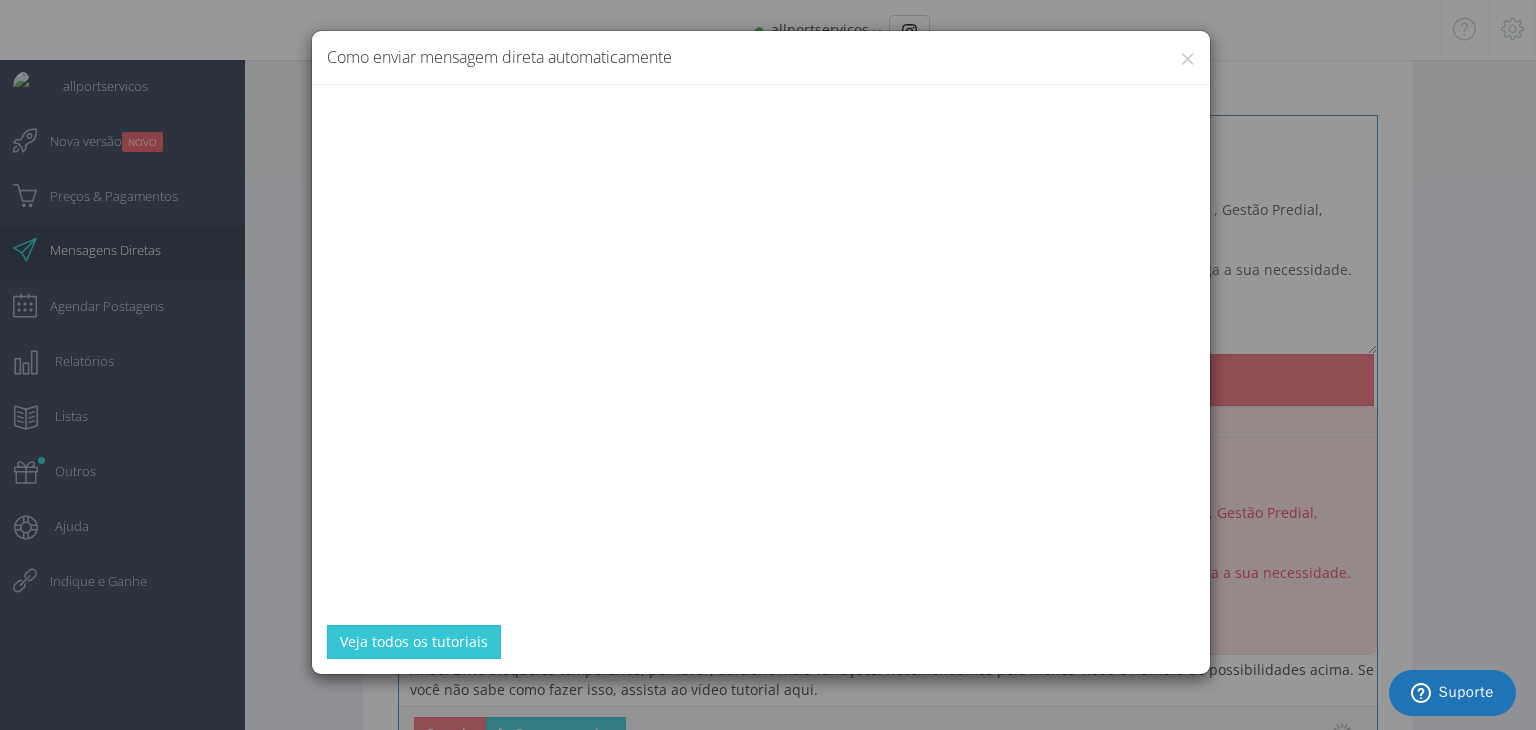 click on "× Como enviar mensagem direta automaticamente Veja todos os tutoriais" at bounding box center [768, 365] 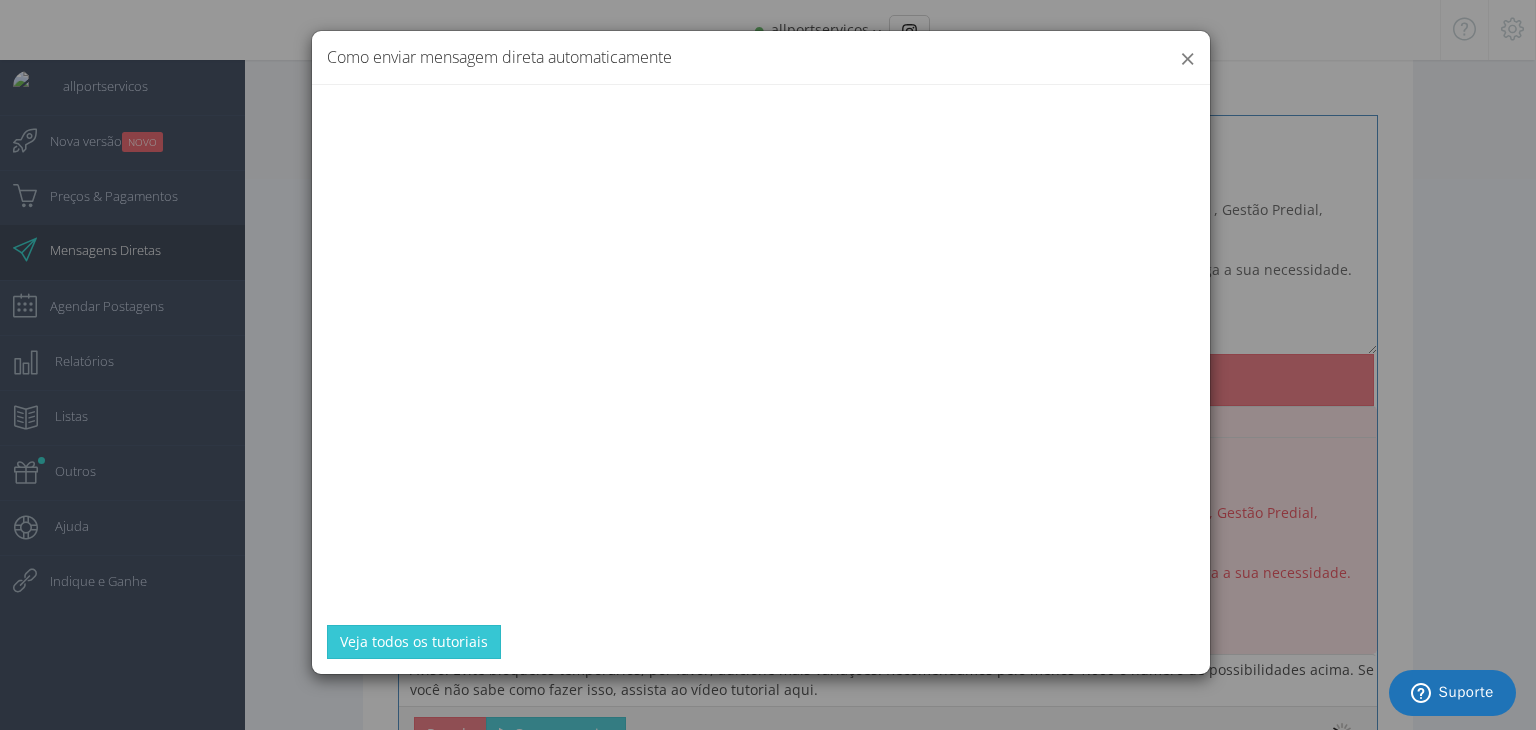 click on "×" at bounding box center (1187, 58) 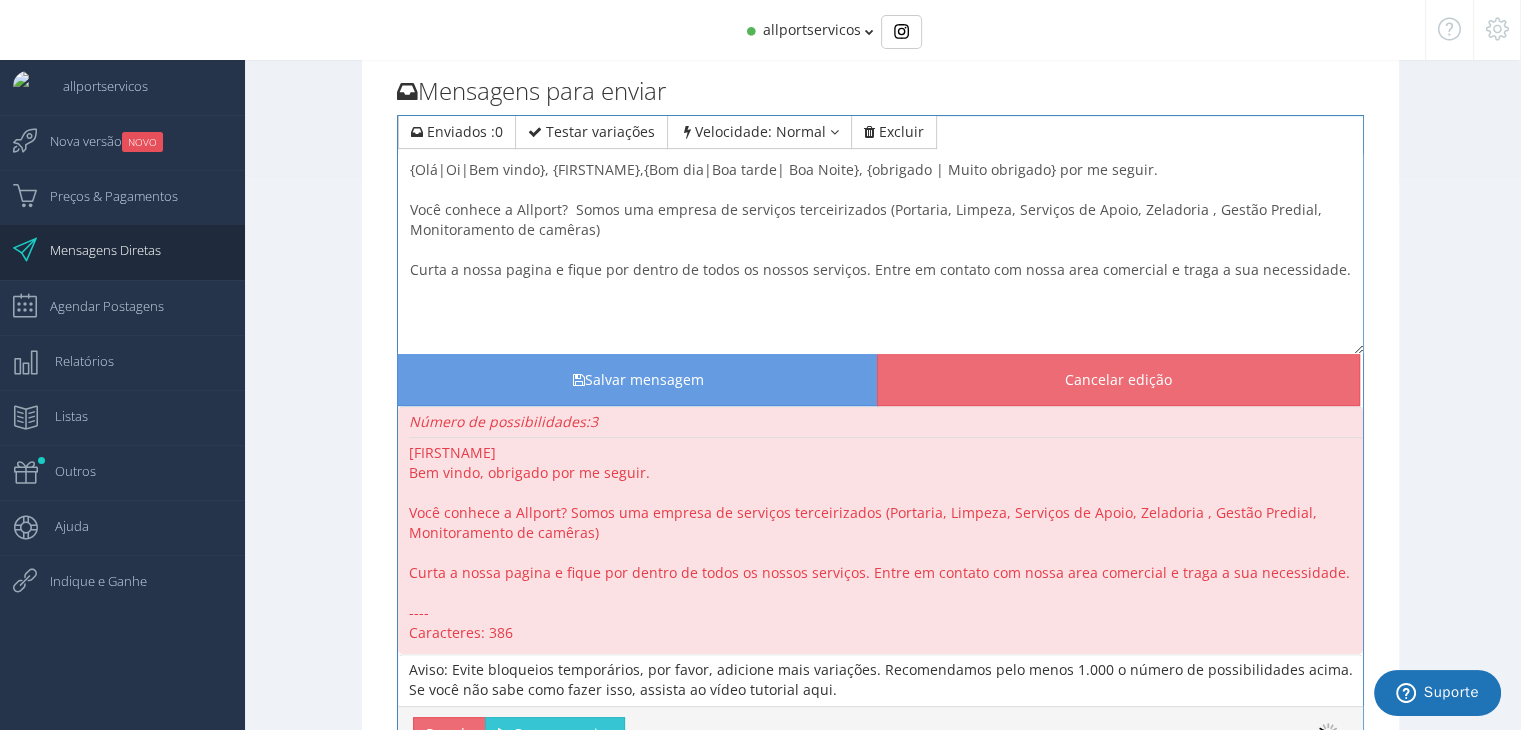 click on "{PrimeiroNome}
{Olá|Oi|Bem vindo}, obrigado por me seguir.
Você conhece a Allport? Somos uma empresa de serviços terceirizados (Portaria, Limpeza, Serviços de Apoio, Zeladoria , Gestão Predial, Monitoramento de camêras)
Curta a nossa pagina e fique por dentro de todos os nossos serviços. Entre em contato com nossa area comercial e traga a sua necessidade." at bounding box center [880, 254] 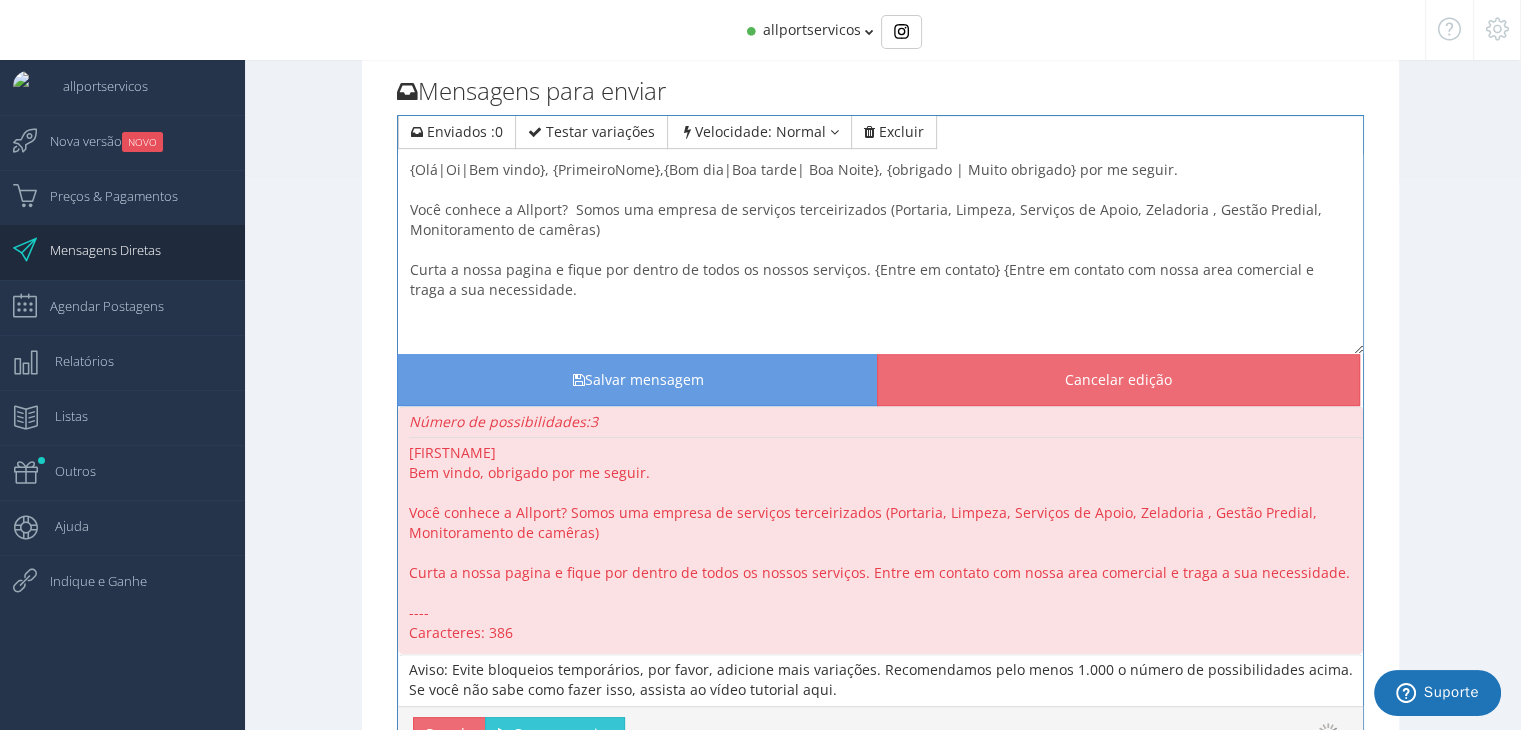 click on "{PrimeiroNome}
{Olá|Oi|Bem vindo}, obrigado por me seguir.
Você conhece a Allport? Somos uma empresa de serviços terceirizados (Portaria, Limpeza, Serviços de Apoio, Zeladoria , Gestão Predial, Monitoramento de camêras)
Curta a nossa pagina e fique por dentro de todos os nossos serviços. Entre em contato com nossa area comercial e traga a sua necessidade." at bounding box center (880, 254) 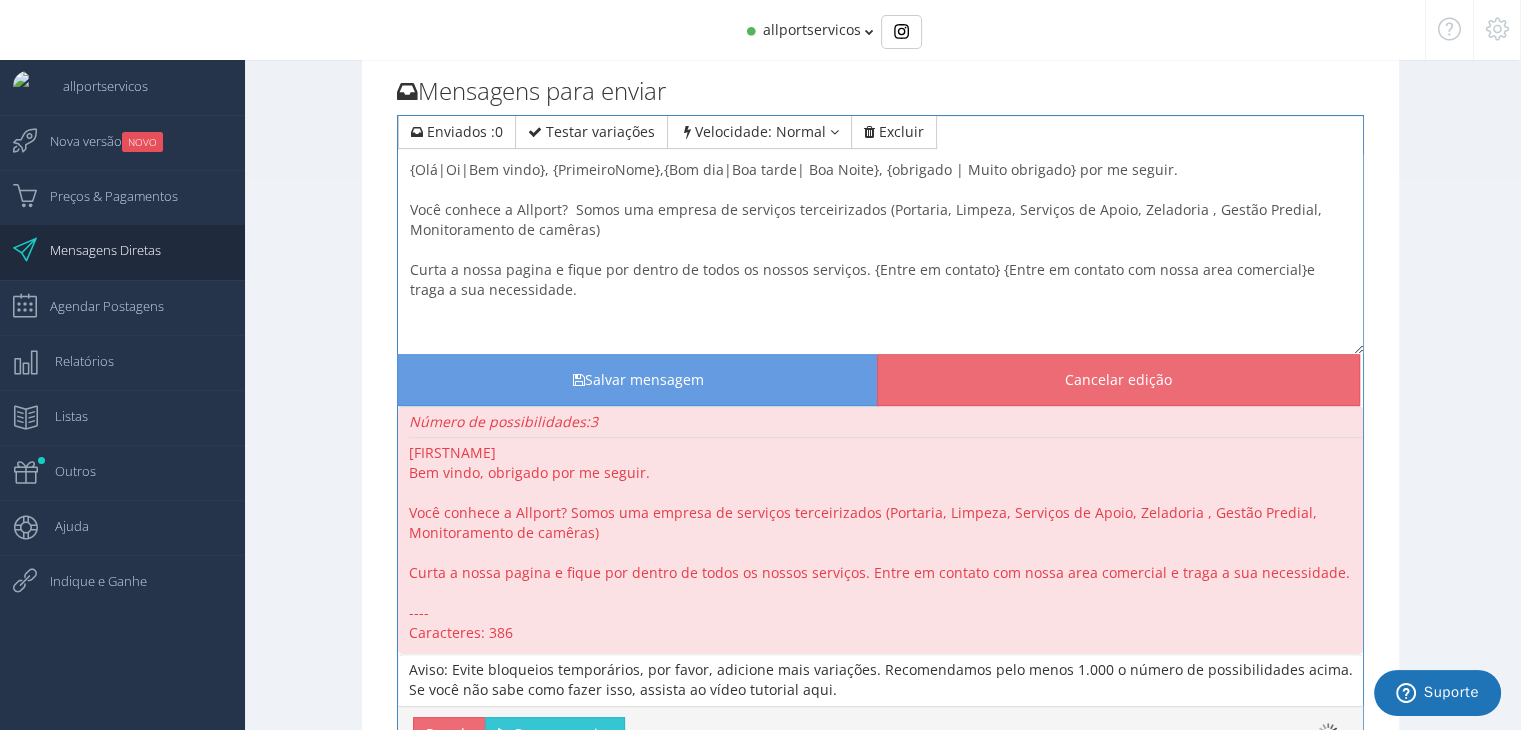 click on "{PrimeiroNome}
{Olá|Oi|Bem vindo}, obrigado por me seguir.
Você conhece a Allport? Somos uma empresa de serviços terceirizados (Portaria, Limpeza, Serviços de Apoio, Zeladoria , Gestão Predial, Monitoramento de camêras)
Curta a nossa pagina e fique por dentro de todos os nossos serviços. Entre em contato com nossa area comercial e traga a sua necessidade." at bounding box center [880, 254] 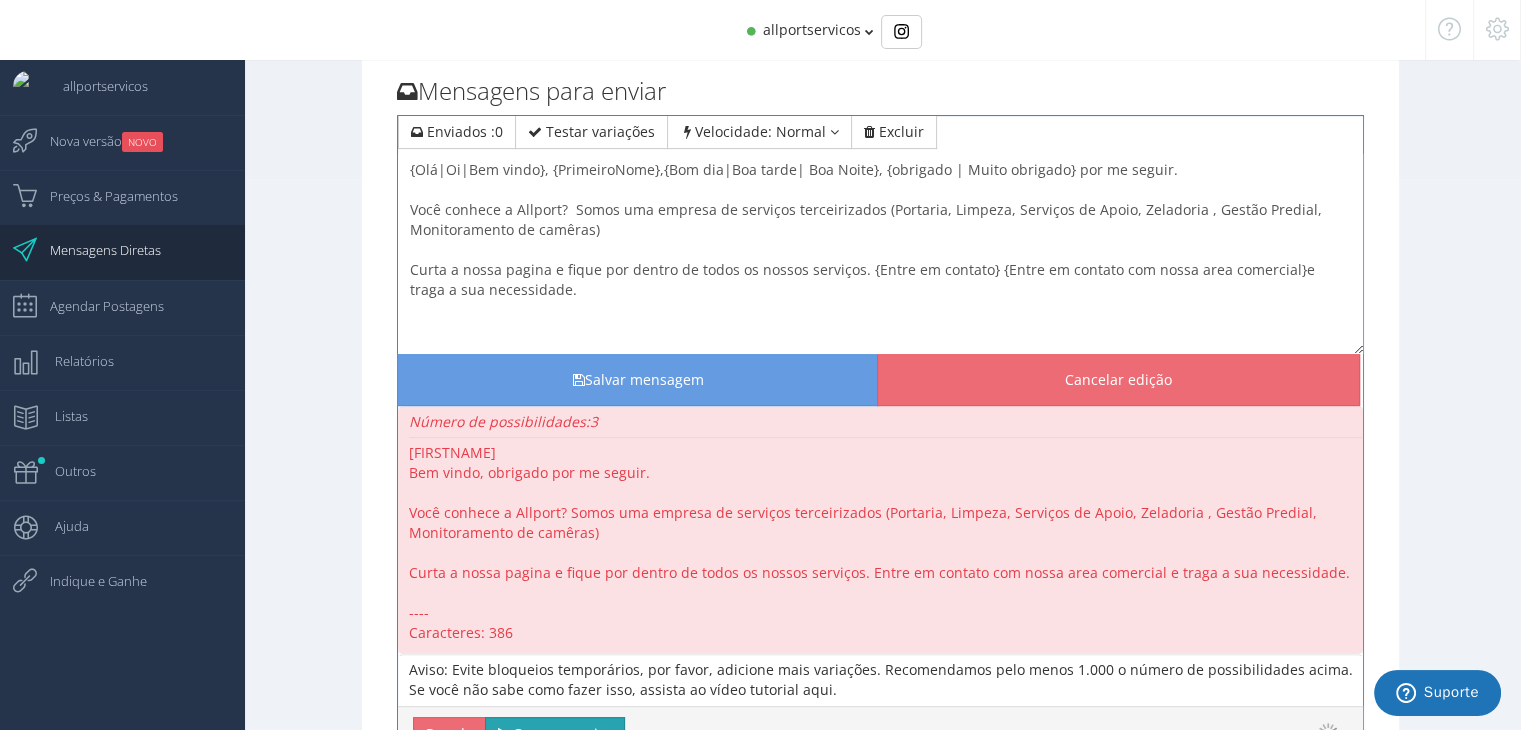 scroll, scrollTop: 771, scrollLeft: 0, axis: vertical 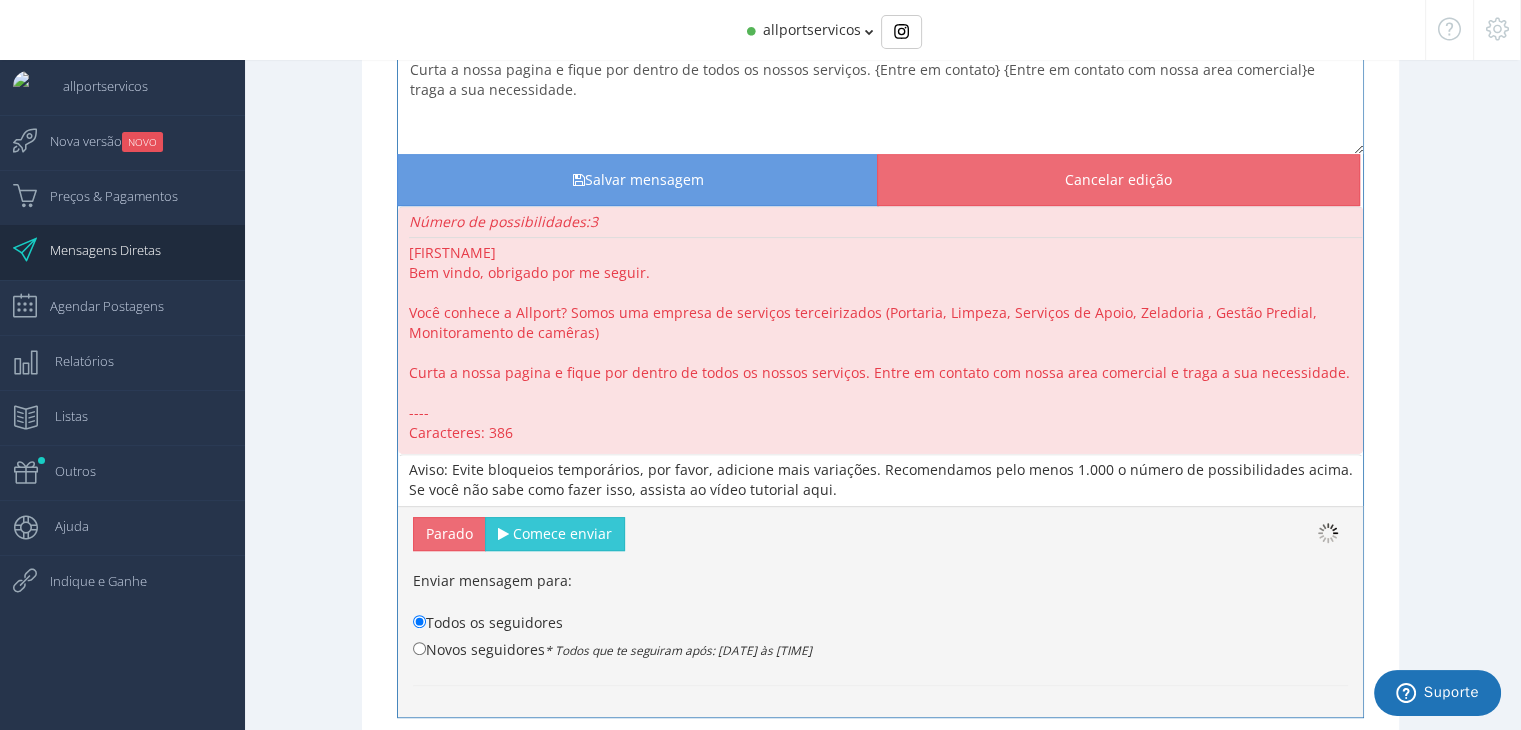 type on "{Olá|Oi|Bem vindo}, {PrimeiroNome},{Bom dia|Boa tarde| Boa Noite}, {obrigado | Muito obrigado} por me seguir.
Você conhece a Allport?  Somos uma empresa de serviços terceirizados (Portaria, Limpeza, Serviços de Apoio, Zeladoria , Gestão Predial, Monitoramento de camêras)
Curta a nossa pagina e fique por dentro de todos os nossos serviços. {Entre em contato} {Entre em contato com nossa area comercial}e traga a sua necessidade." 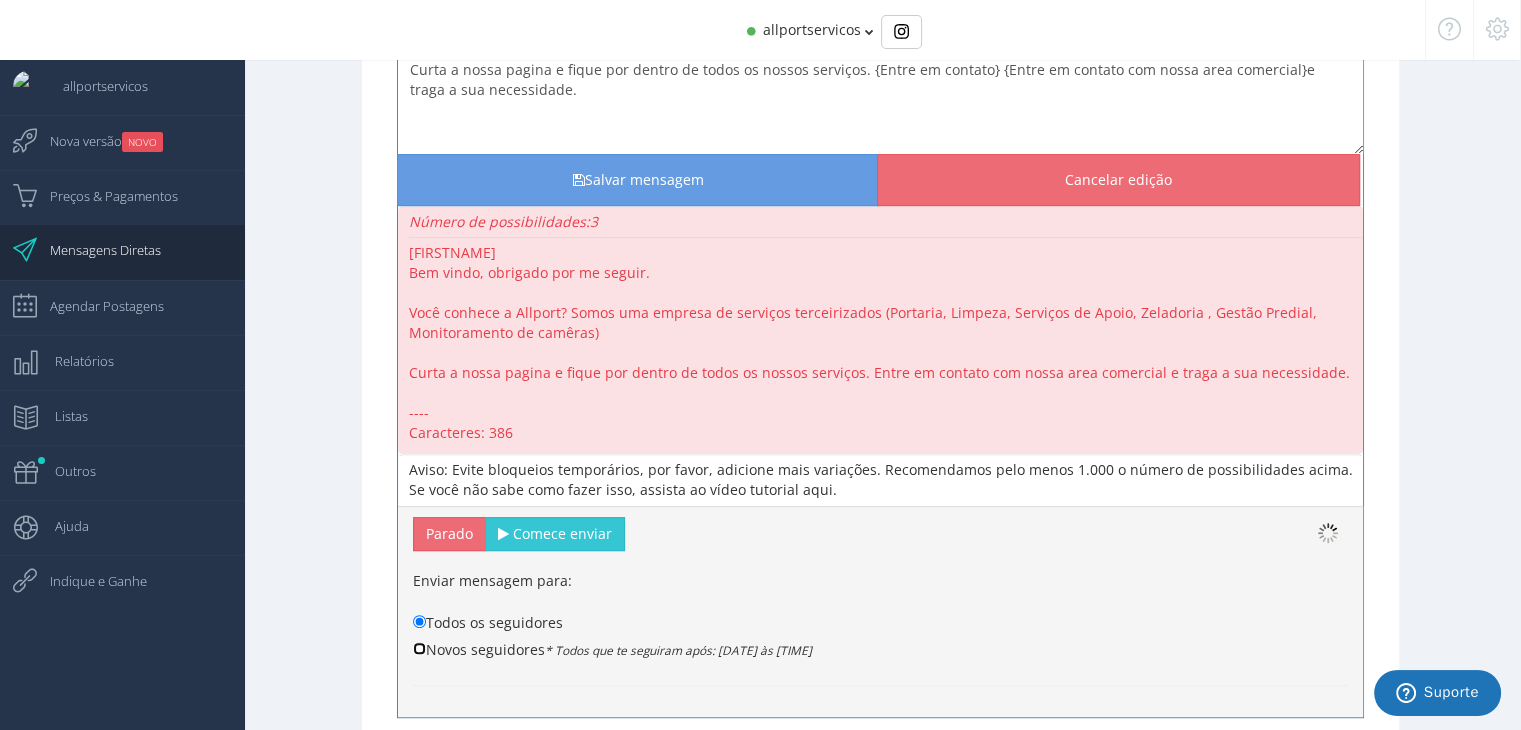 click on "Novos seguidores   * Todos que te seguiram após: 1 de [MONTH] [DAY] de [YEAR] às 10:50" at bounding box center (419, 621) 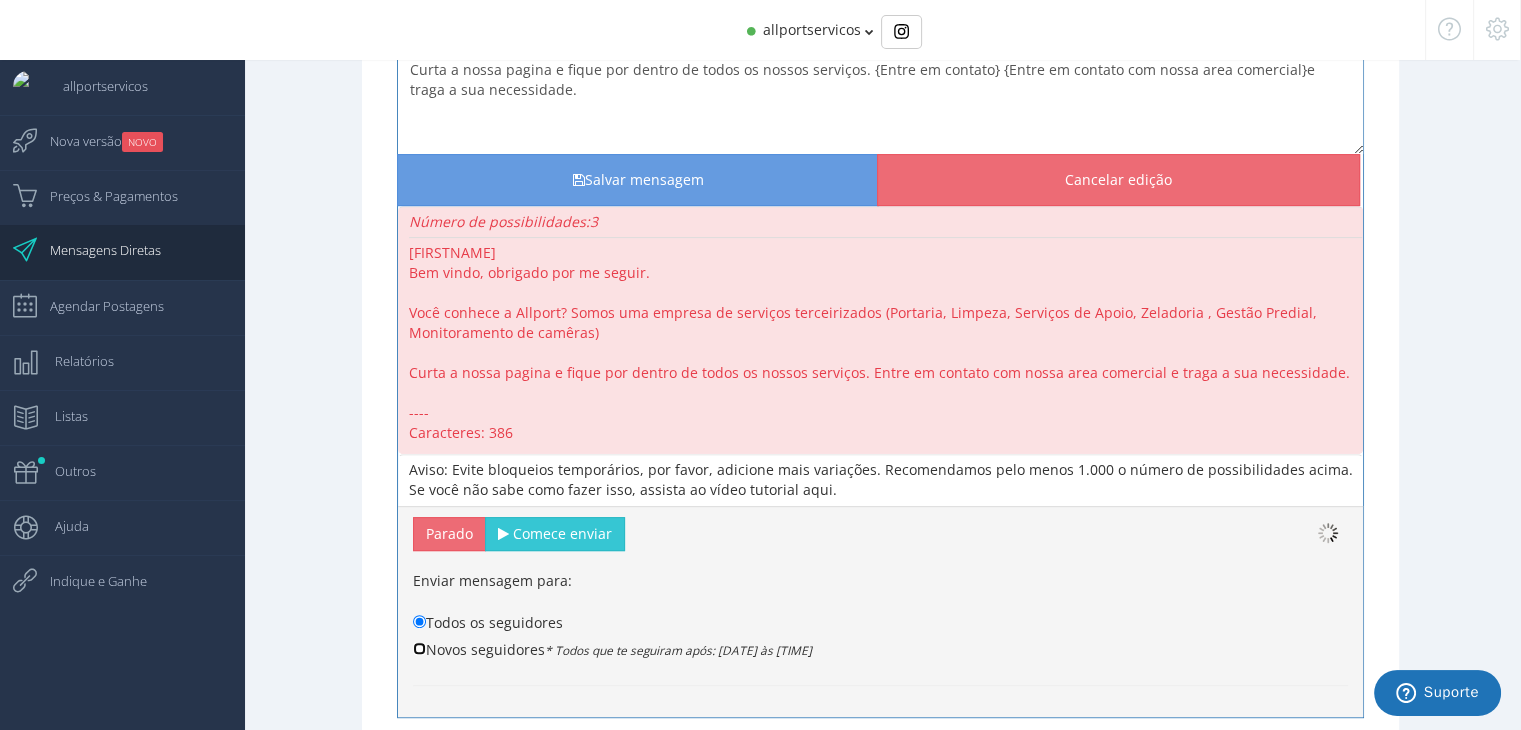 radio on "true" 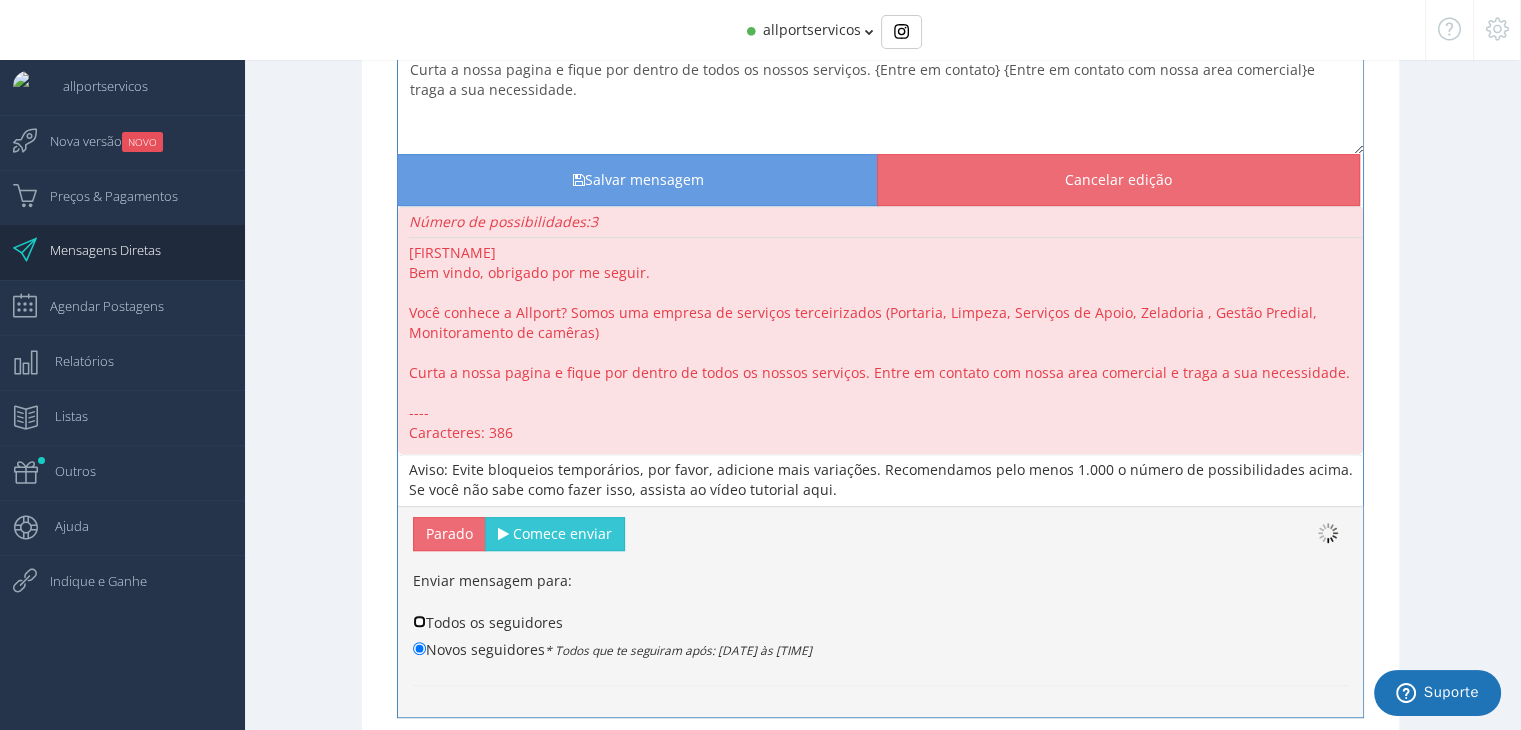 click on "Todos os seguidores" at bounding box center (419, 621) 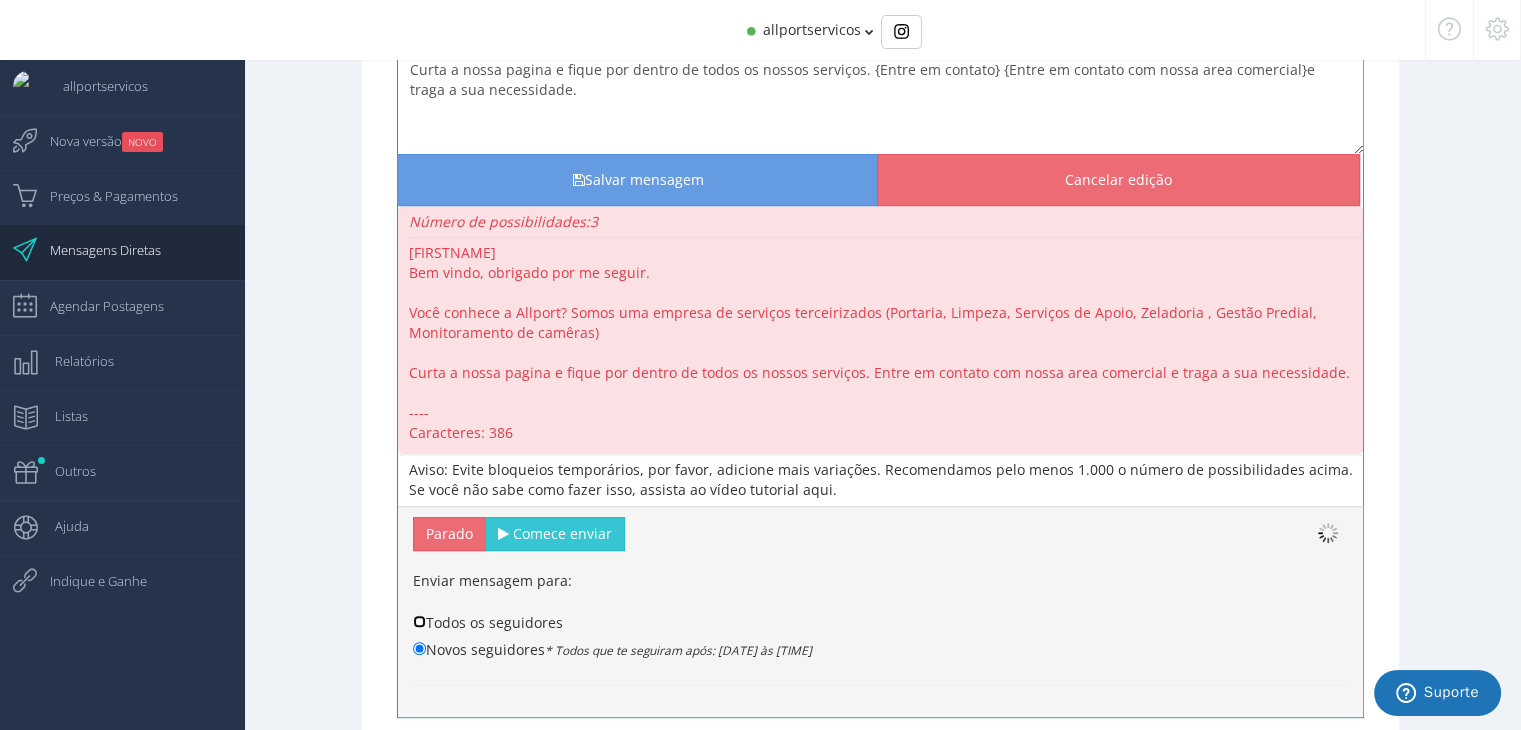 radio on "true" 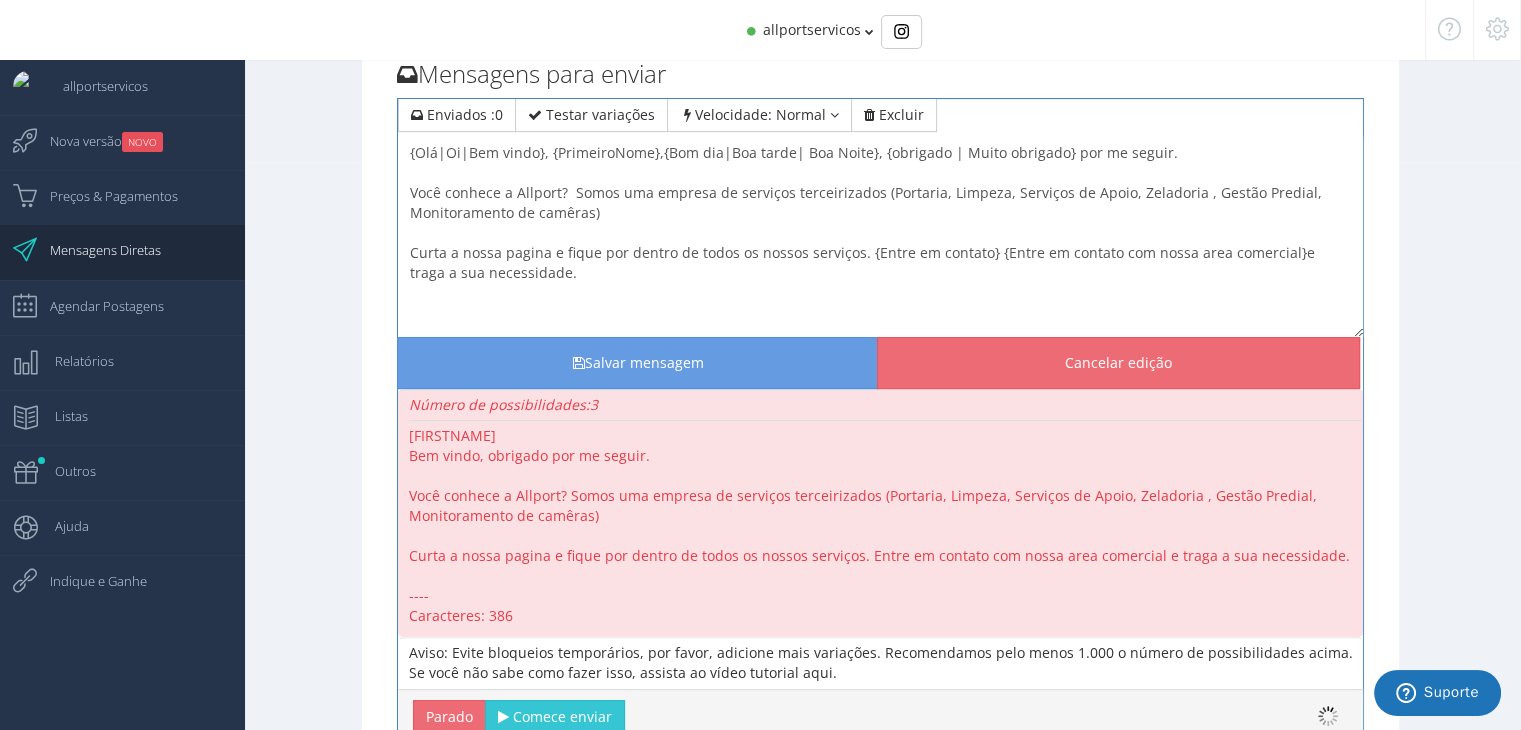 scroll, scrollTop: 571, scrollLeft: 0, axis: vertical 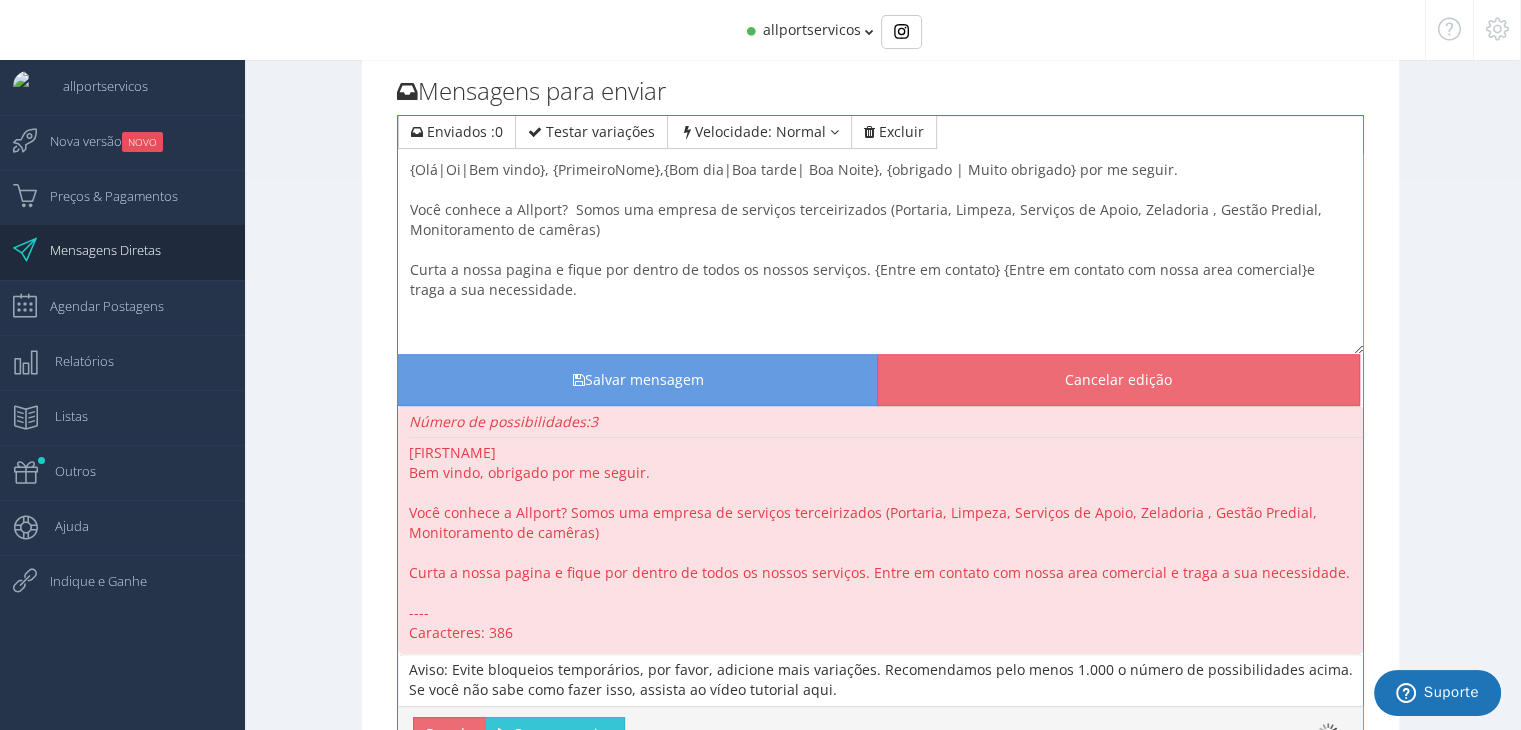 click on "{PrimeiroNome}
{Olá|Oi|Bem vindo}, obrigado por me seguir.
Você conhece a Allport? Somos uma empresa de serviços terceirizados (Portaria, Limpeza, Serviços de Apoio, Zeladoria , Gestão Predial, Monitoramento de camêras)
Curta a nossa pagina e fique por dentro de todos os nossos serviços. Entre em contato com nossa area comercial e traga a sua necessidade." at bounding box center (880, 254) 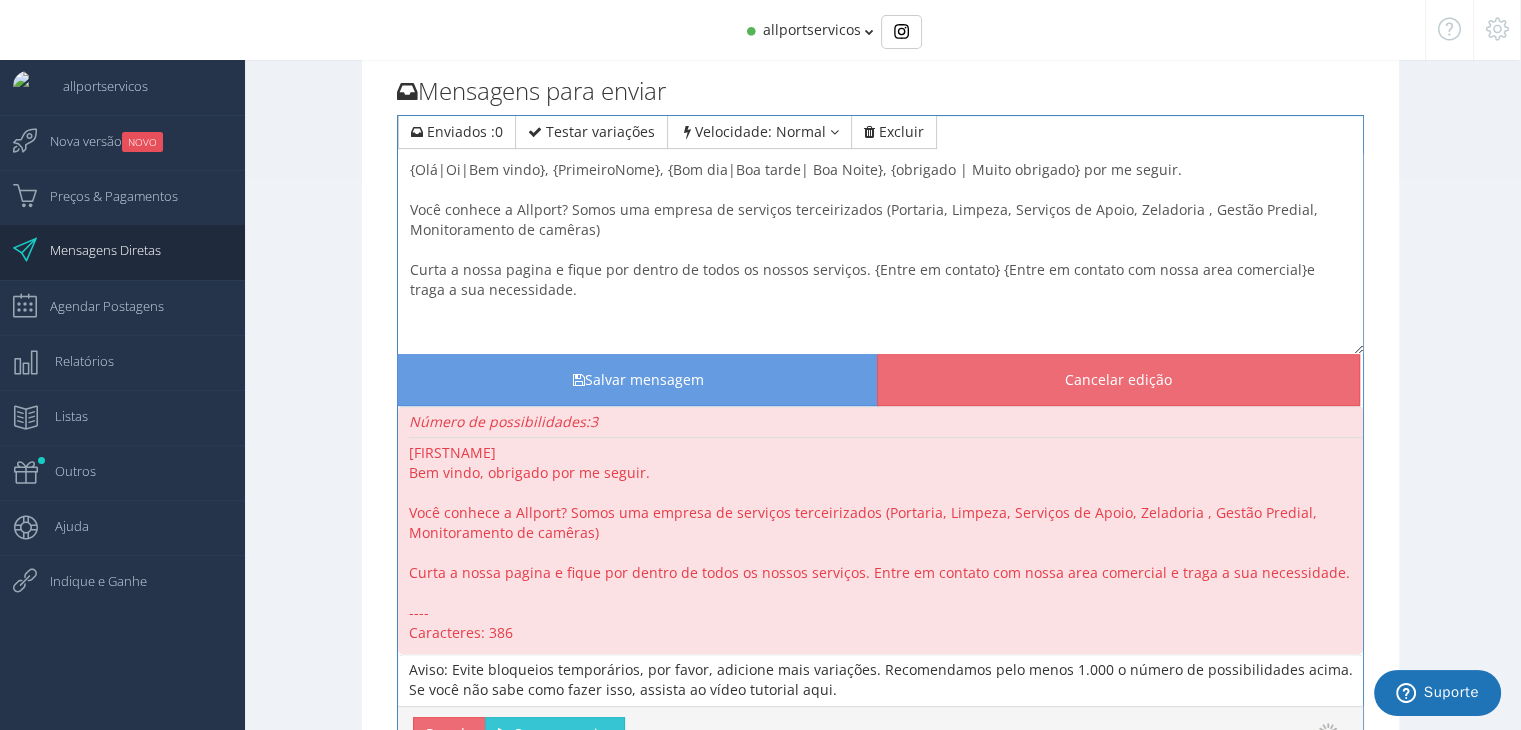 click on "{PrimeiroNome}
{Olá|Oi|Bem vindo}, obrigado por me seguir.
Você conhece a Allport? Somos uma empresa de serviços terceirizados (Portaria, Limpeza, Serviços de Apoio, Zeladoria , Gestão Predial, Monitoramento de camêras)
Curta a nossa pagina e fique por dentro de todos os nossos serviços. Entre em contato com nossa area comercial e traga a sua necessidade." at bounding box center (880, 254) 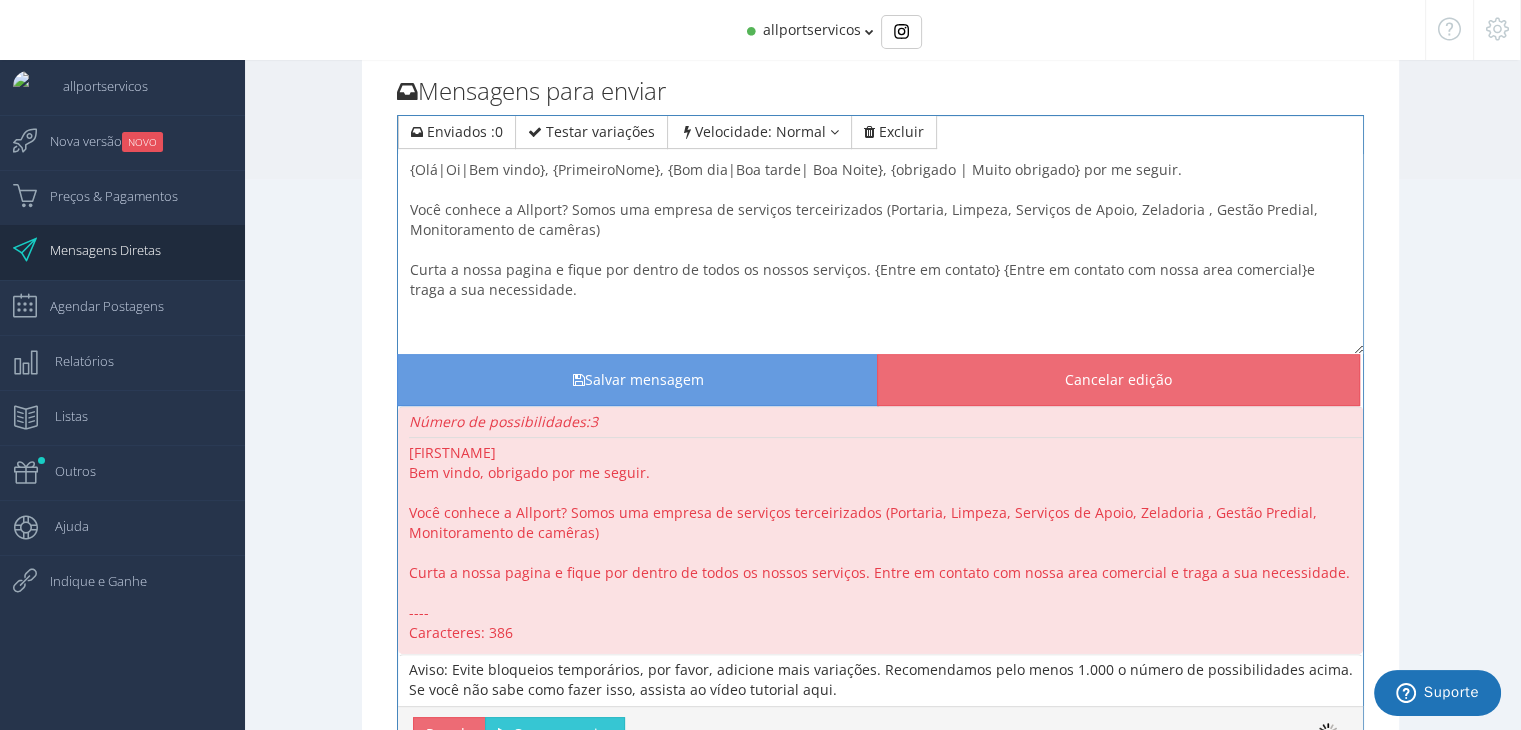 click on "{PrimeiroNome}
{Olá|Oi|Bem vindo}, obrigado por me seguir.
Você conhece a Allport? Somos uma empresa de serviços terceirizados (Portaria, Limpeza, Serviços de Apoio, Zeladoria , Gestão Predial, Monitoramento de camêras)
Curta a nossa pagina e fique por dentro de todos os nossos serviços. Entre em contato com nossa area comercial e traga a sua necessidade." at bounding box center (880, 254) 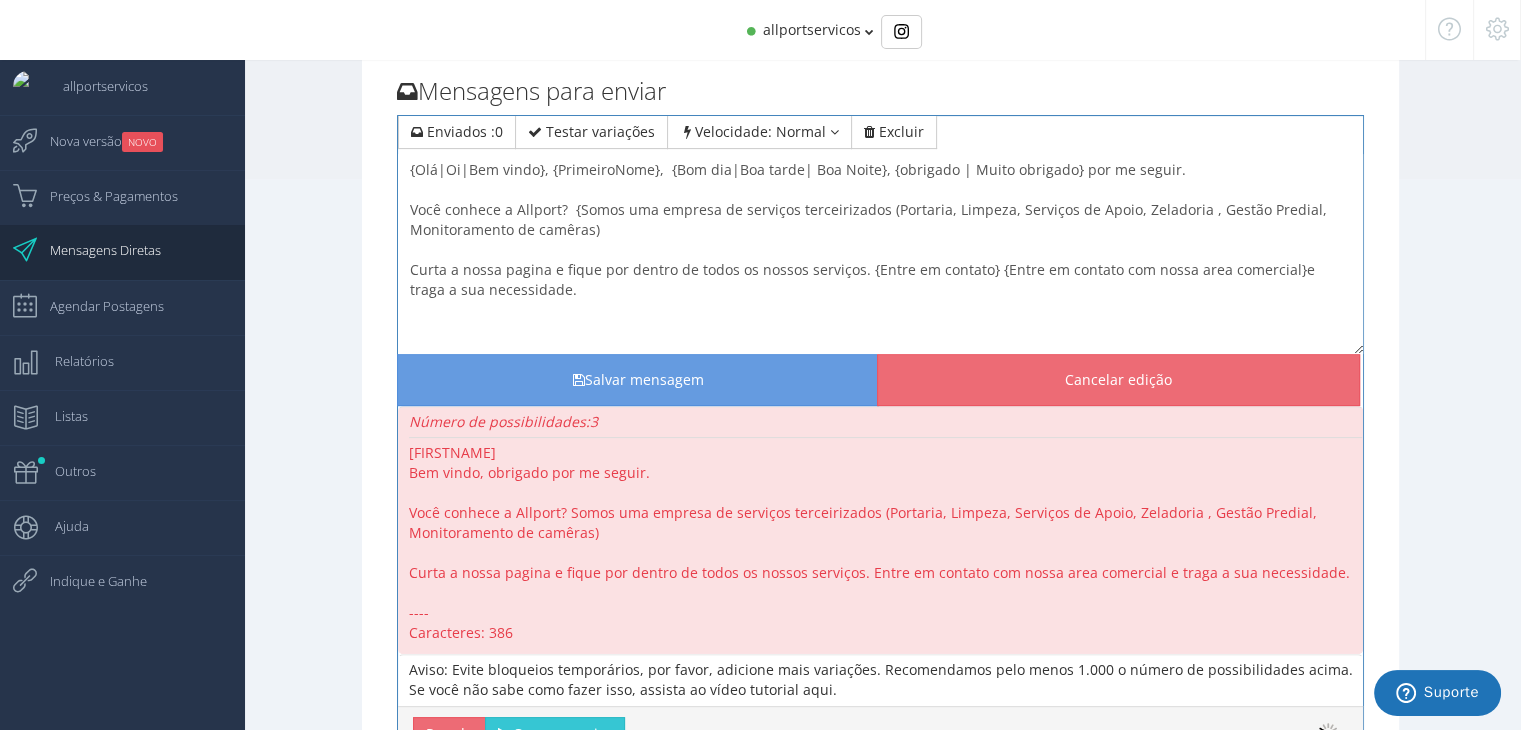click on "{PrimeiroNome}
{Olá|Oi|Bem vindo}, obrigado por me seguir.
Você conhece a Allport? Somos uma empresa de serviços terceirizados (Portaria, Limpeza, Serviços de Apoio, Zeladoria , Gestão Predial, Monitoramento de camêras)
Curta a nossa pagina e fique por dentro de todos os nossos serviços. Entre em contato com nossa area comercial e traga a sua necessidade." at bounding box center [880, 254] 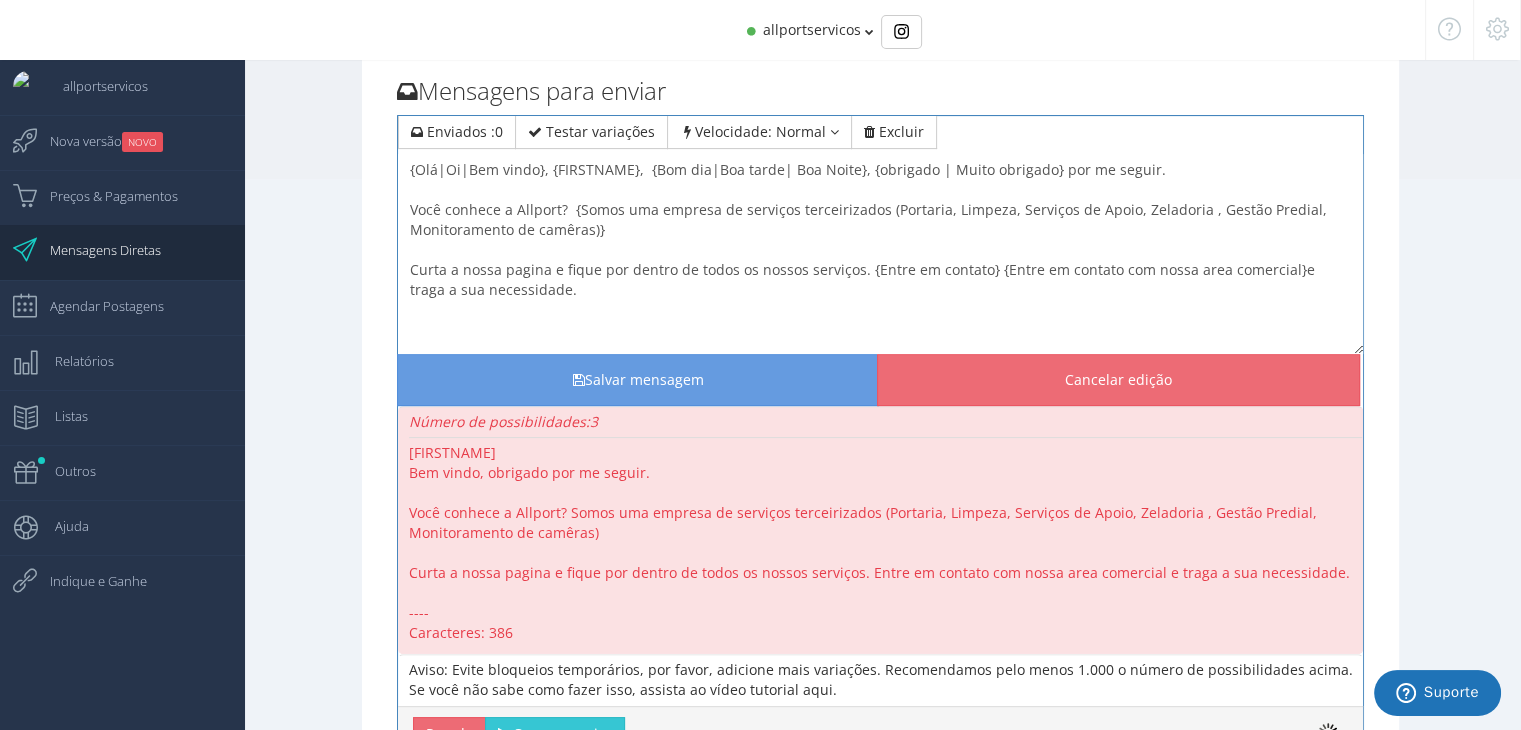 paste on "A ALLPORT é uma empresa de facilities" 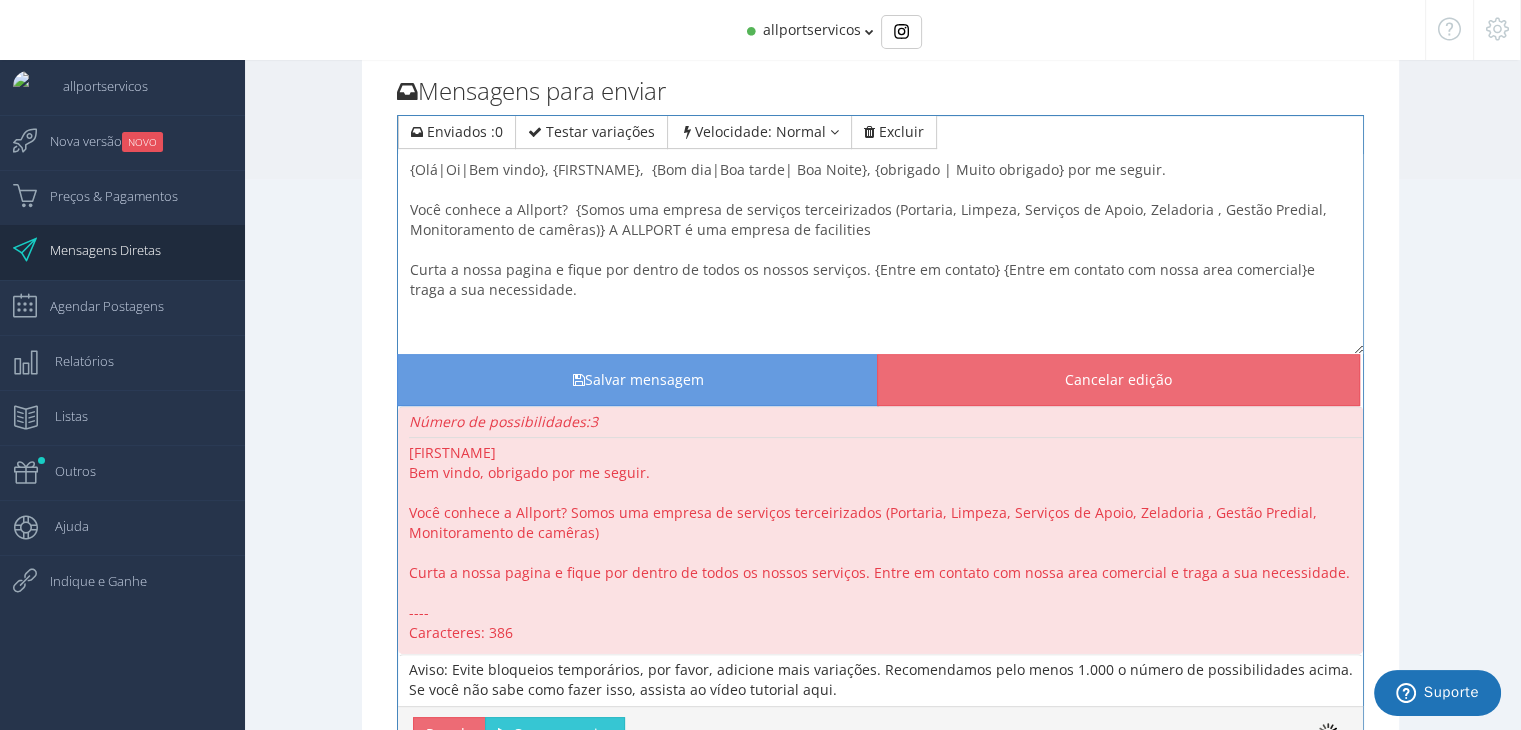 click on "{PrimeiroNome}
{Olá|Oi|Bem vindo}, obrigado por me seguir.
Você conhece a Allport? Somos uma empresa de serviços terceirizados (Portaria, Limpeza, Serviços de Apoio, Zeladoria , Gestão Predial, Monitoramento de camêras)
Curta a nossa pagina e fique por dentro de todos os nossos serviços. Entre em contato com nossa area comercial e traga a sua necessidade." at bounding box center [880, 254] 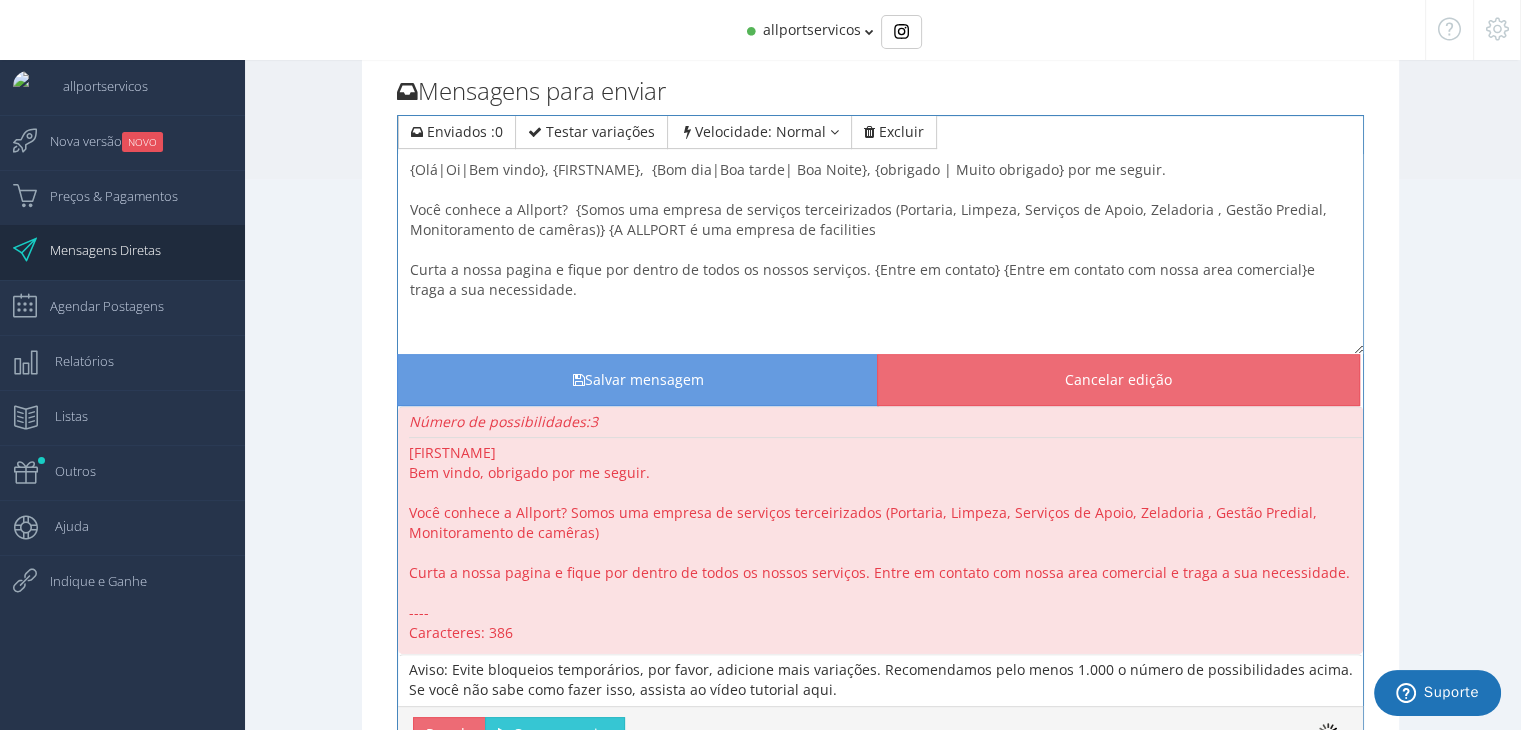 click on "{PrimeiroNome}
{Olá|Oi|Bem vindo}, obrigado por me seguir.
Você conhece a Allport? Somos uma empresa de serviços terceirizados (Portaria, Limpeza, Serviços de Apoio, Zeladoria , Gestão Predial, Monitoramento de camêras)
Curta a nossa pagina e fique por dentro de todos os nossos serviços. Entre em contato com nossa area comercial e traga a sua necessidade." at bounding box center [880, 254] 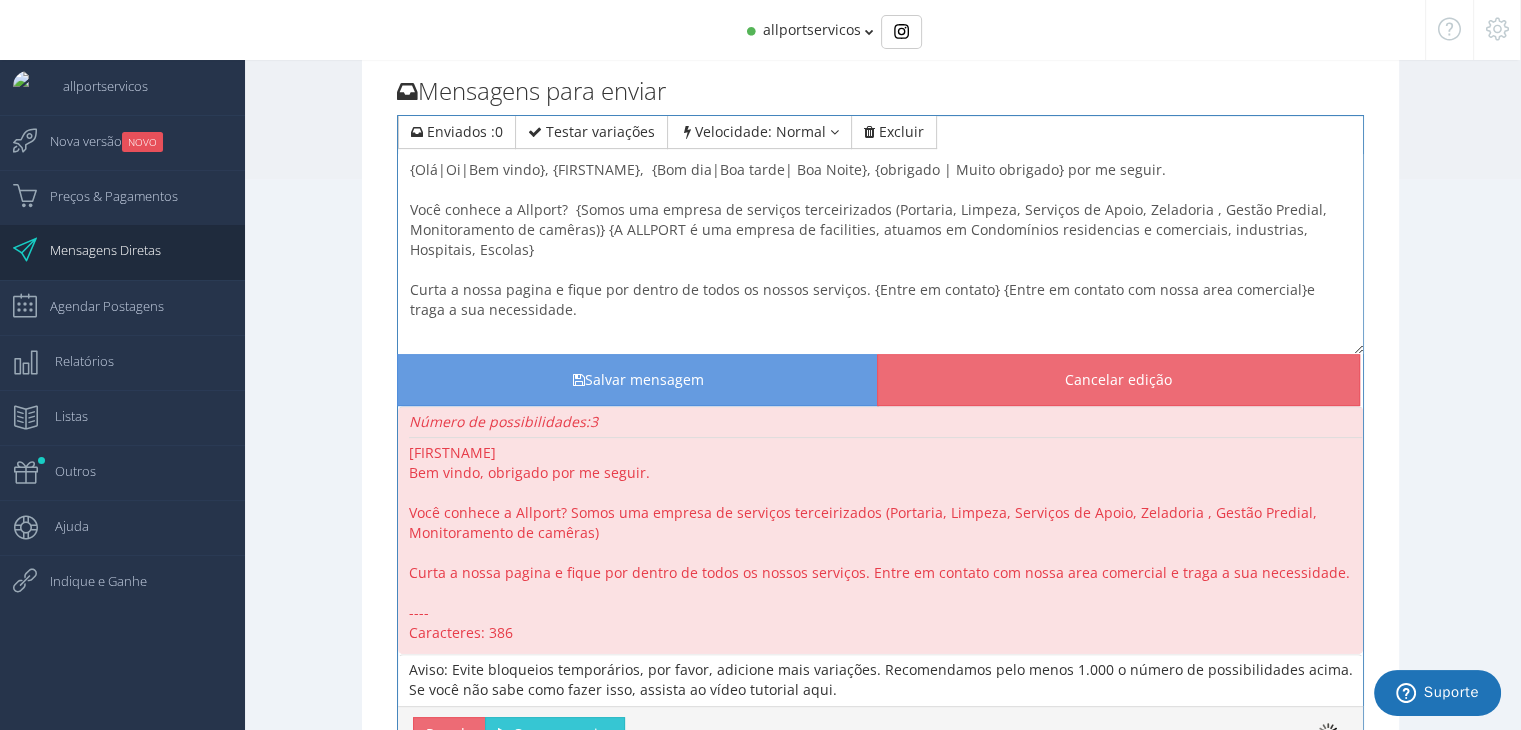 click on "{PrimeiroNome}
{Olá|Oi|Bem vindo}, obrigado por me seguir.
Você conhece a Allport? Somos uma empresa de serviços terceirizados (Portaria, Limpeza, Serviços de Apoio, Zeladoria , Gestão Predial, Monitoramento de camêras)
Curta a nossa pagina e fique por dentro de todos os nossos serviços. Entre em contato com nossa area comercial e traga a sua necessidade." at bounding box center (880, 254) 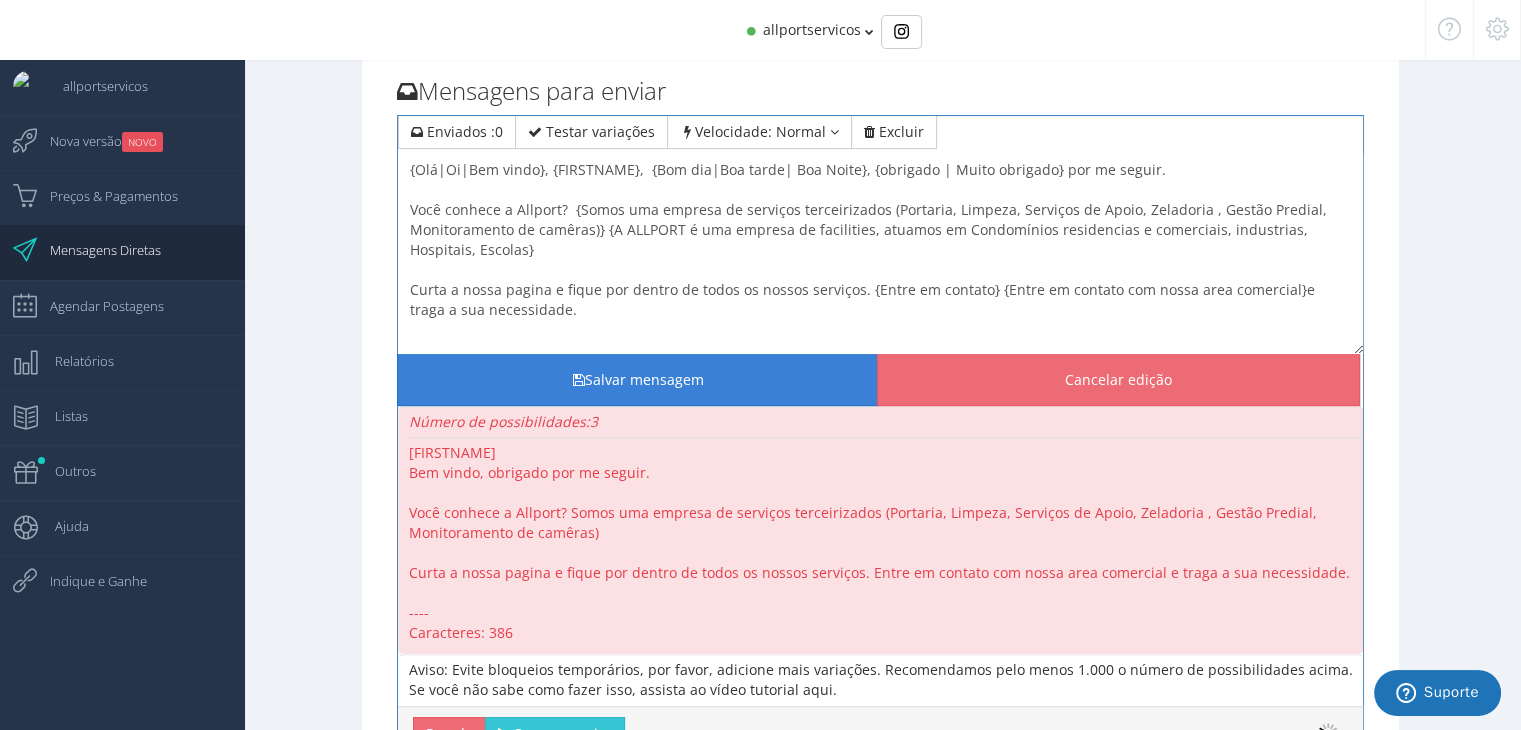 type on "{Olá|Oi|Bem vindo}, {FIRSTNAME},  {Bom dia|Boa tarde| Boa Noite}, {obrigado | Muito obrigado} por me seguir.
Você conhece a Allport?  {Somos uma empresa de serviços terceirizados (Portaria, Limpeza, Serviços de Apoio, Zeladoria , Gestão Predial, Monitoramento de camêras)} {A ALLPORT é uma empresa de facilities, atuamos em Condomínios residencias e comerciais, industrias, Hospitais, Escolas}
Curta a nossa pagina e fique por dentro de todos os nossos serviços. {Entre em contato} {Entre em contato com nossa area comercial}e traga a sua necessidade." 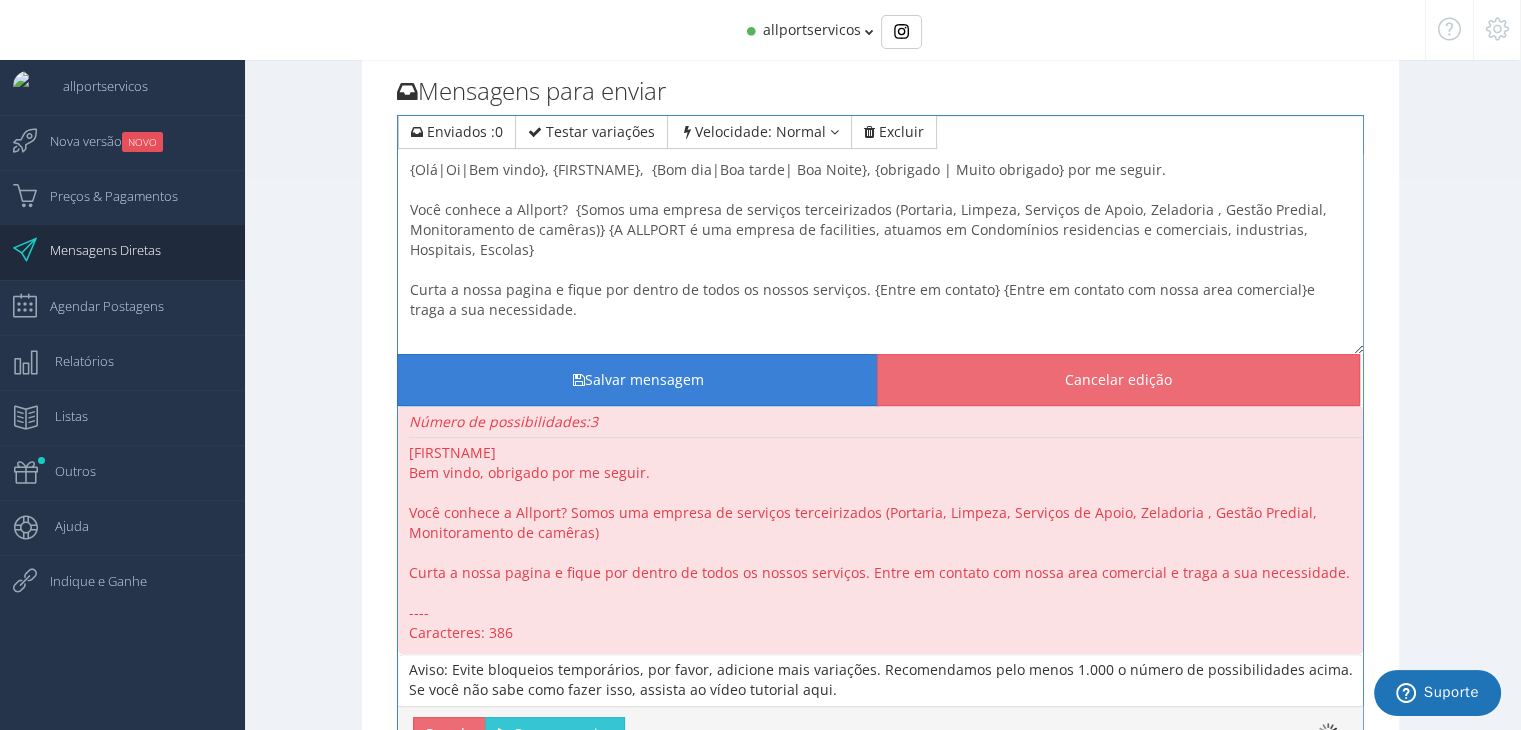 click on "Salvar mensagem" at bounding box center [638, 380] 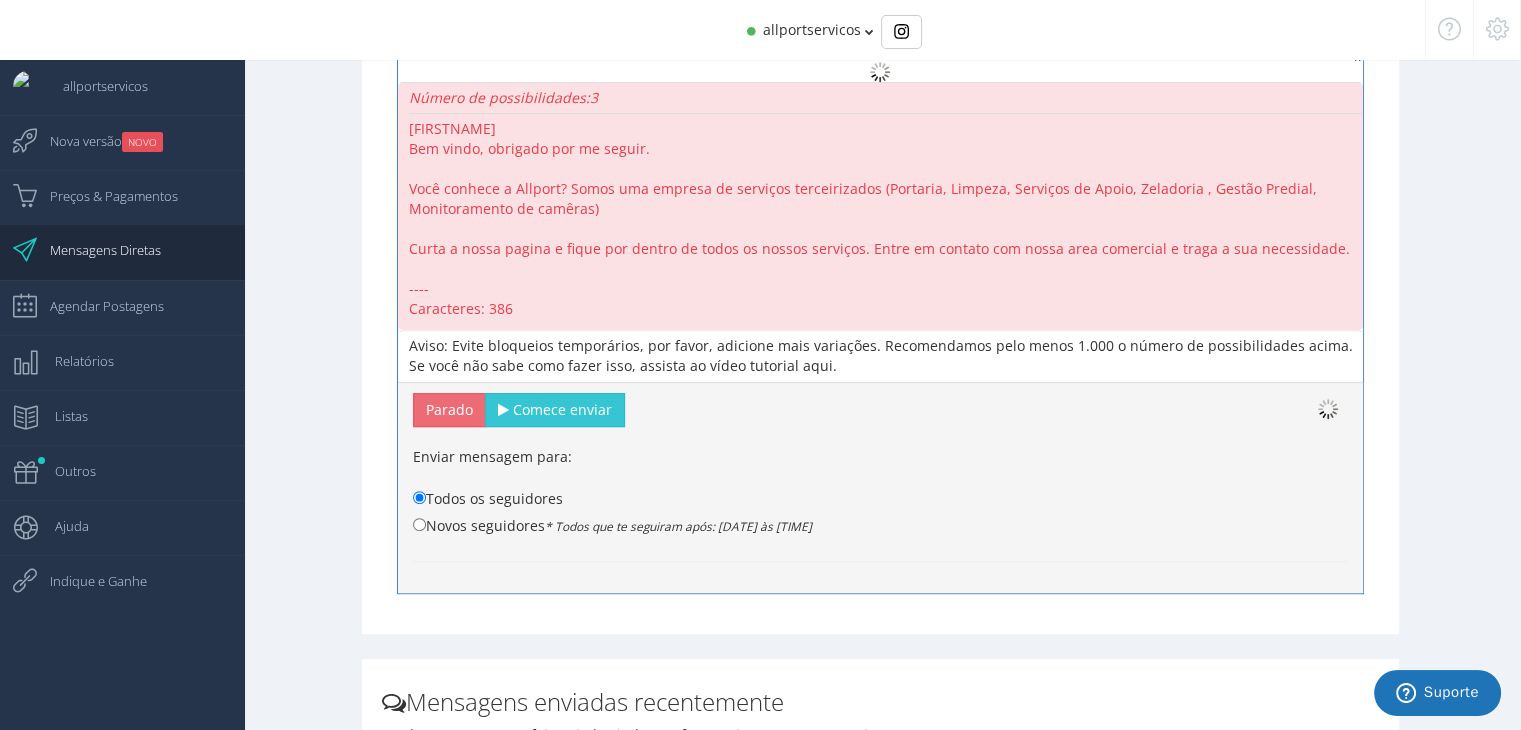 scroll, scrollTop: 871, scrollLeft: 0, axis: vertical 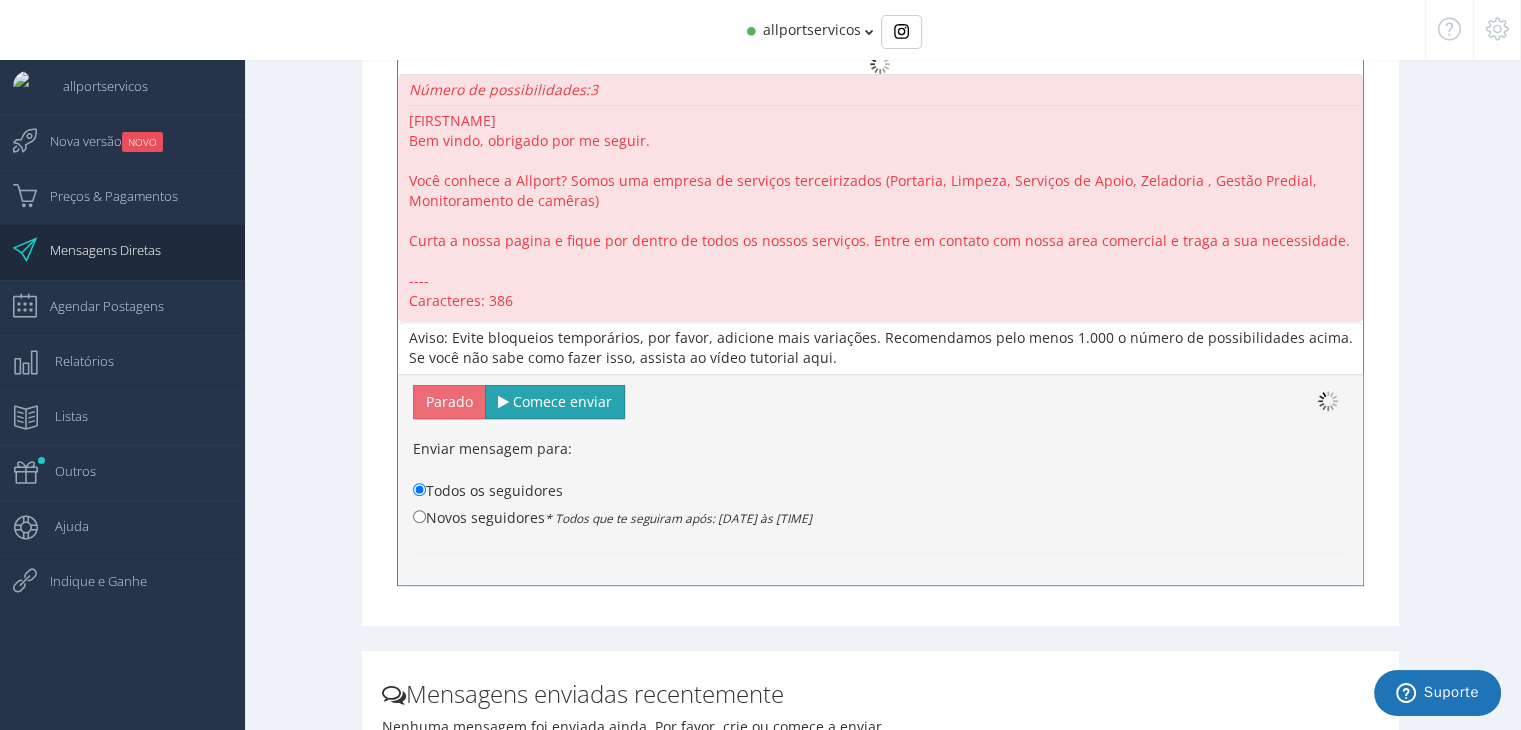 click on "Comece enviar" at bounding box center [562, 401] 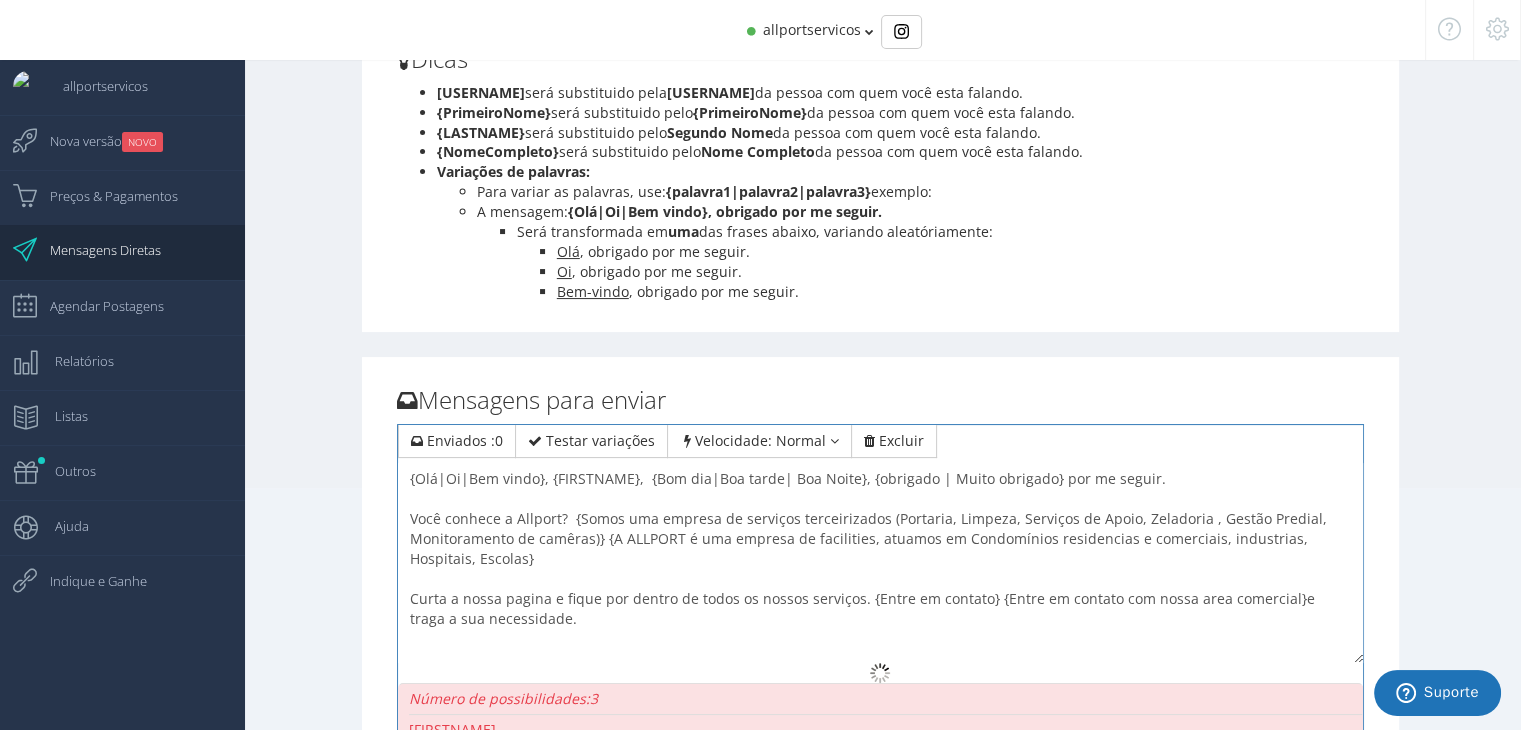 scroll, scrollTop: 300, scrollLeft: 0, axis: vertical 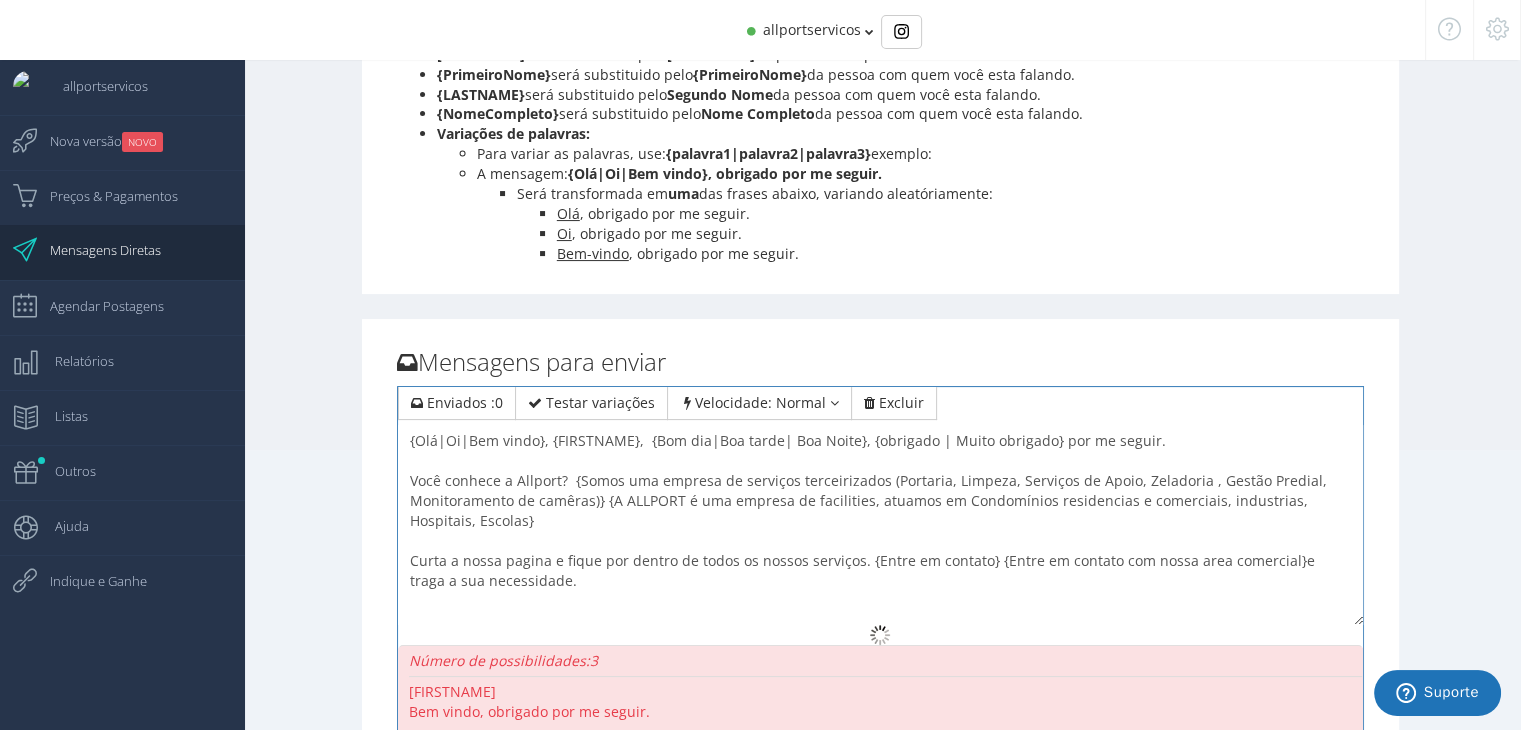 drag, startPoint x: 549, startPoint y: 579, endPoint x: 391, endPoint y: 445, distance: 207.17143 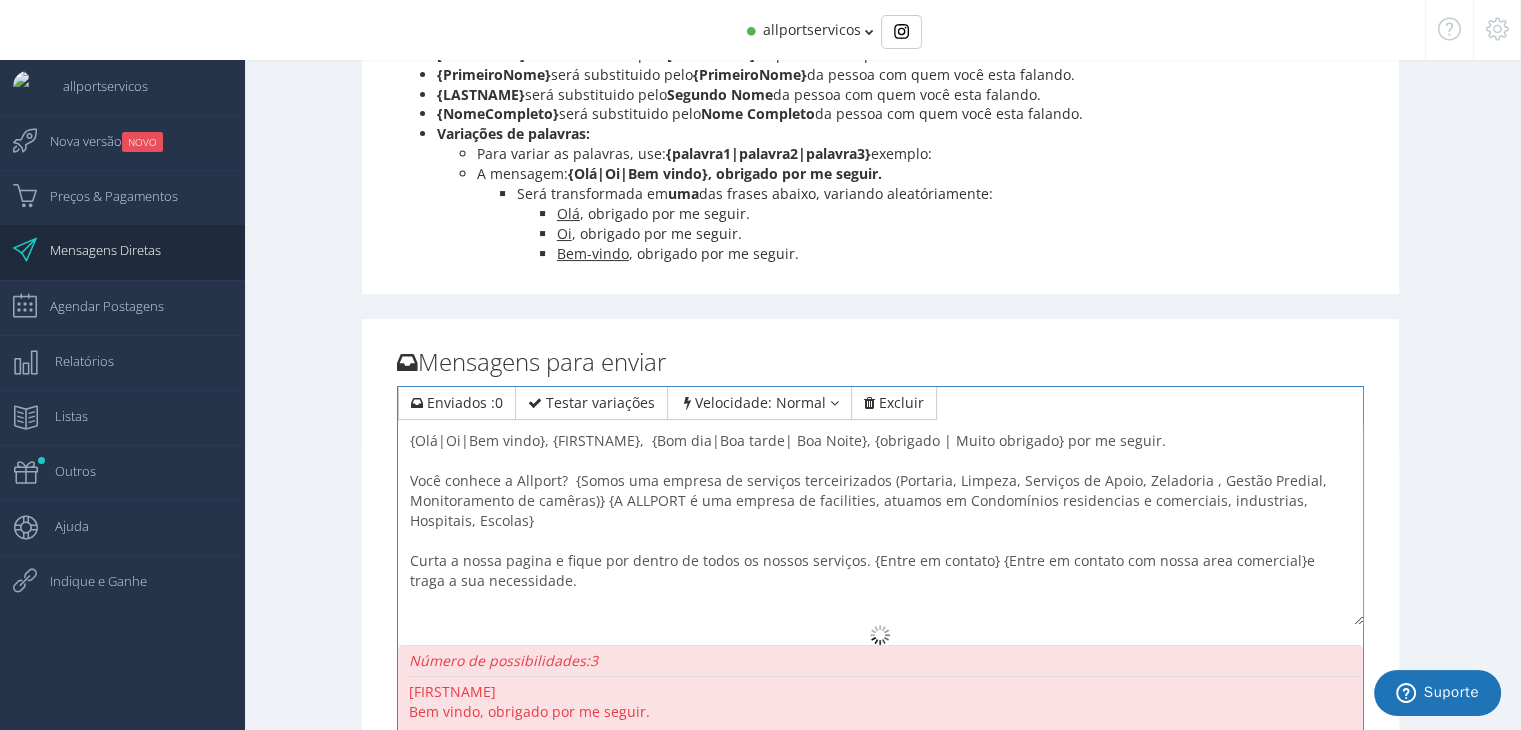 click on "Mensagens para enviar
Enviados :  0       Testar variações     Velocidade: Normal       Lento (~1 Por hora até)   Normal (~2 Por hora até)   Rápido (~3 Por hora até)   Super Rápido (~5 Por hora até)      Excluir   {[FIRST]}
{[GREETING]}, obrigado por me seguir.
Você conhece a Allport?  Somos uma empresa de serviços terceirizados (Portaria, Limpeza, Serviços de Apoio, Zeladoria , Gestão Predial, Monitoramento de camêras)
Curta a nossa pagina e fique por dentro de todos os nossos serviços. Entre em contato com nossa area comercial e traga a sua necessidade.
Número de possibilidades:  3 [FIRST]
Bem vindo, obrigado por me seguir.
Você conhece a Allport?  Somos uma empresa de serviços terceirizados (Portaria, Limpeza, Serviços de Apoio, Zeladoria , Gestão Predial, Monitoramento de camêras)
---- Caracteres: 386 Parado" at bounding box center [880, 752] 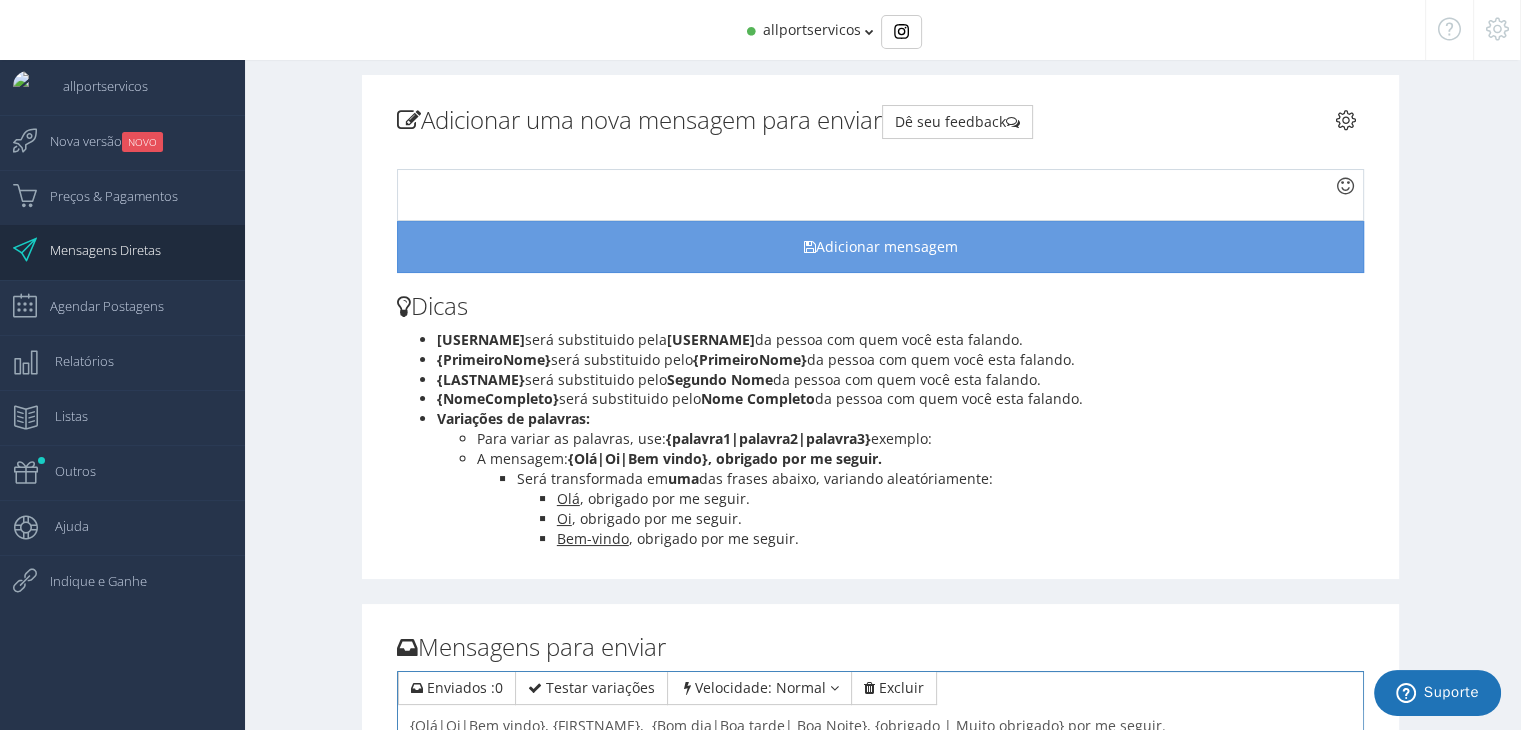 scroll, scrollTop: 0, scrollLeft: 0, axis: both 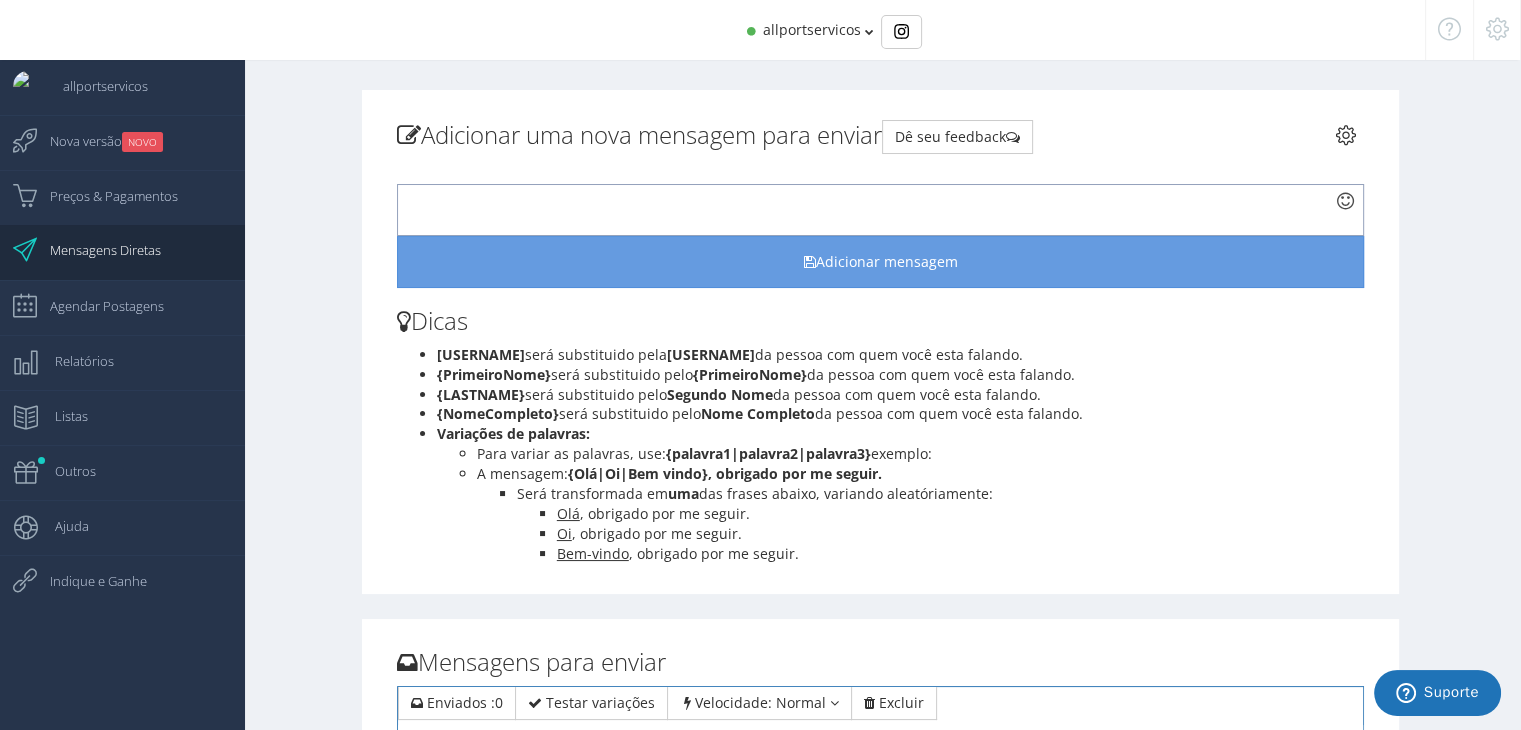 click at bounding box center [880, 210] 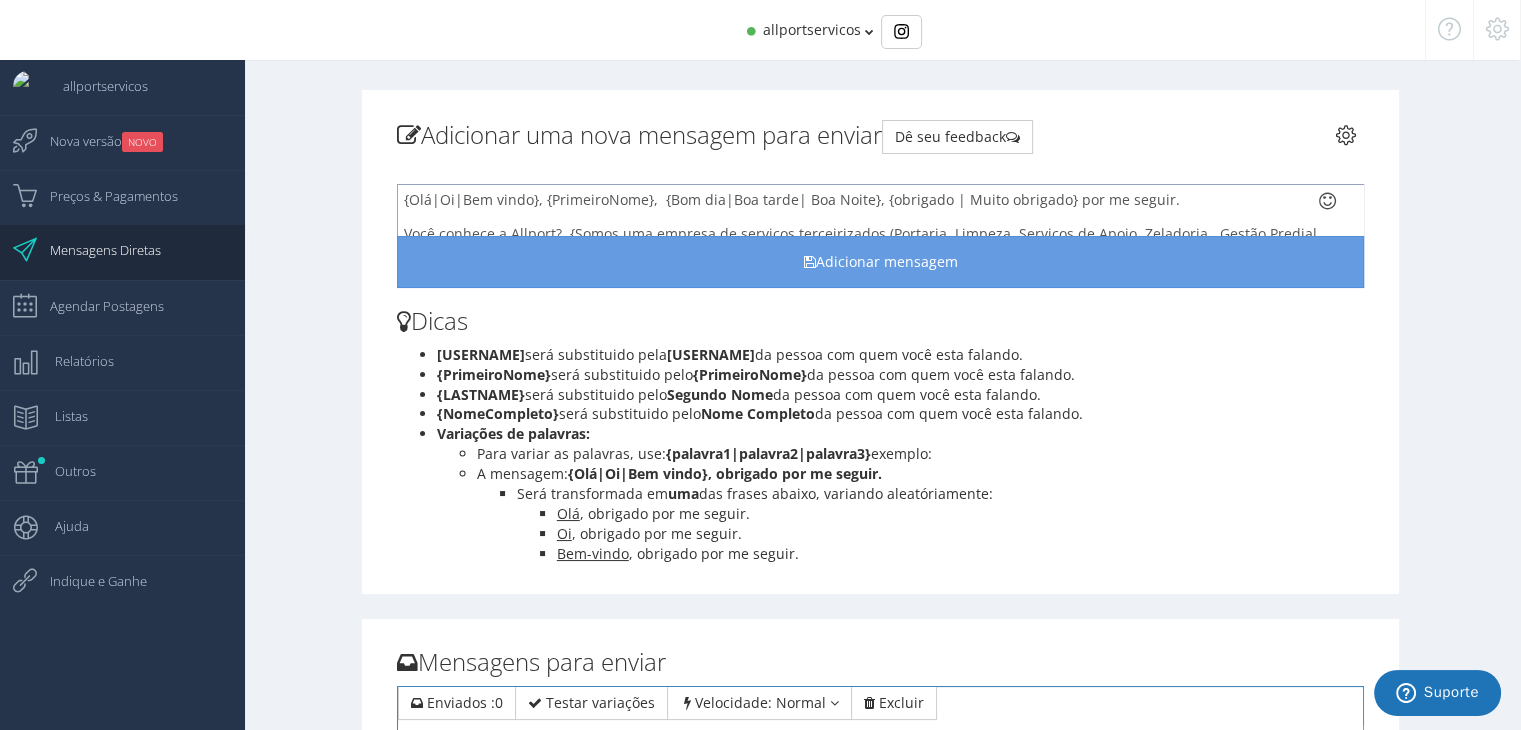 scroll, scrollTop: 0, scrollLeft: 0, axis: both 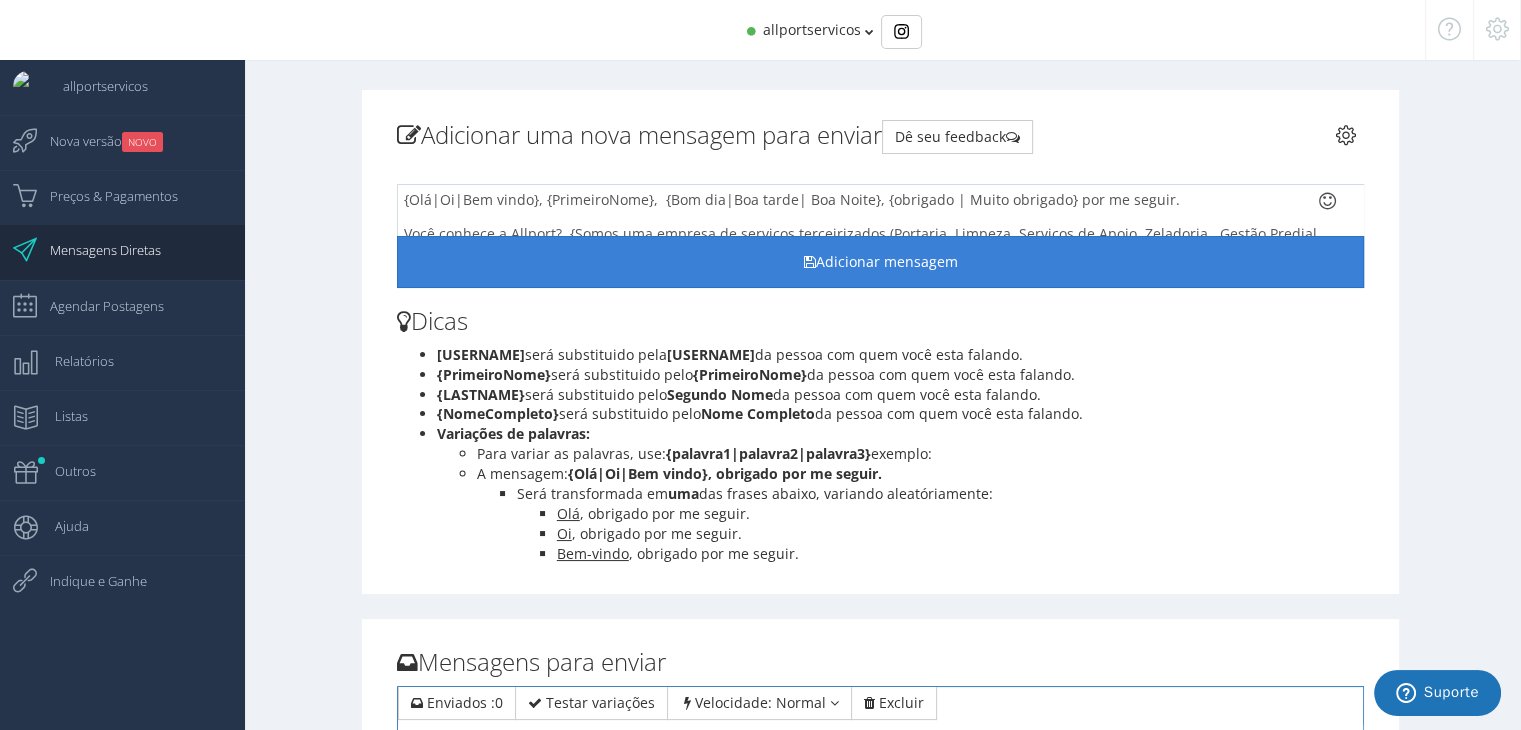 click on "Adicionar mensagem" at bounding box center (880, 262) 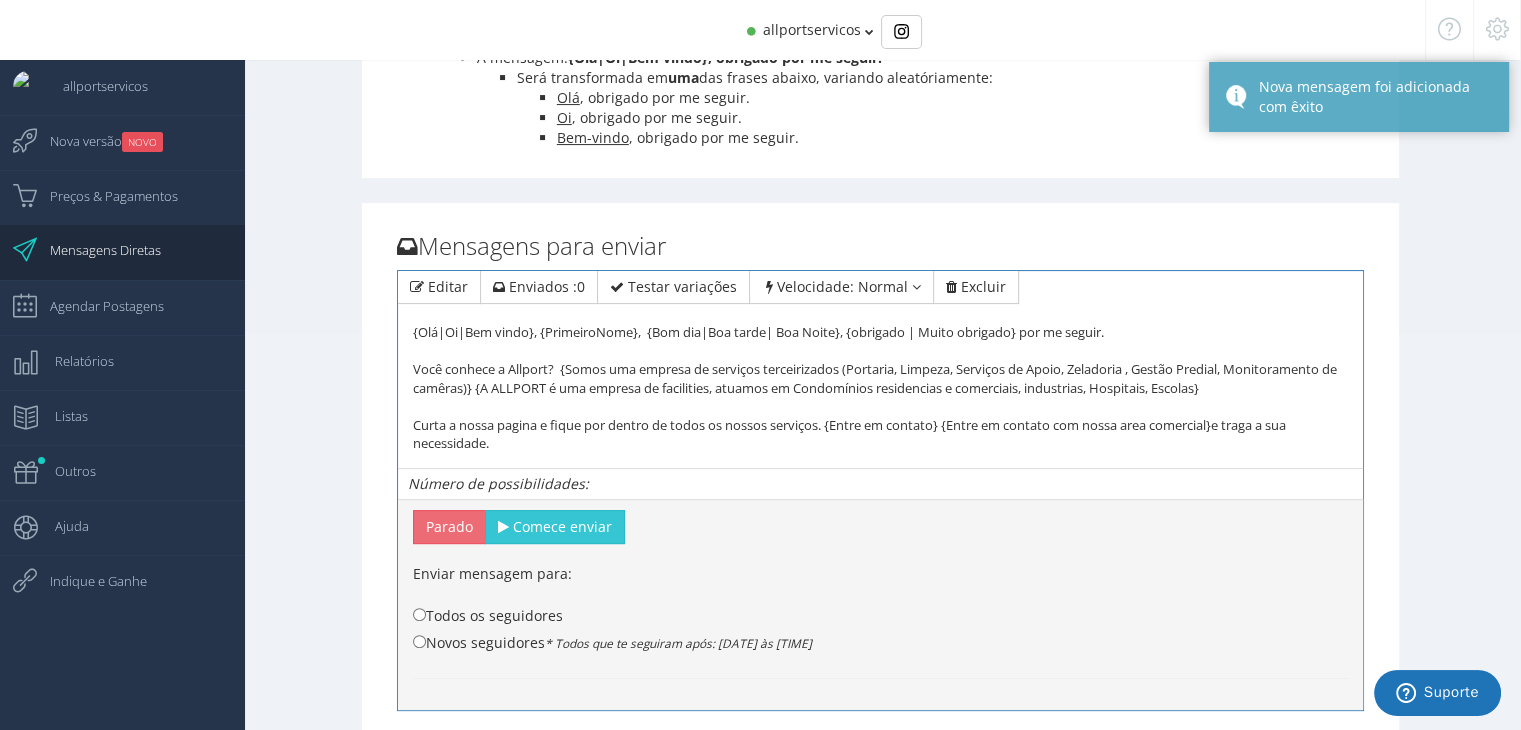 scroll, scrollTop: 400, scrollLeft: 0, axis: vertical 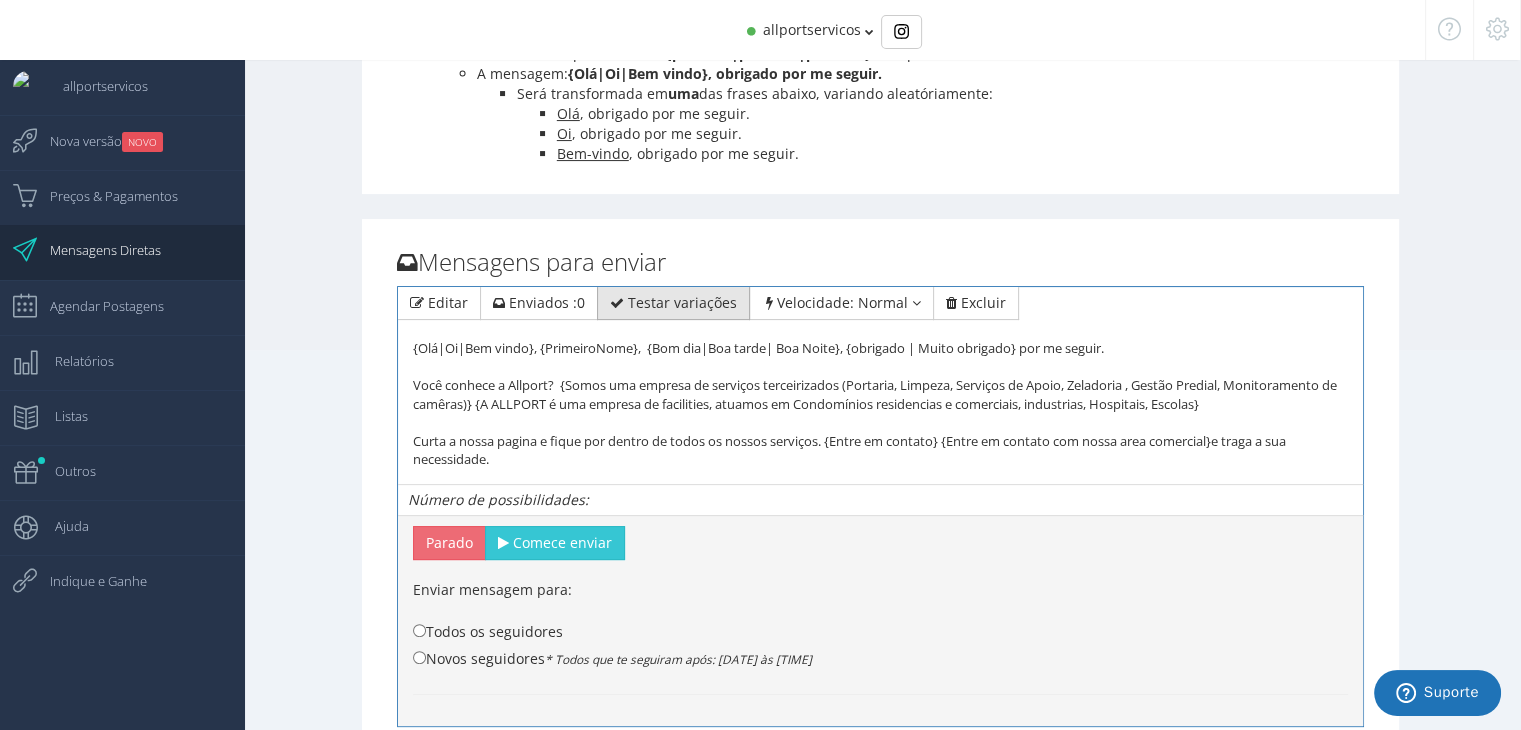 click on "Testar variações" at bounding box center [448, 302] 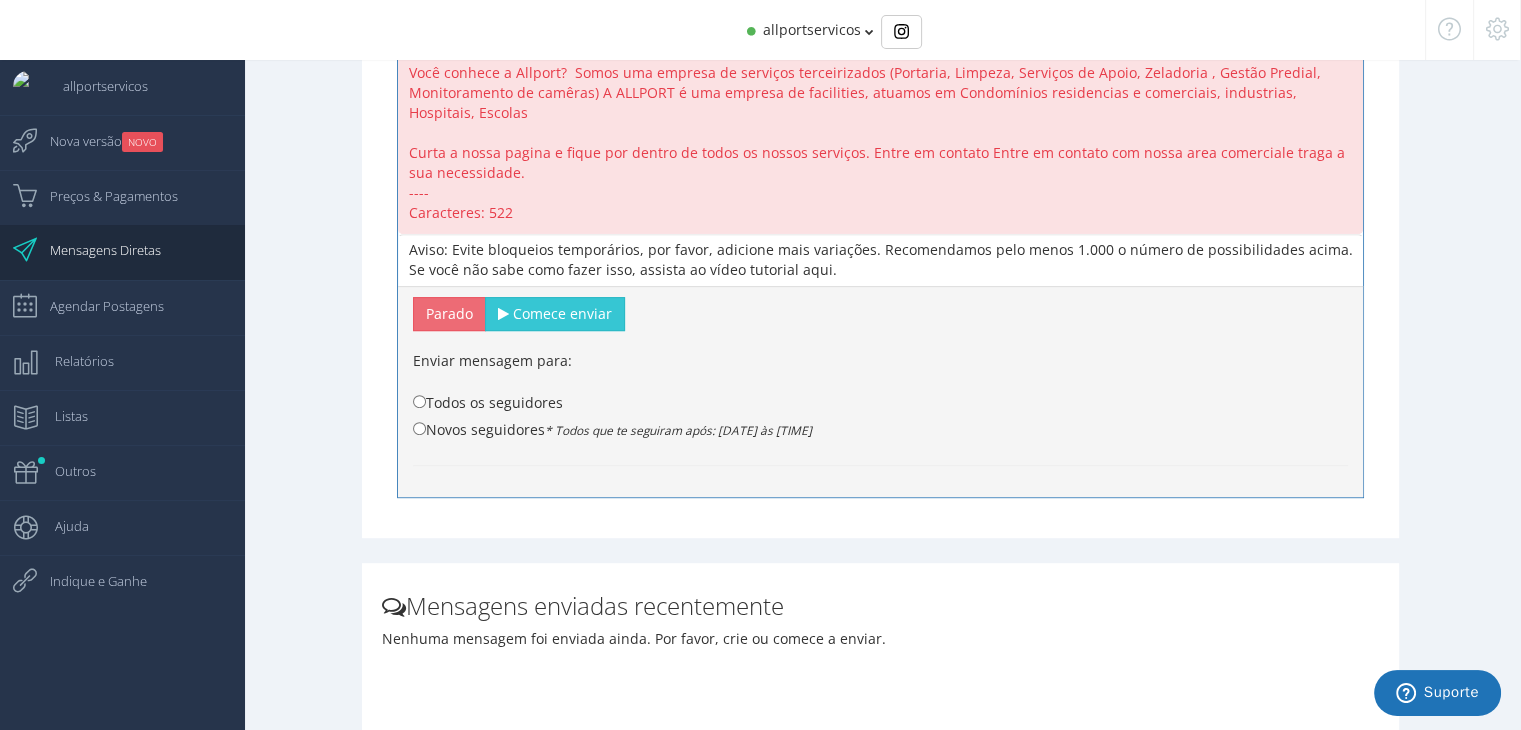 scroll, scrollTop: 900, scrollLeft: 0, axis: vertical 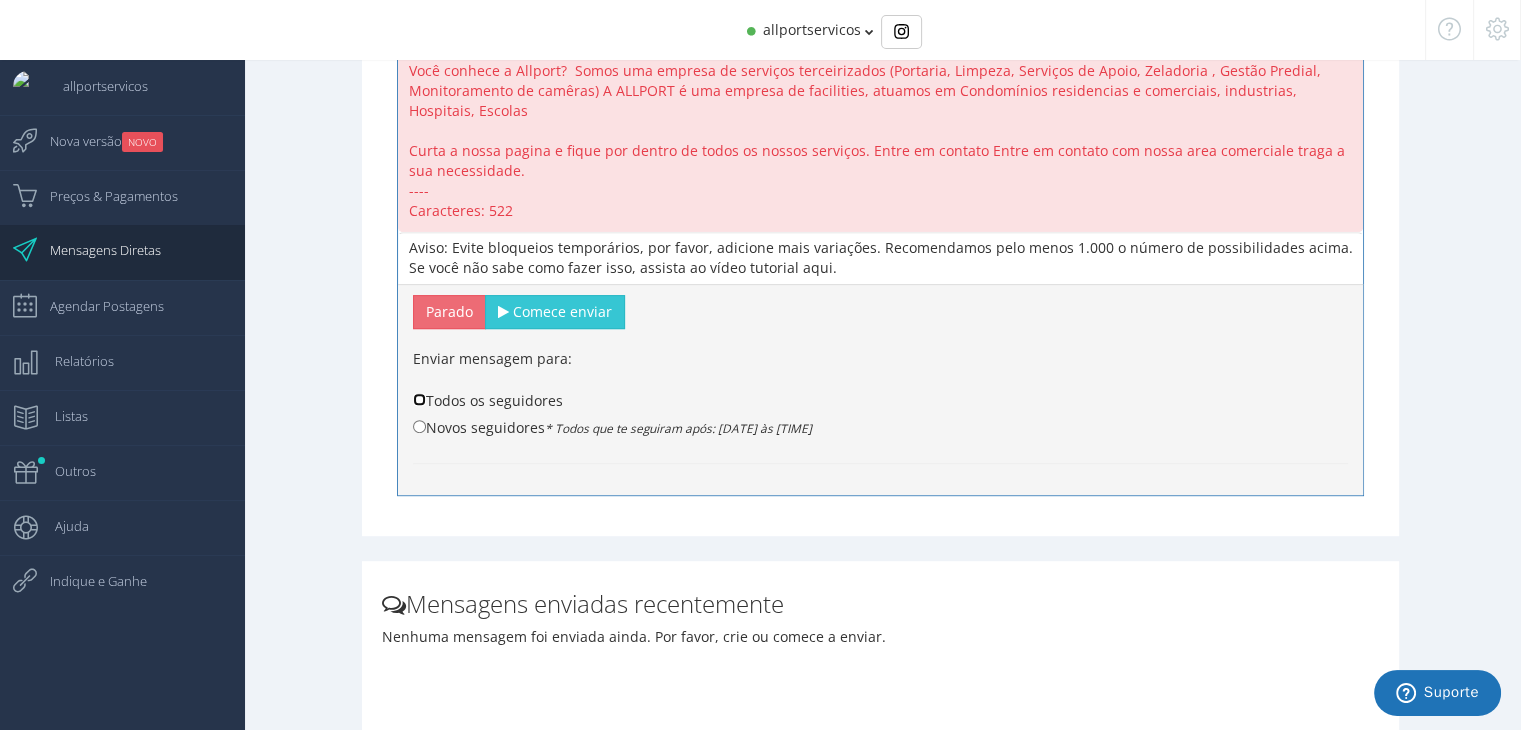 click on "Todos os seguidores" at bounding box center (419, 399) 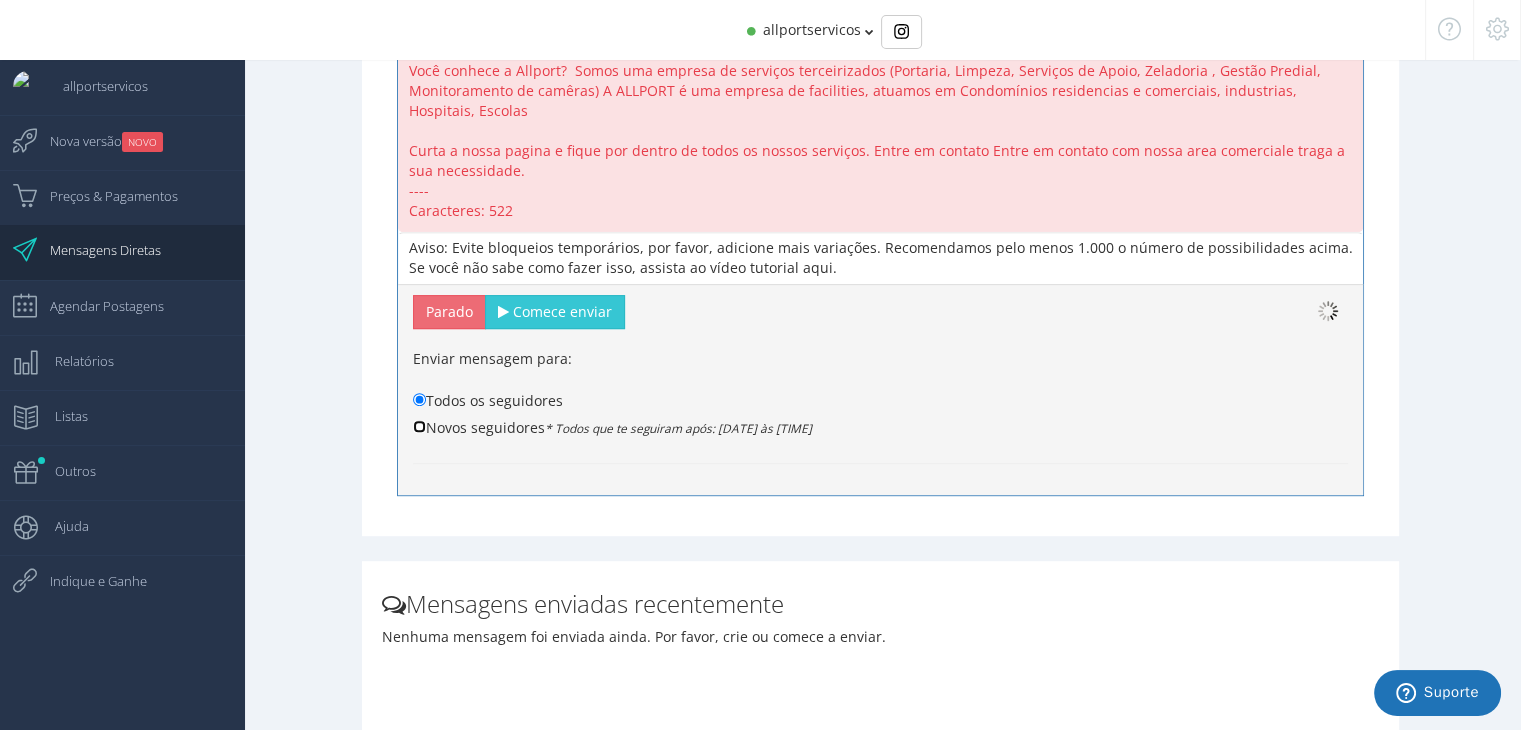 click on "Novos seguidores   * Todos que te seguiram após: [DATE] às [TIME]" at bounding box center (419, 399) 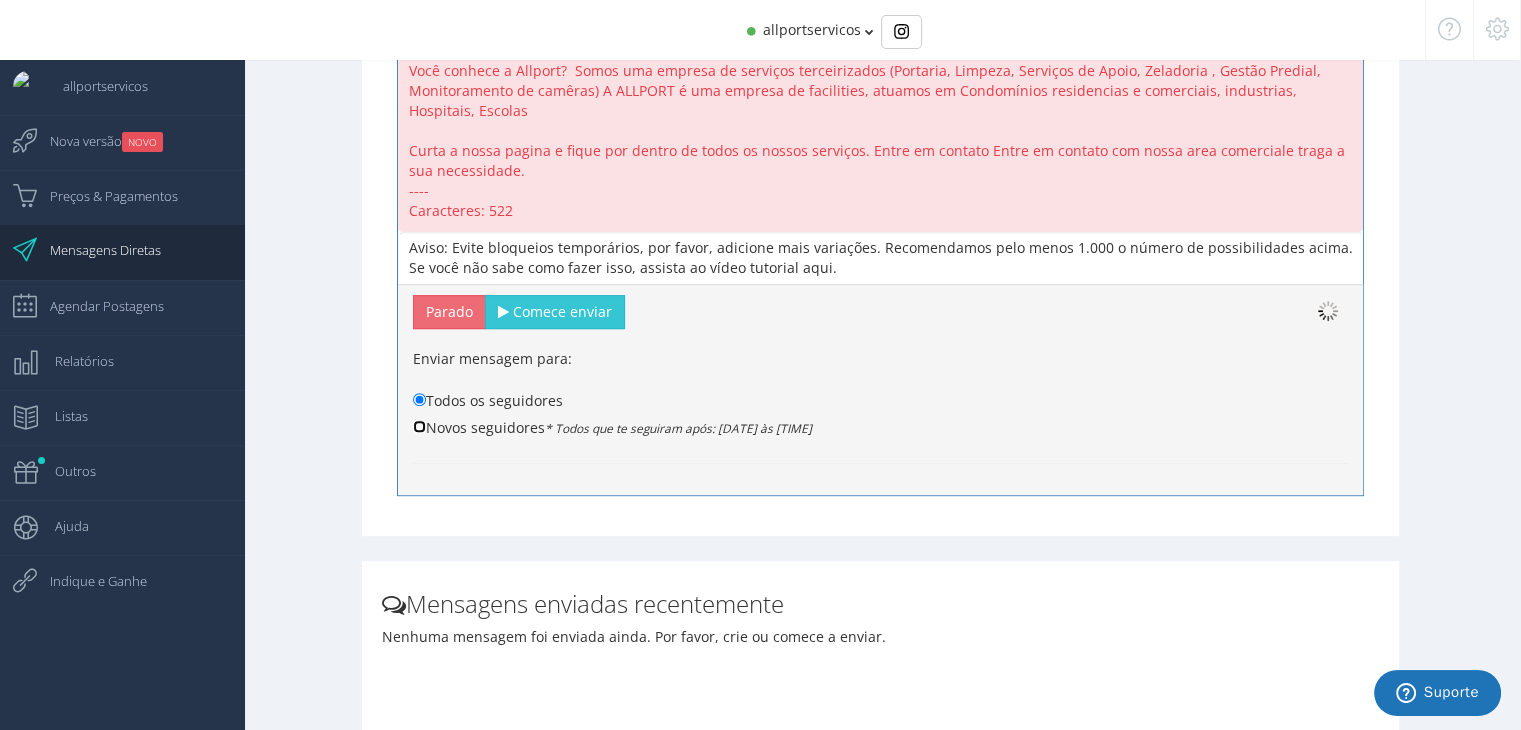 radio on "true" 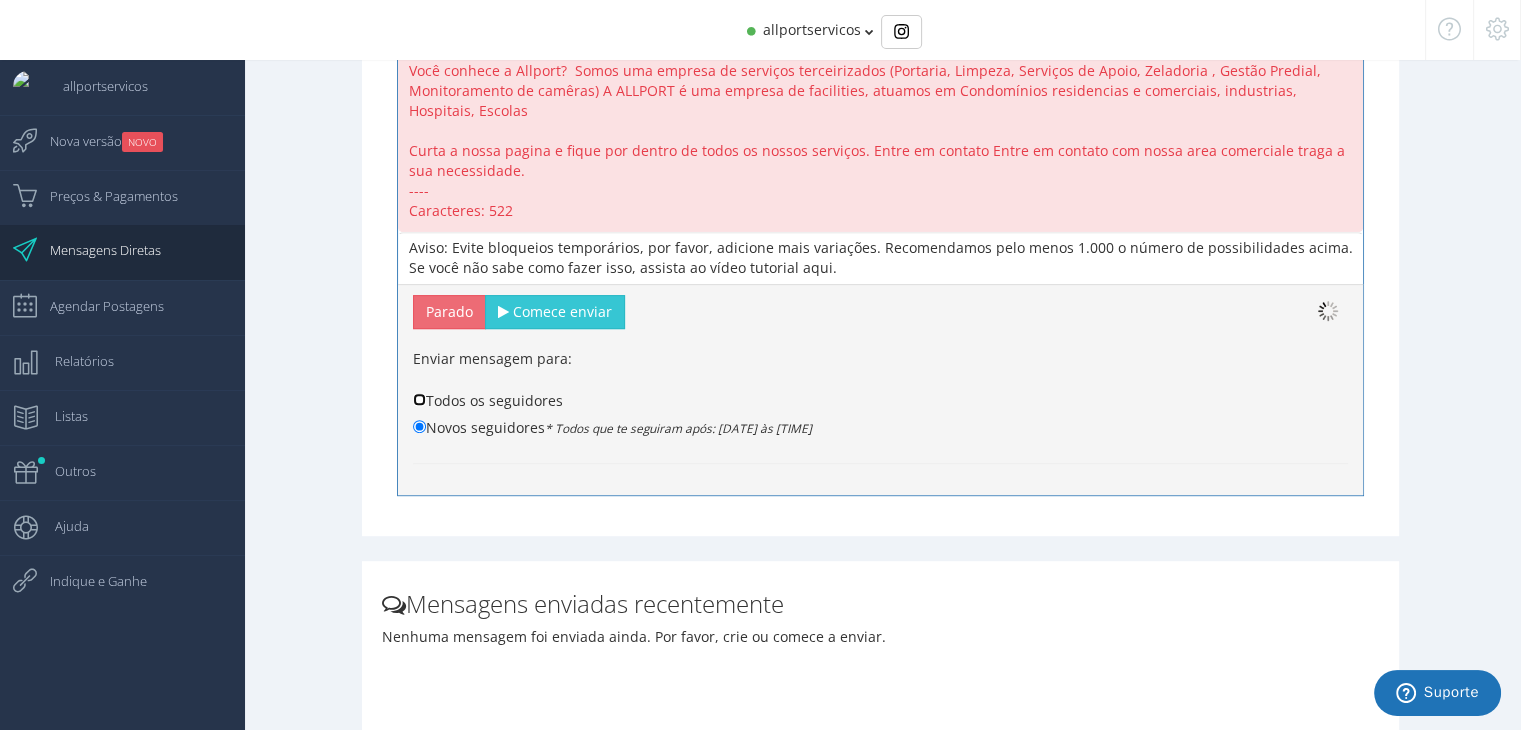 click on "Todos os seguidores" at bounding box center [419, 399] 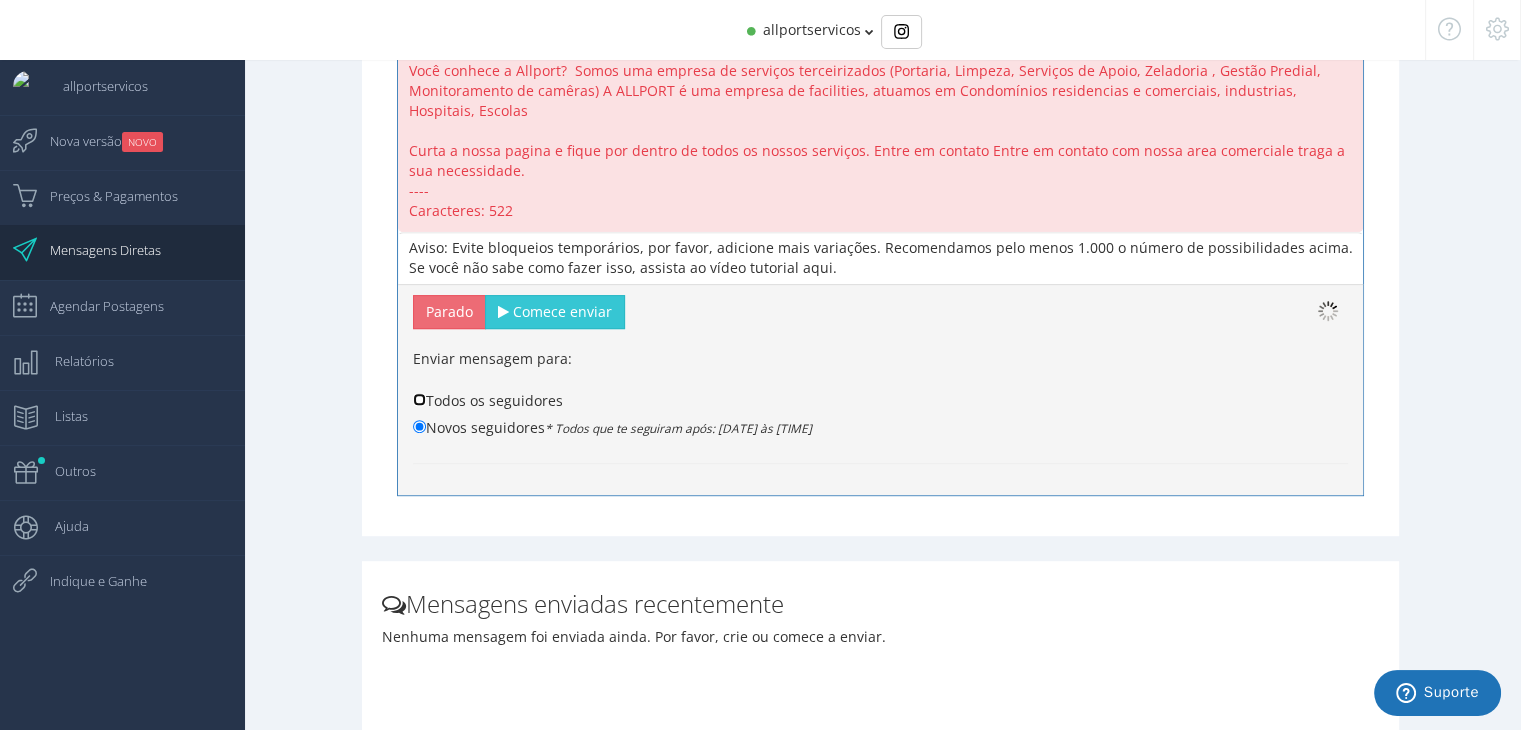 radio on "true" 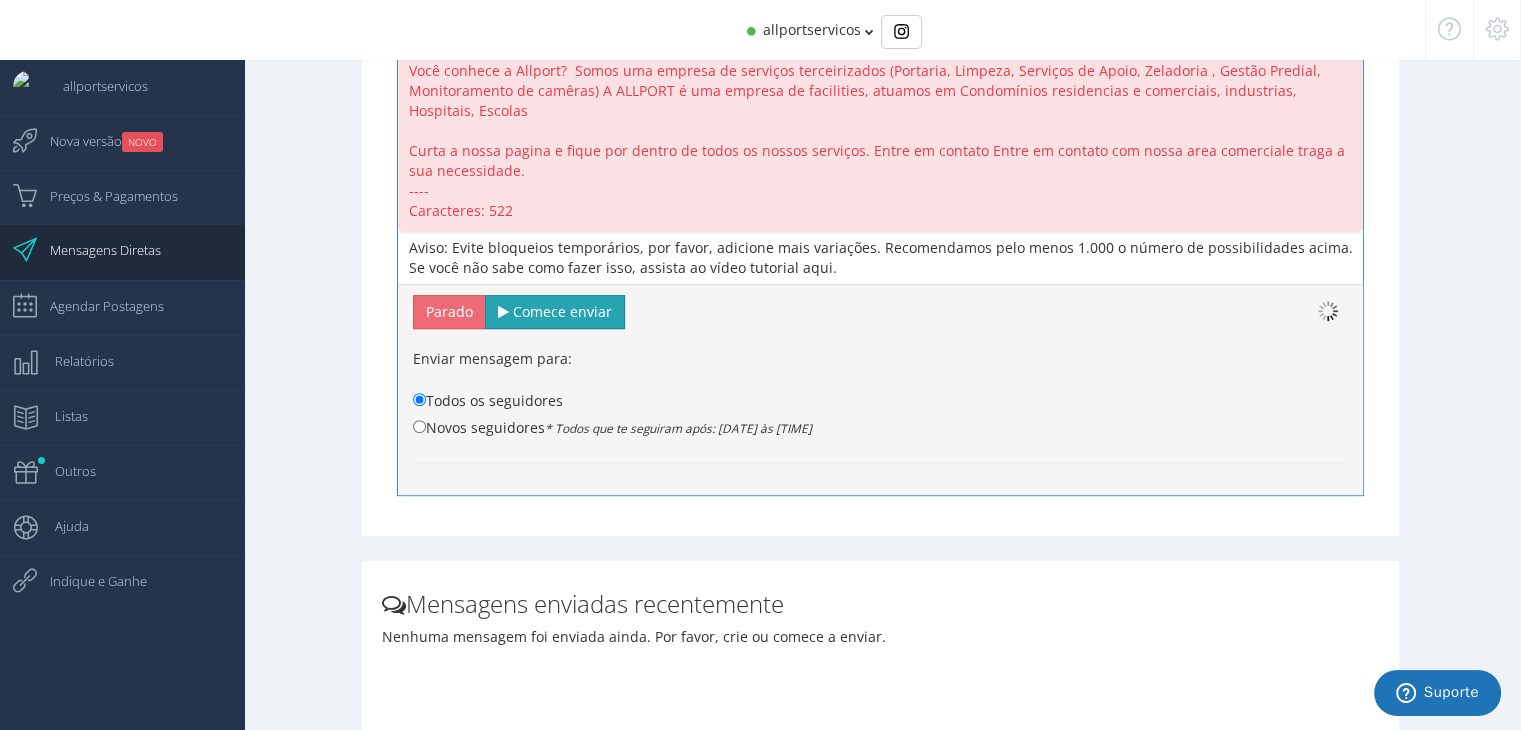click on "Comece enviar" at bounding box center (562, 311) 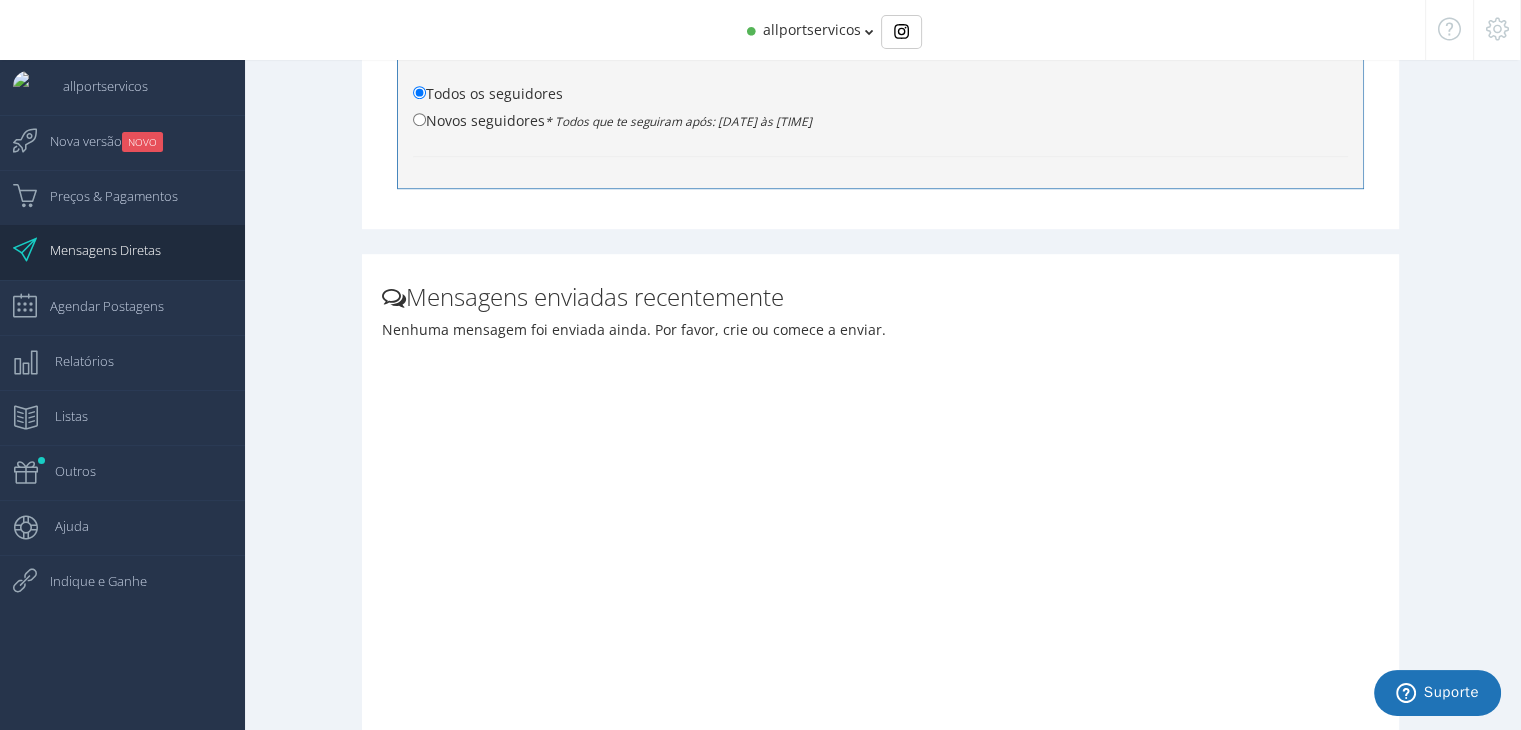 scroll, scrollTop: 1239, scrollLeft: 0, axis: vertical 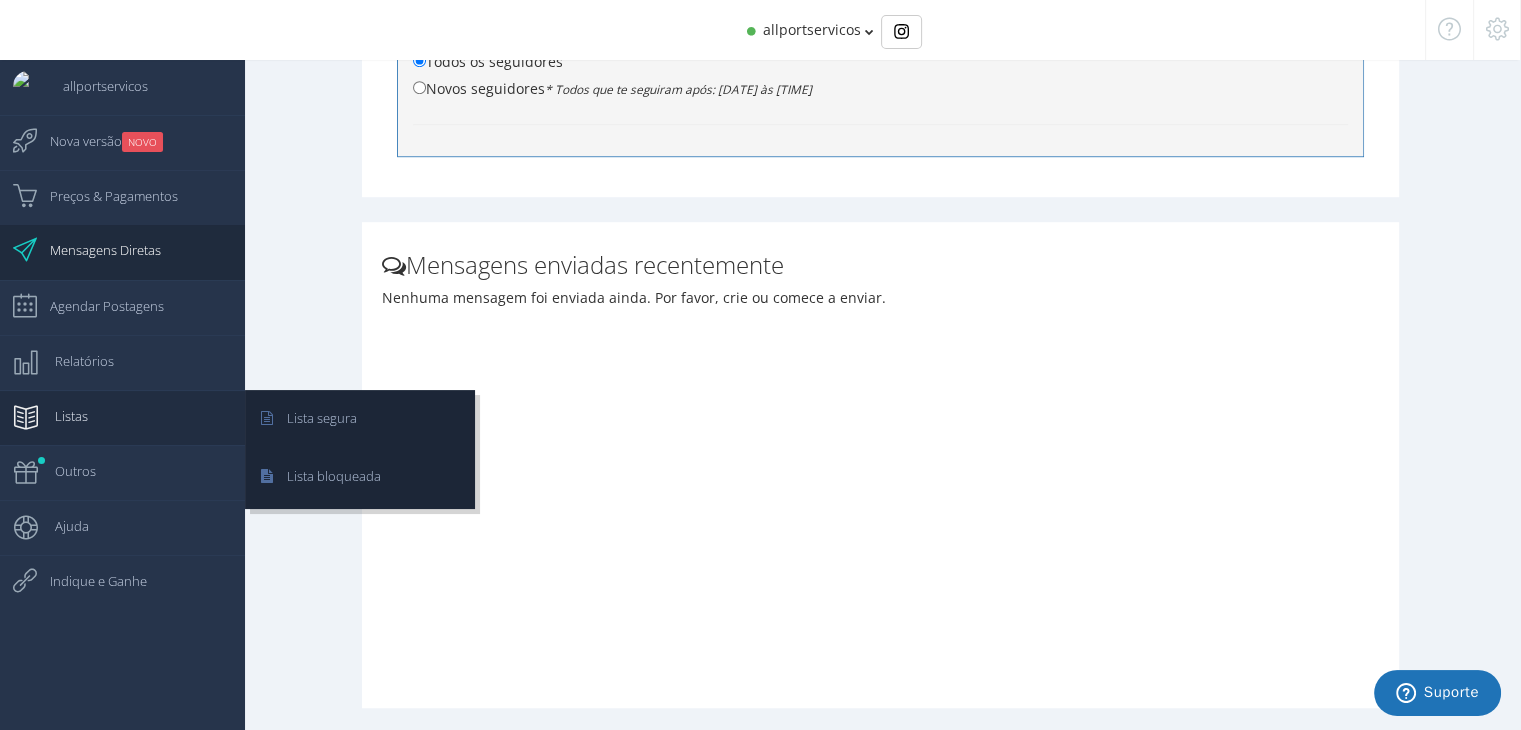 click on "Listas" at bounding box center (74, 361) 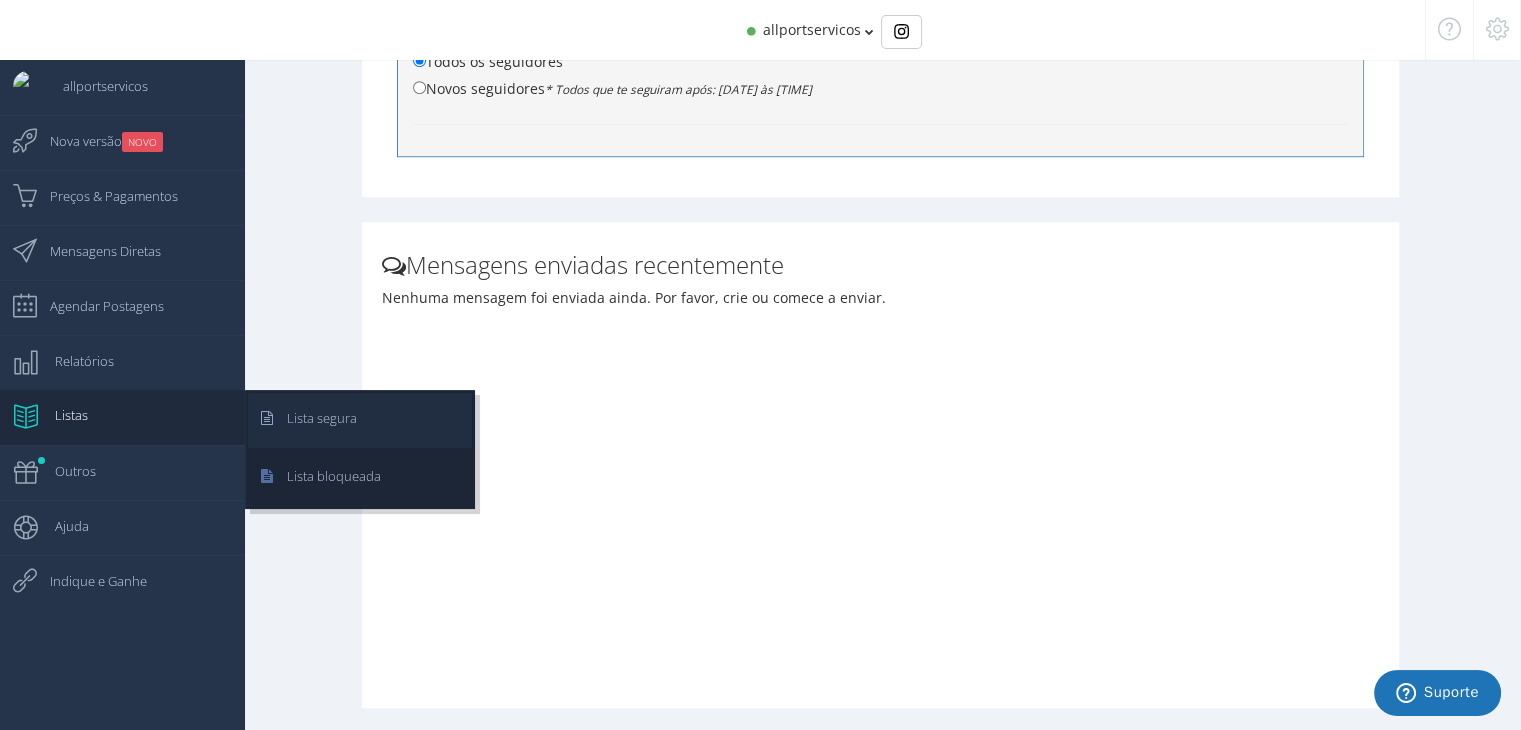 click on "Lista segura" at bounding box center [312, 418] 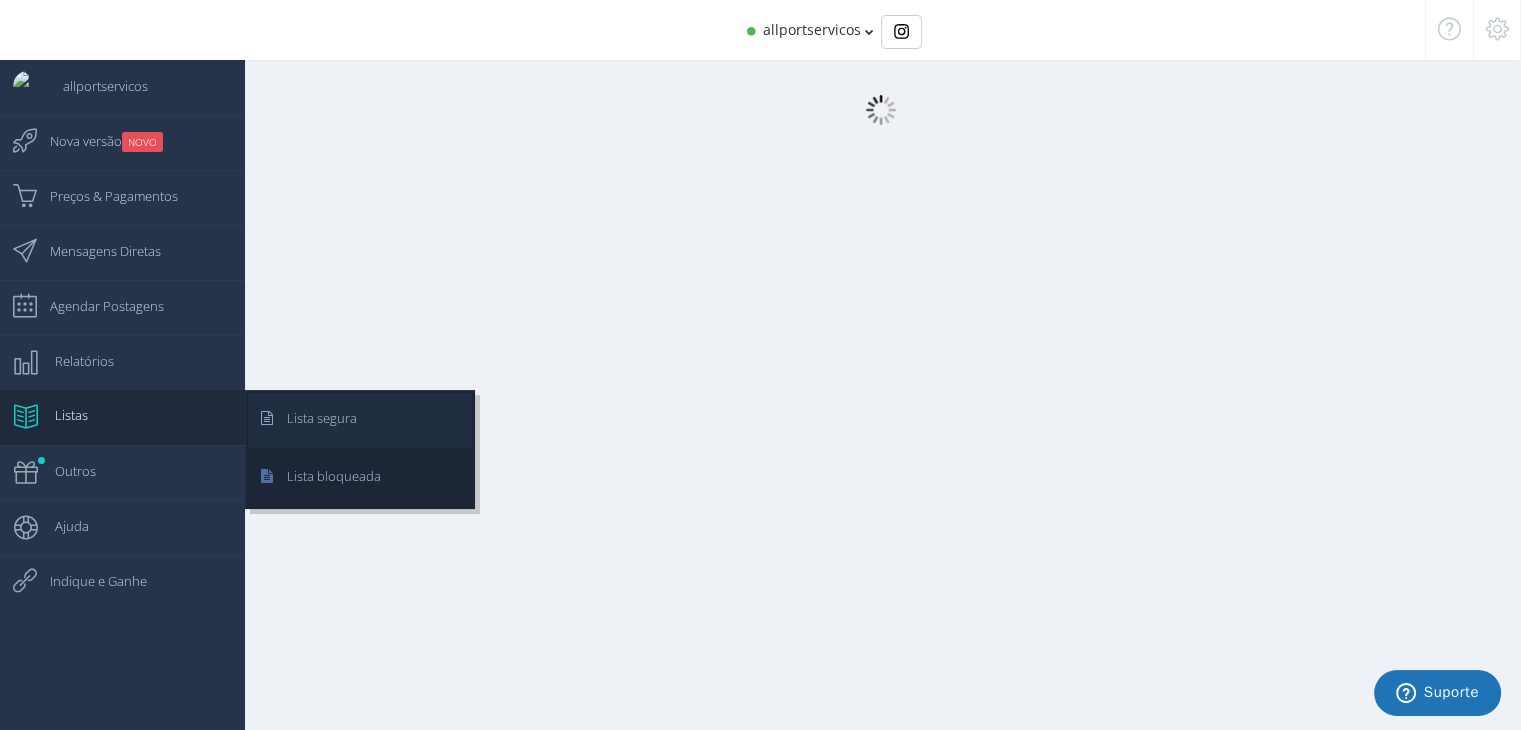 scroll, scrollTop: 20, scrollLeft: 0, axis: vertical 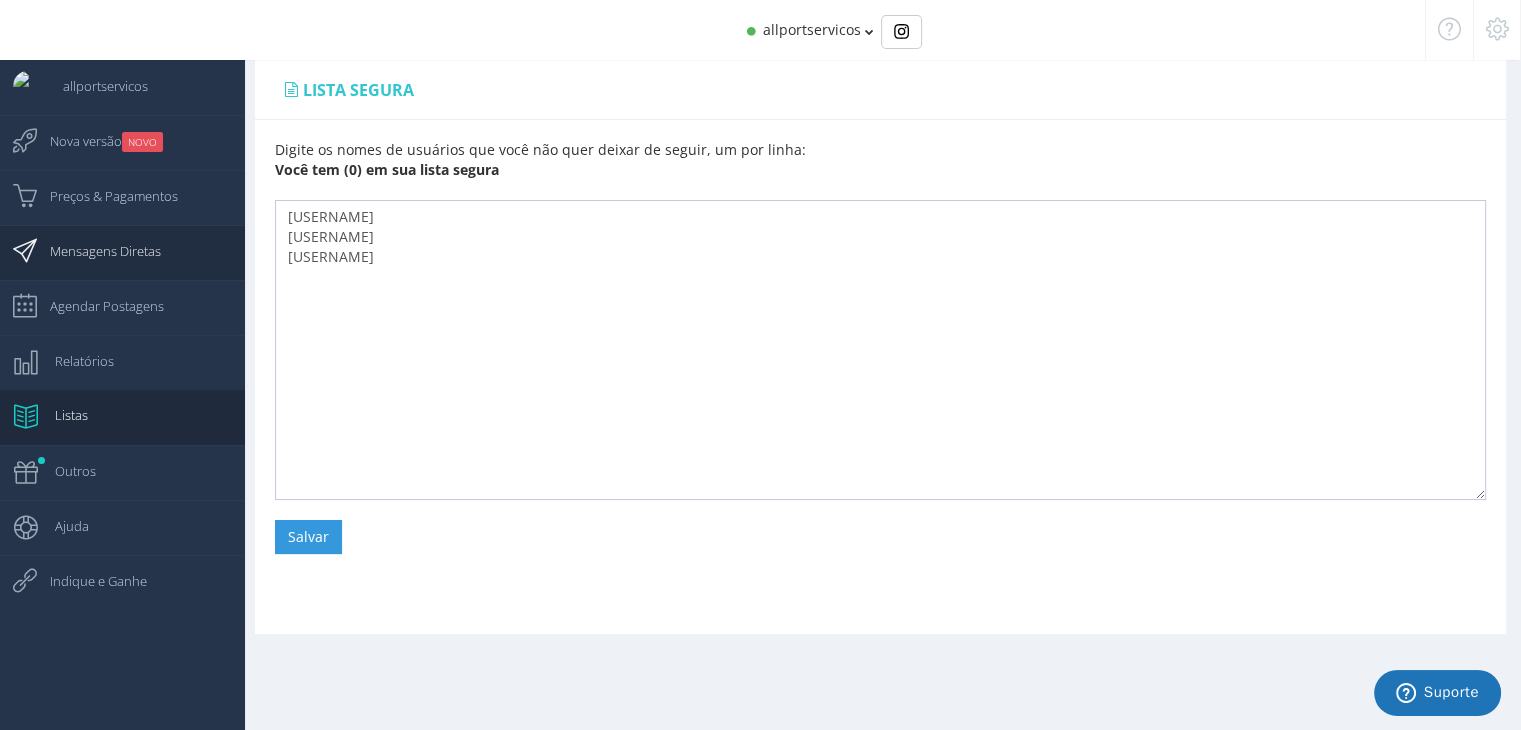 click on "Mensagens Diretas" at bounding box center [0, 0] 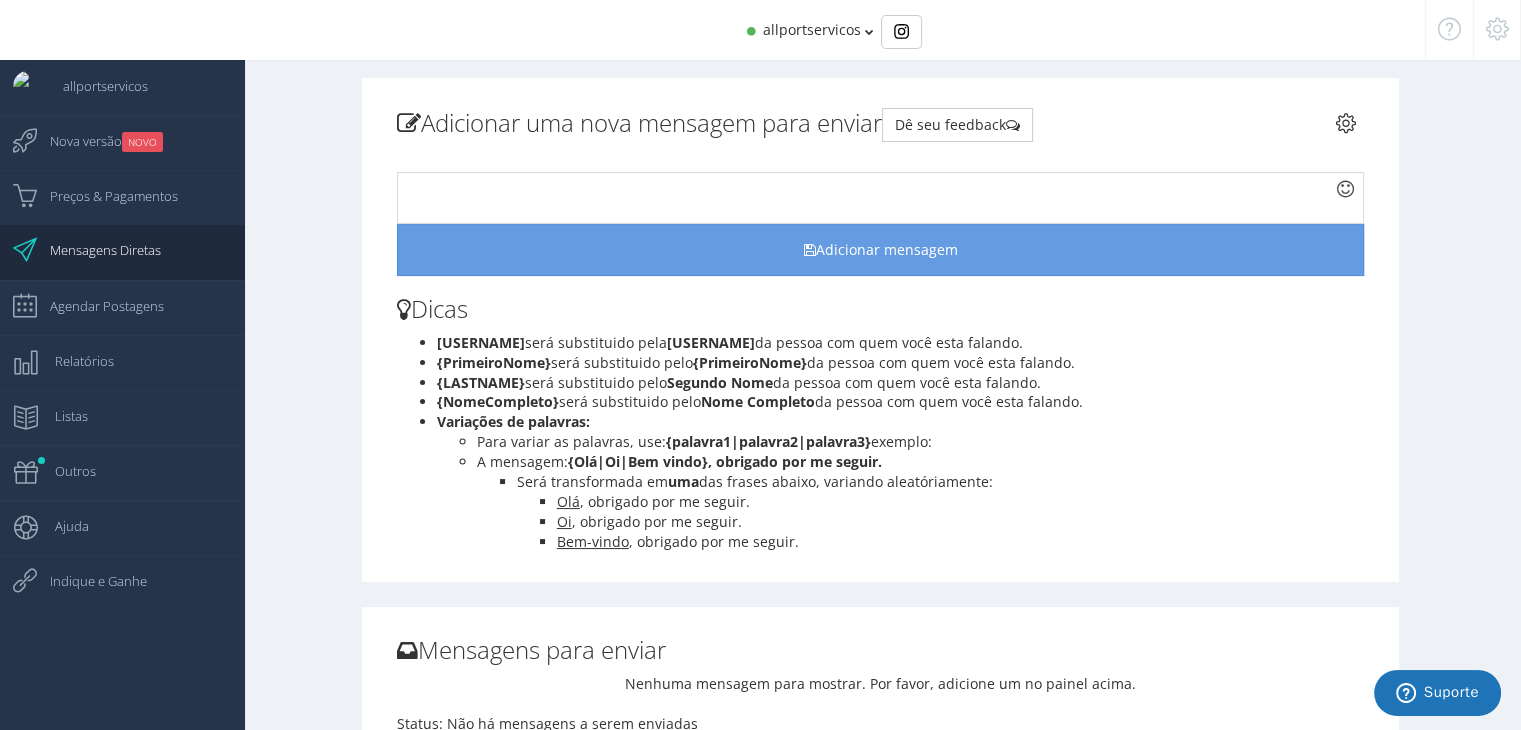 scroll, scrollTop: 0, scrollLeft: 0, axis: both 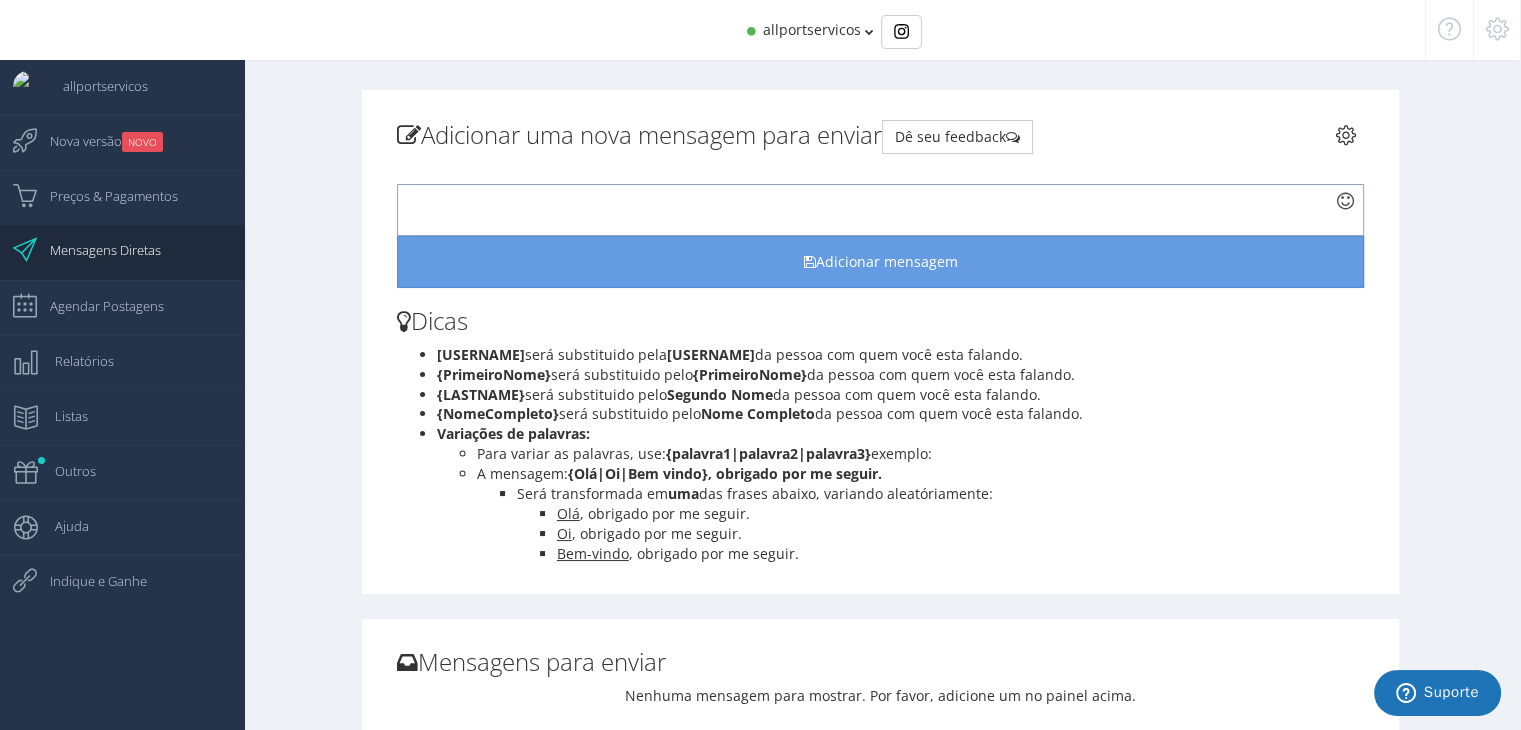 click at bounding box center [880, 210] 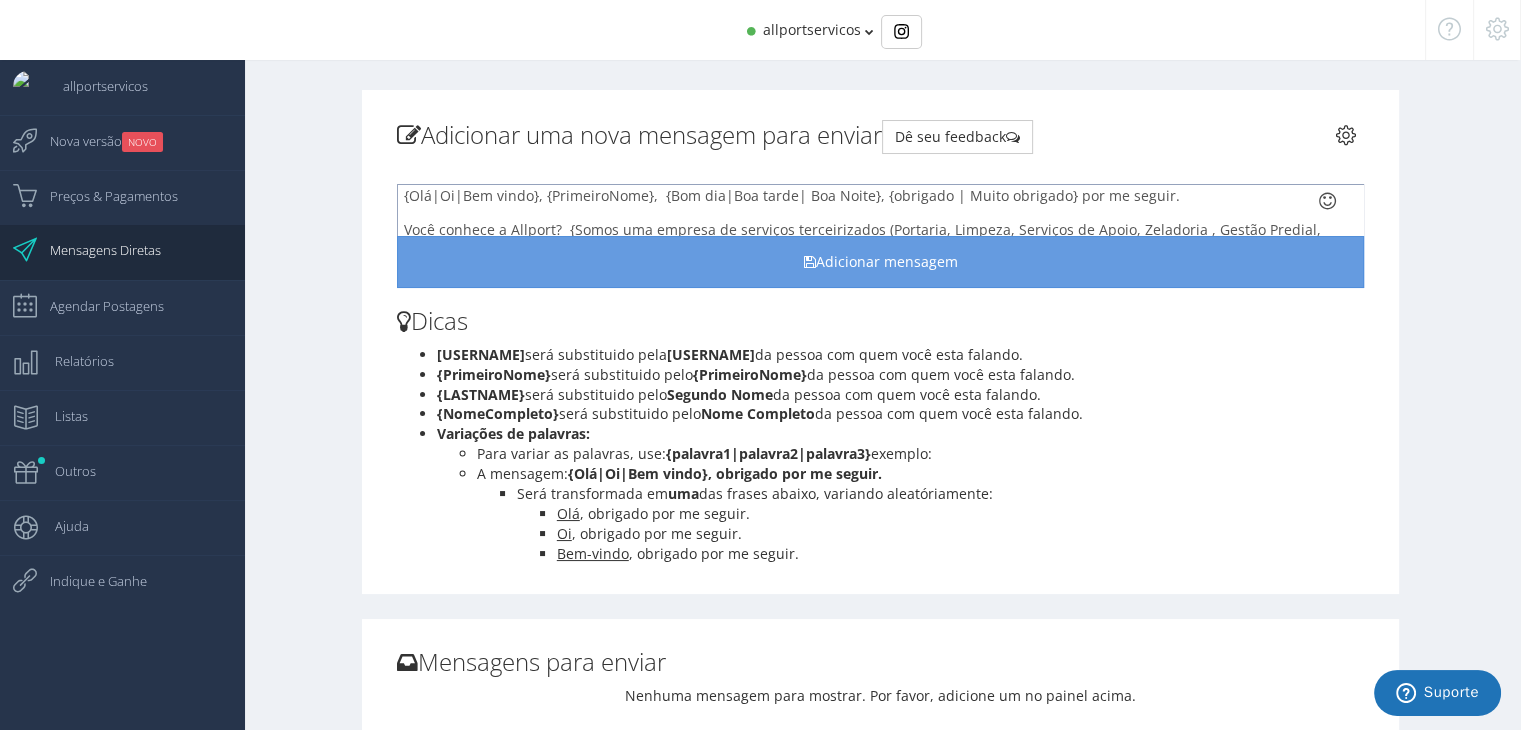 scroll, scrollTop: 0, scrollLeft: 0, axis: both 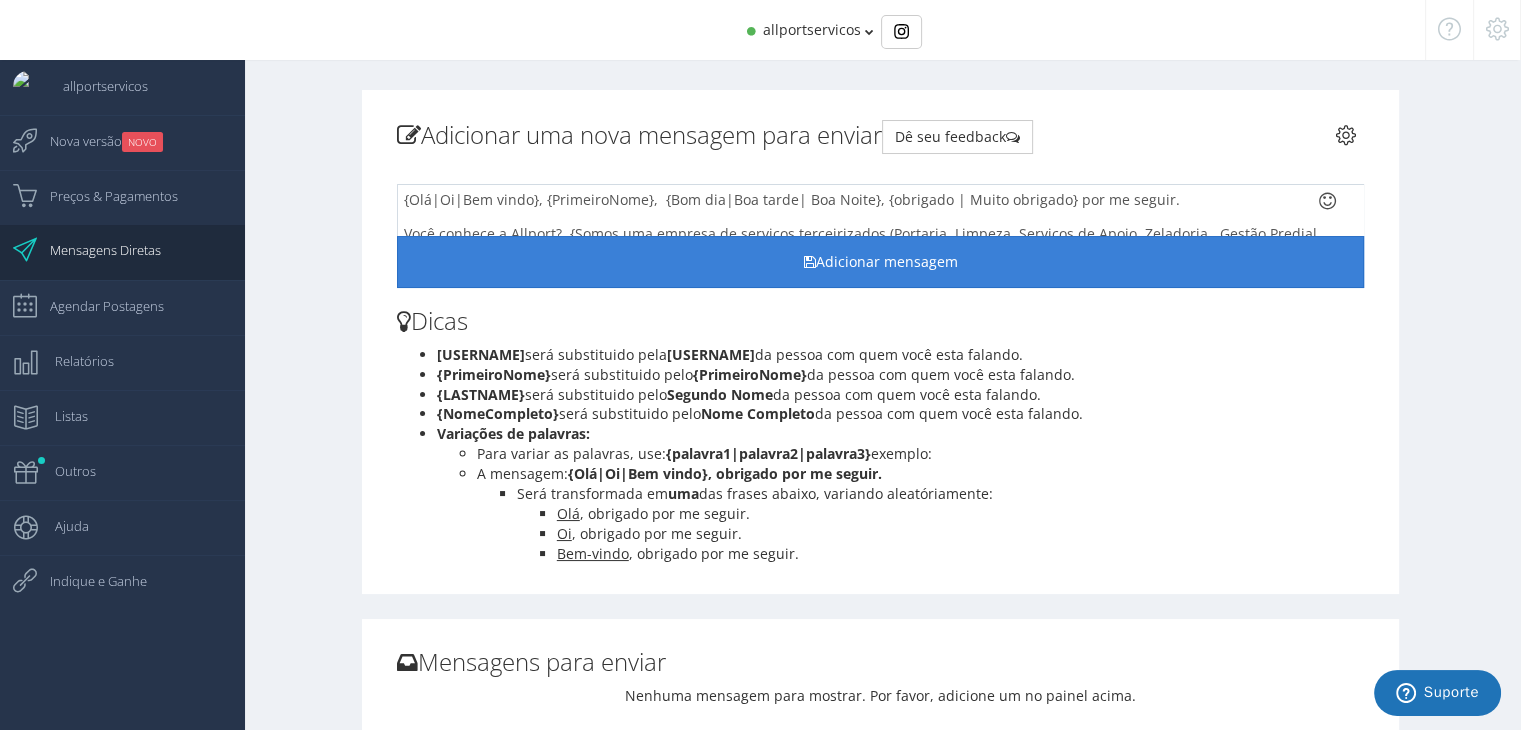 click on "Adicionar mensagem" at bounding box center [880, 262] 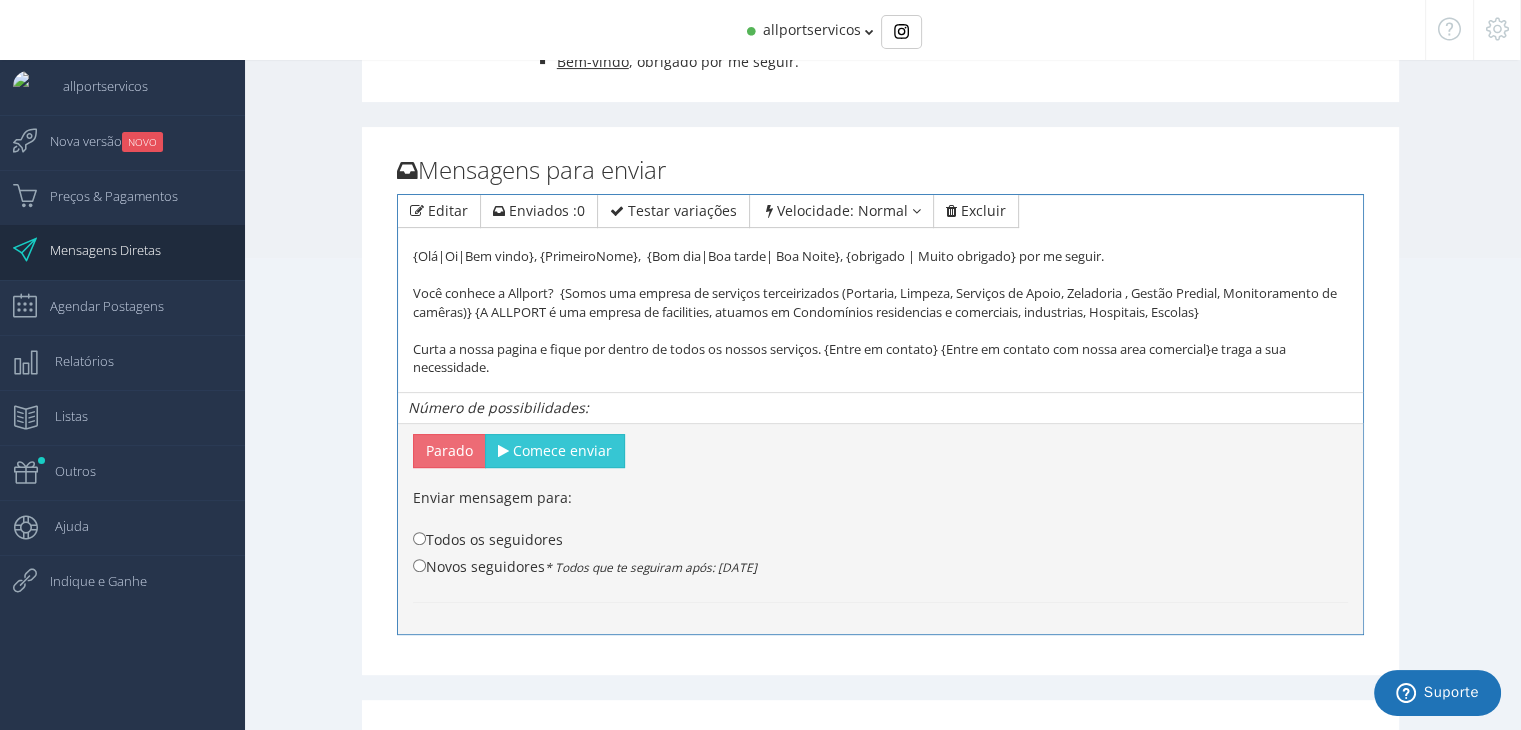 scroll, scrollTop: 500, scrollLeft: 0, axis: vertical 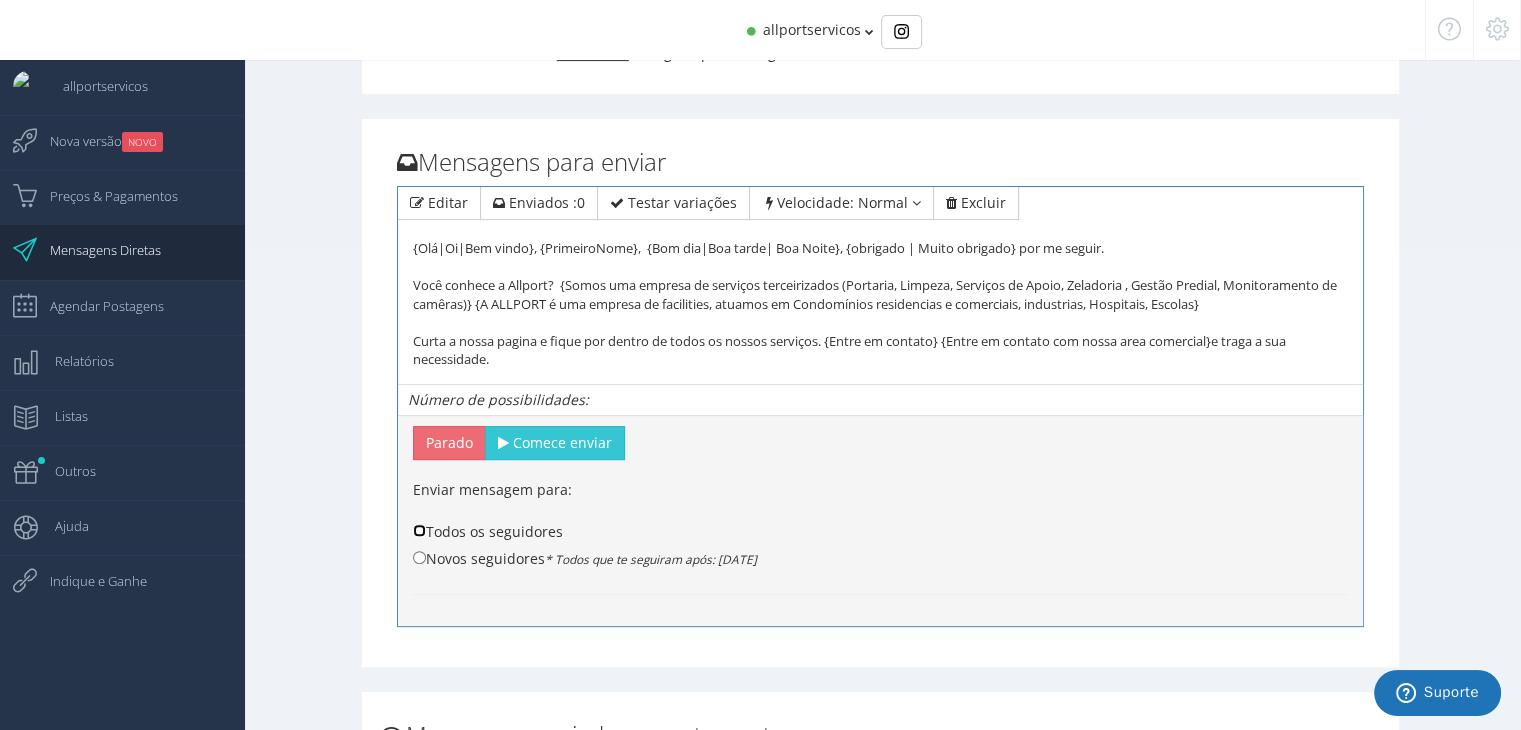 click on "Todos os seguidores" at bounding box center (419, 530) 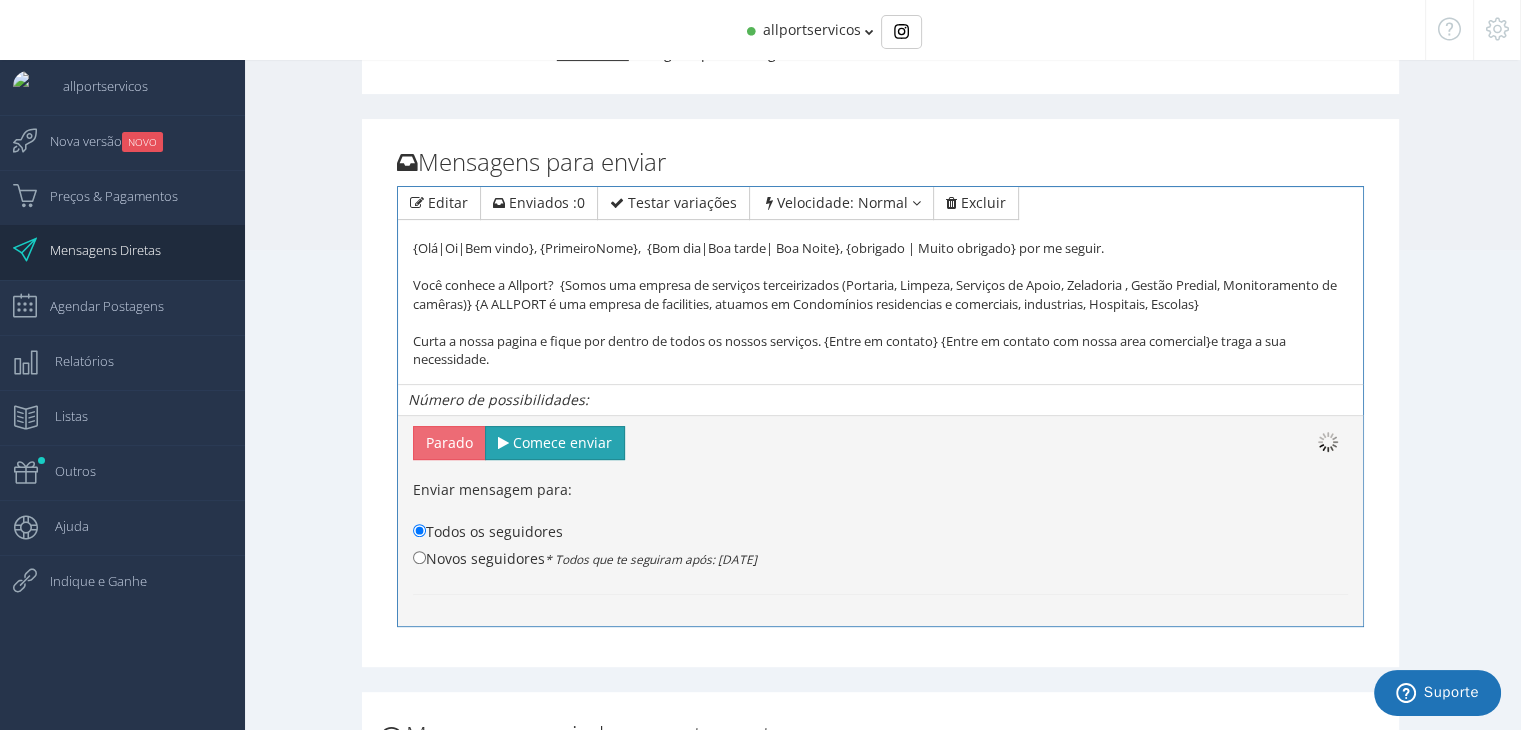 click on "Comece enviar" at bounding box center (562, 442) 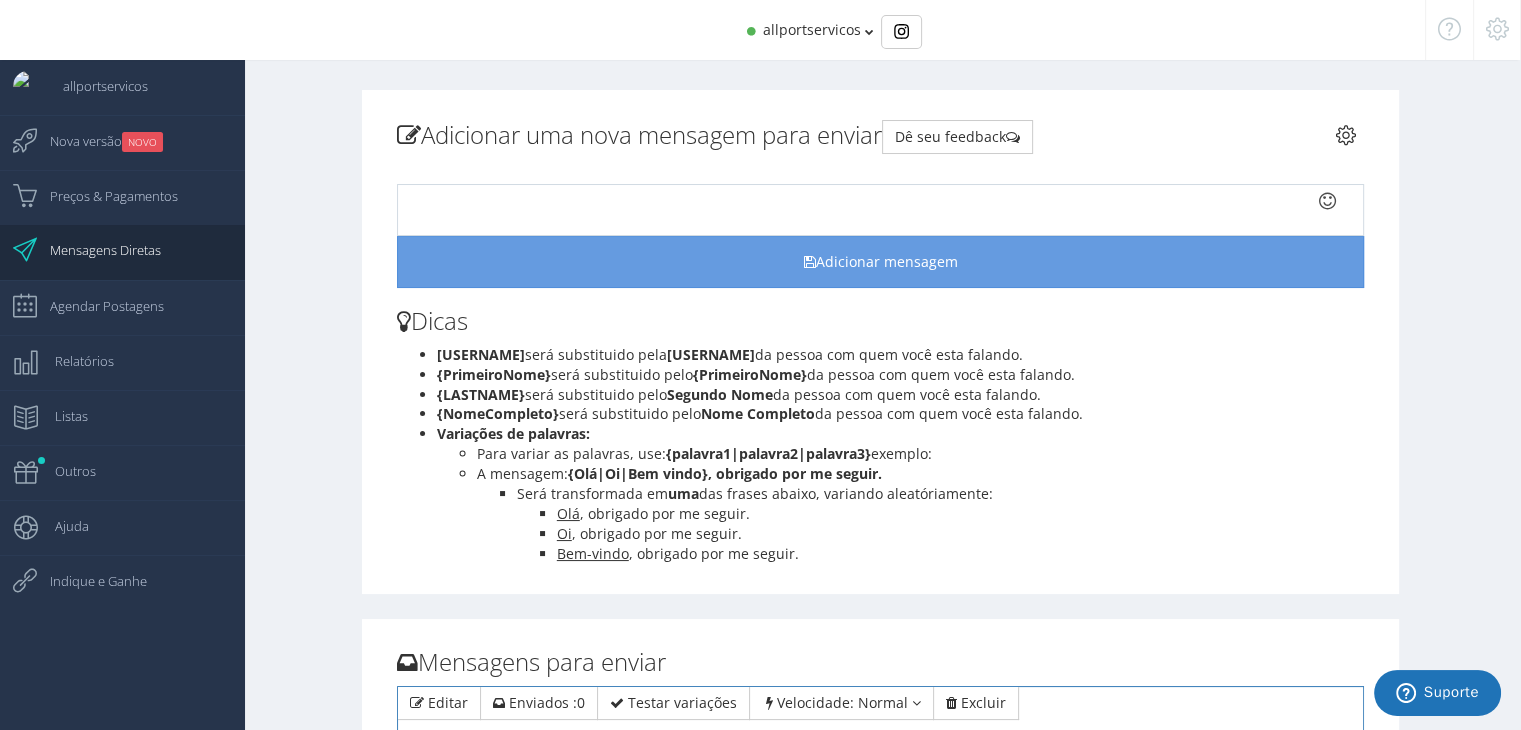 scroll, scrollTop: 0, scrollLeft: 0, axis: both 